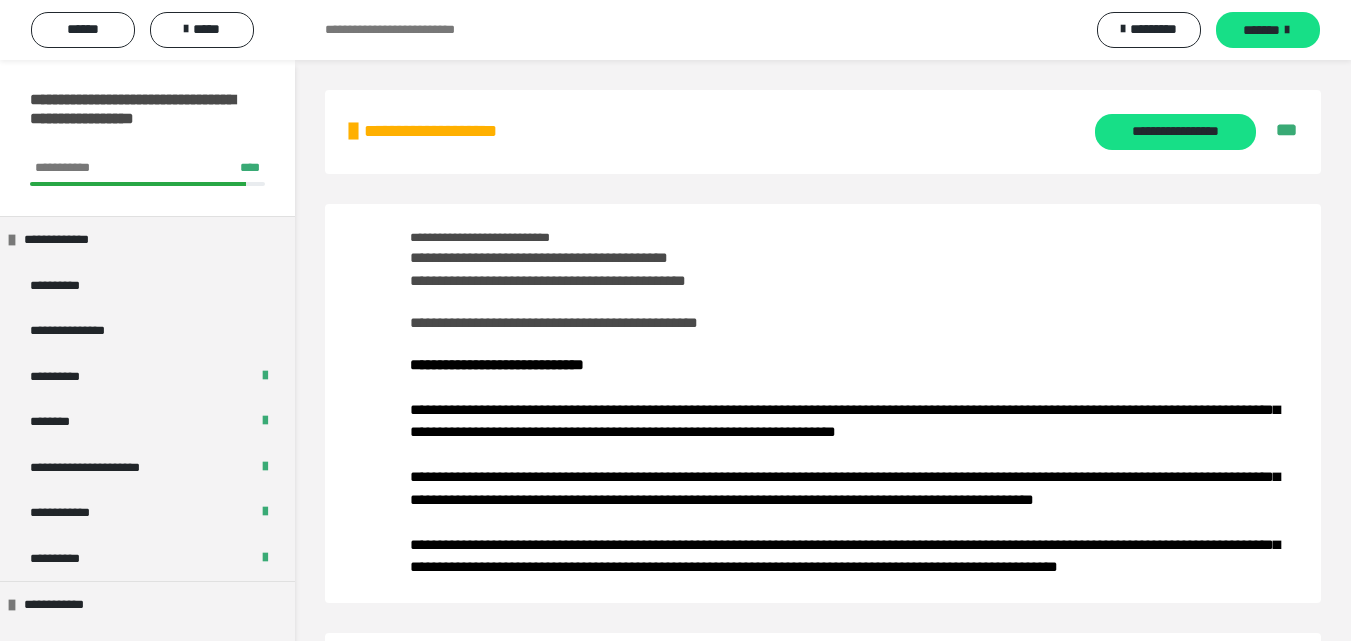 scroll, scrollTop: 0, scrollLeft: 0, axis: both 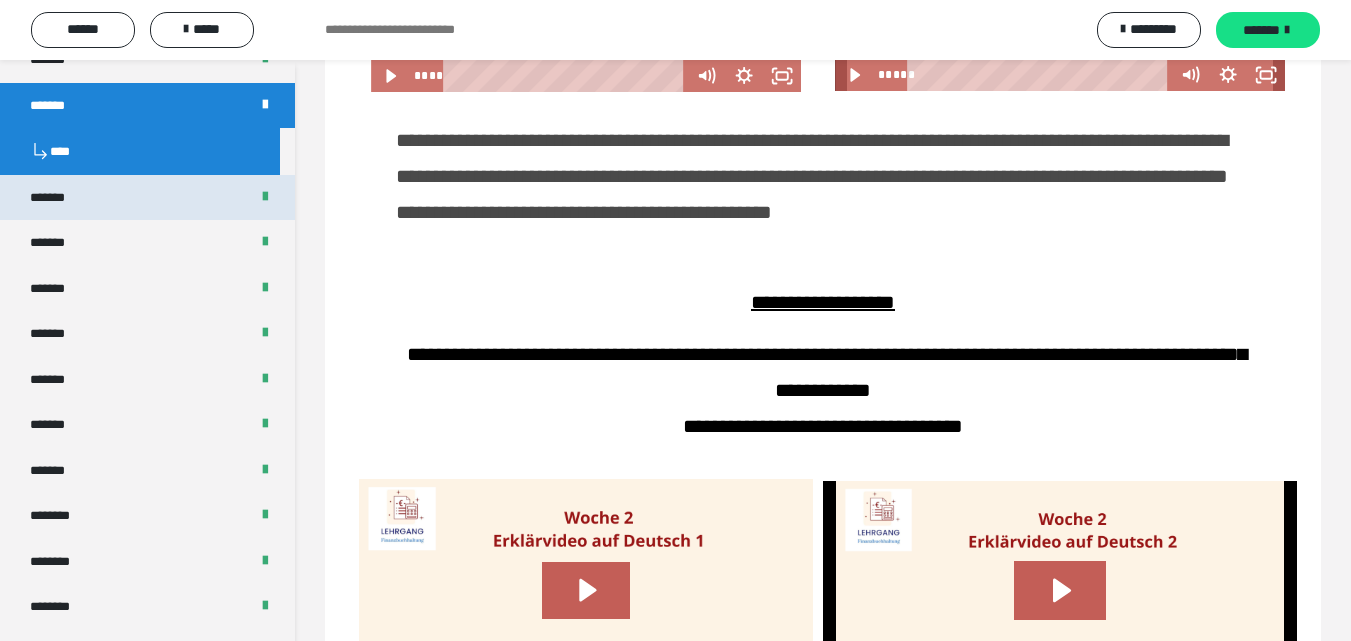 click on "*******" at bounding box center (58, 198) 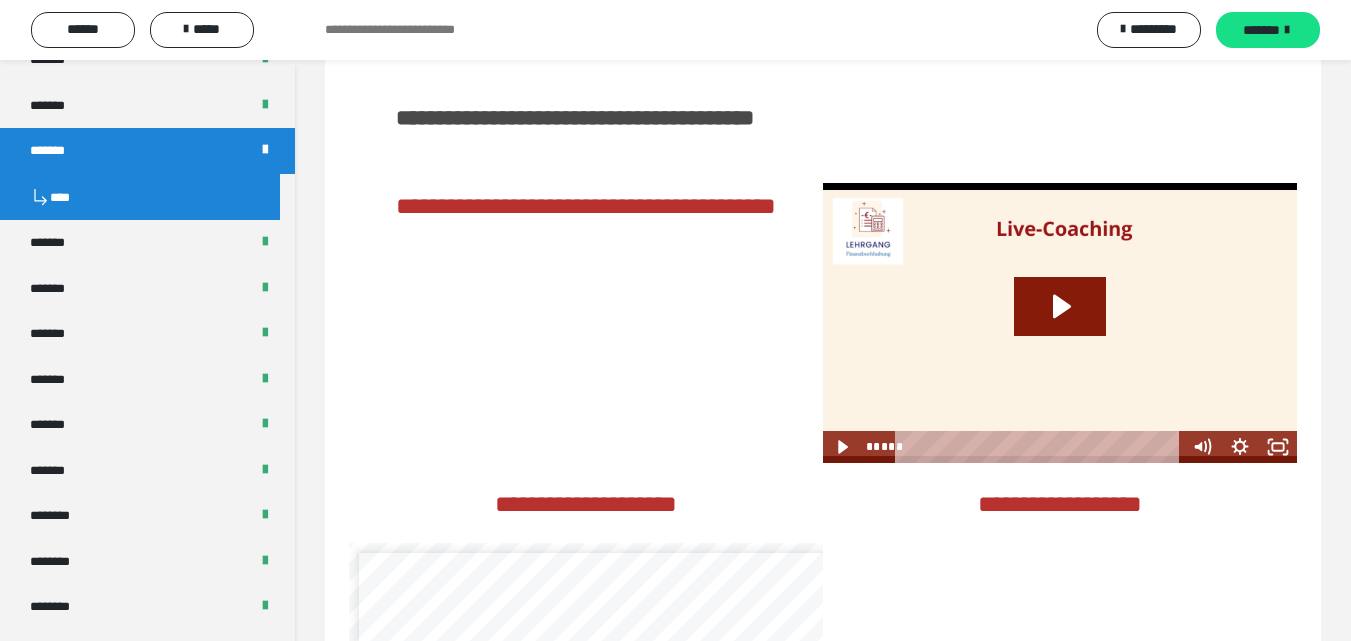 scroll, scrollTop: 4068, scrollLeft: 0, axis: vertical 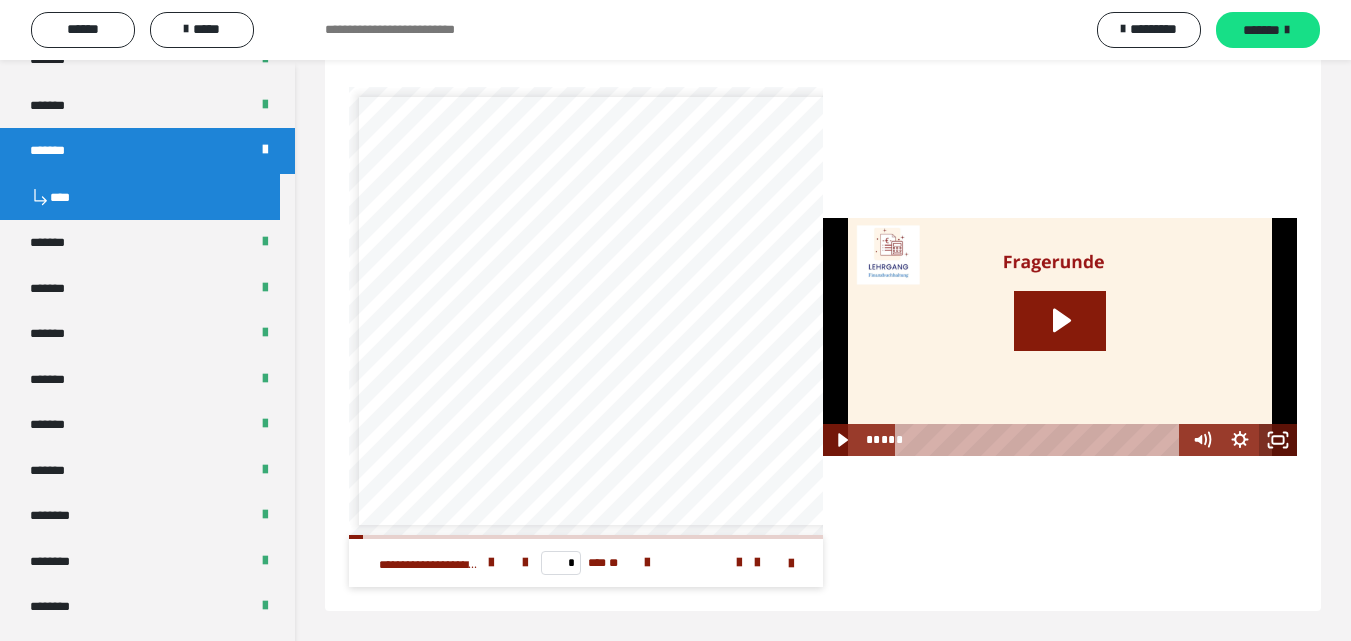 click 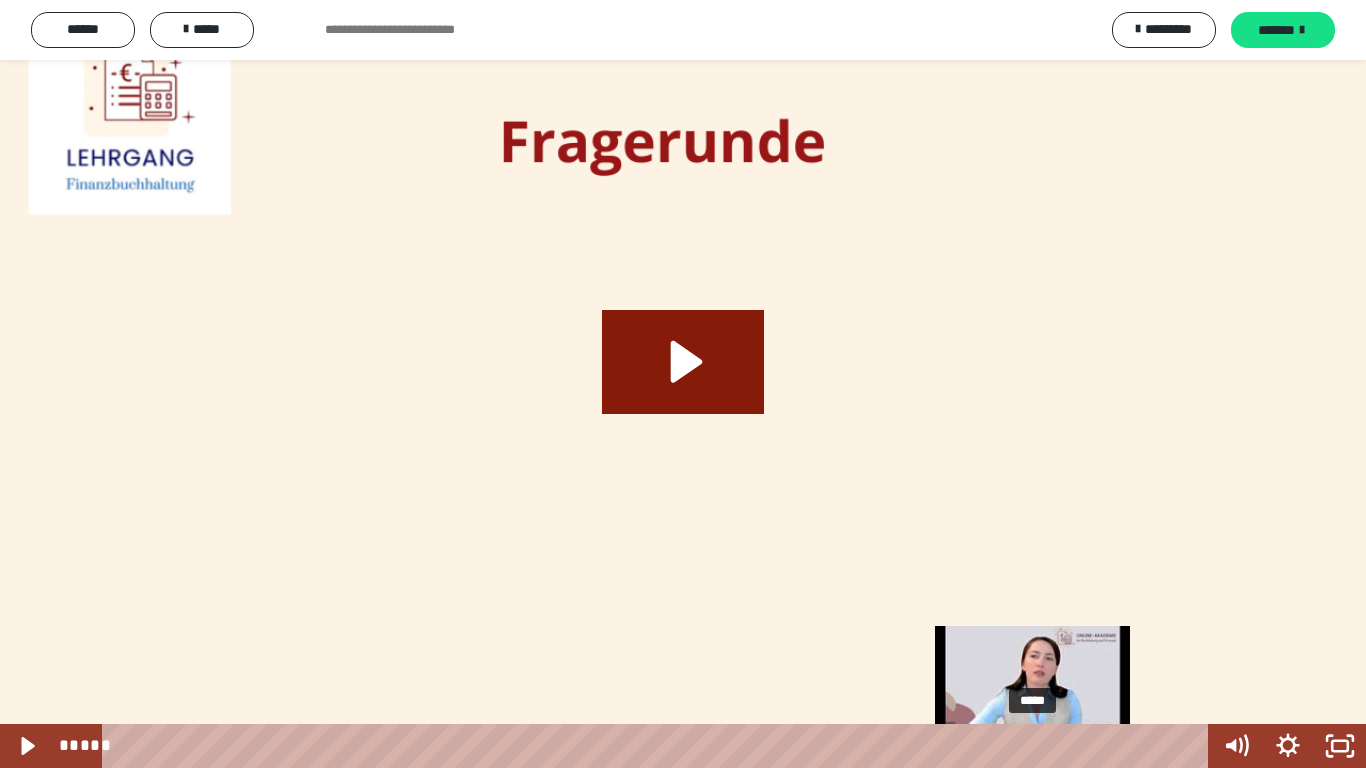 click on "*****" at bounding box center (659, 746) 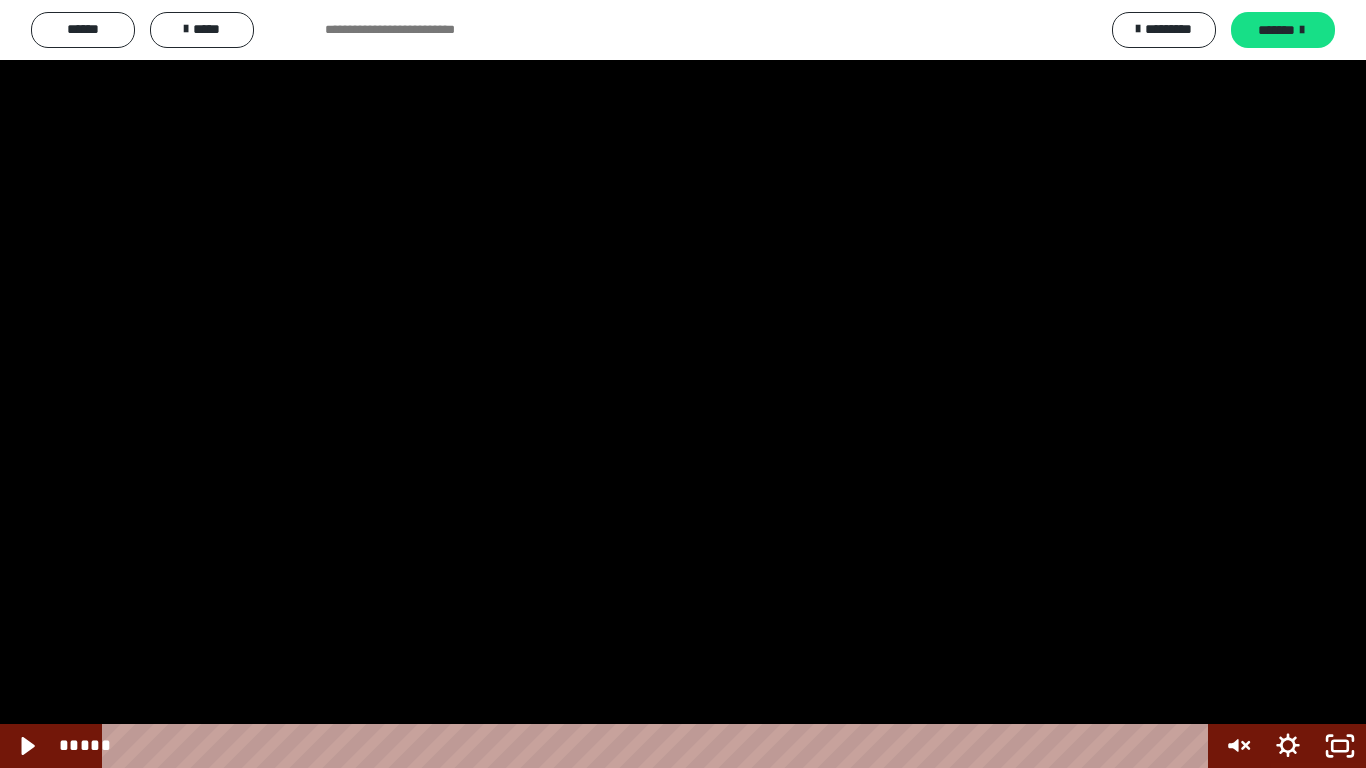 click at bounding box center (683, 384) 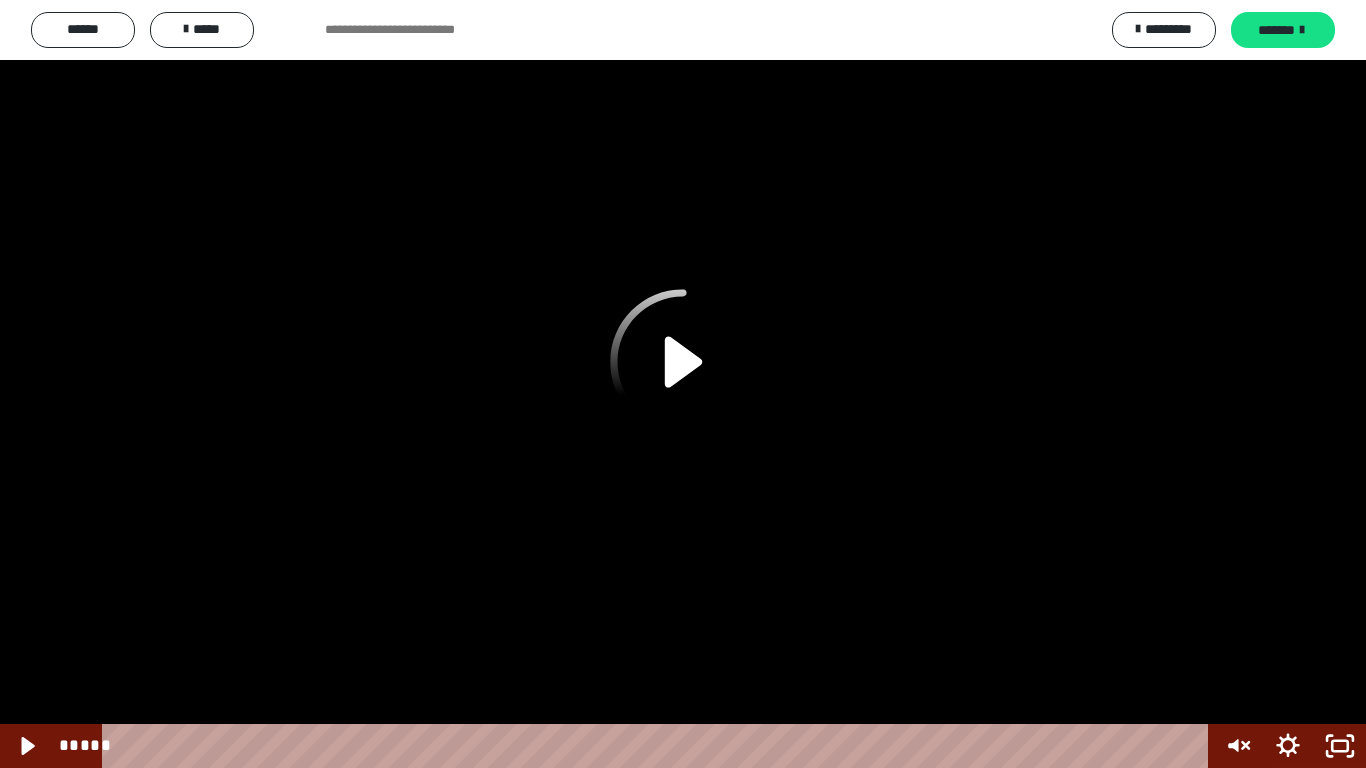 click 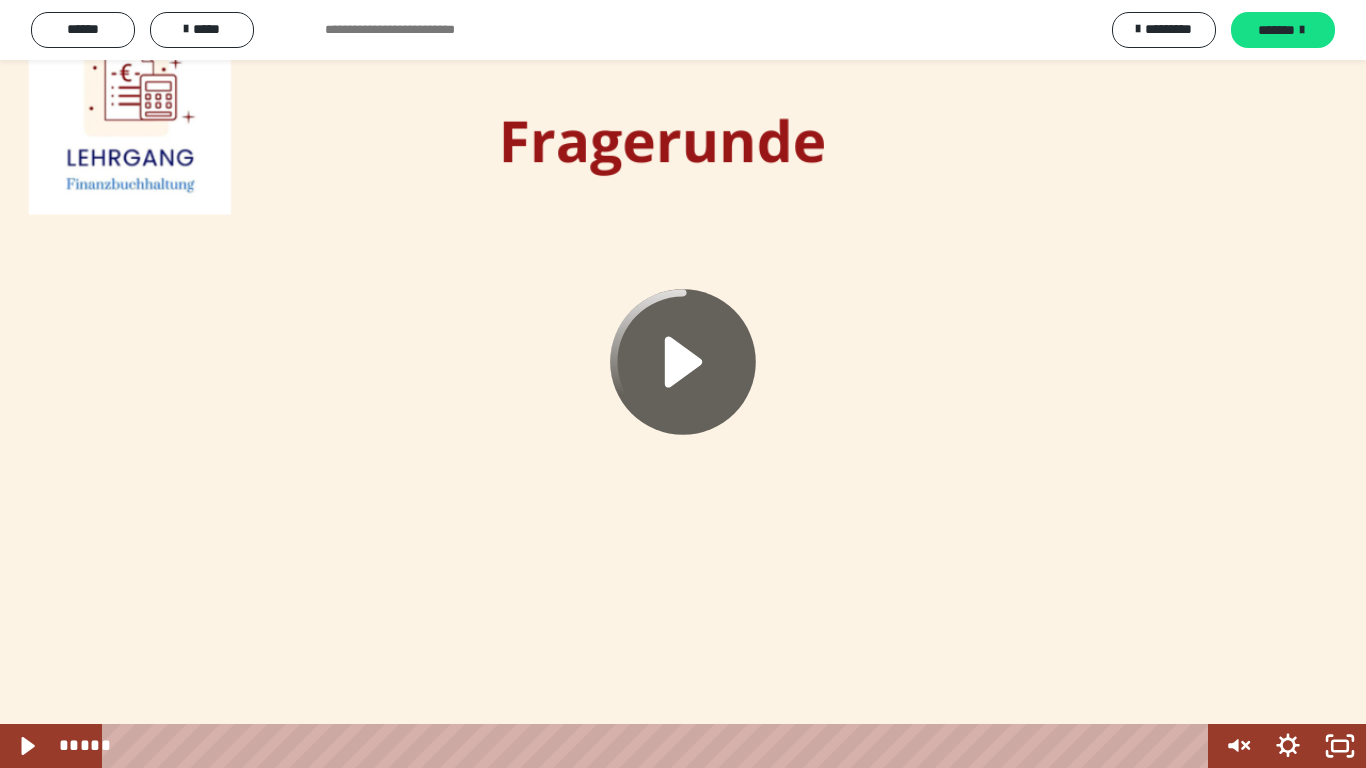click 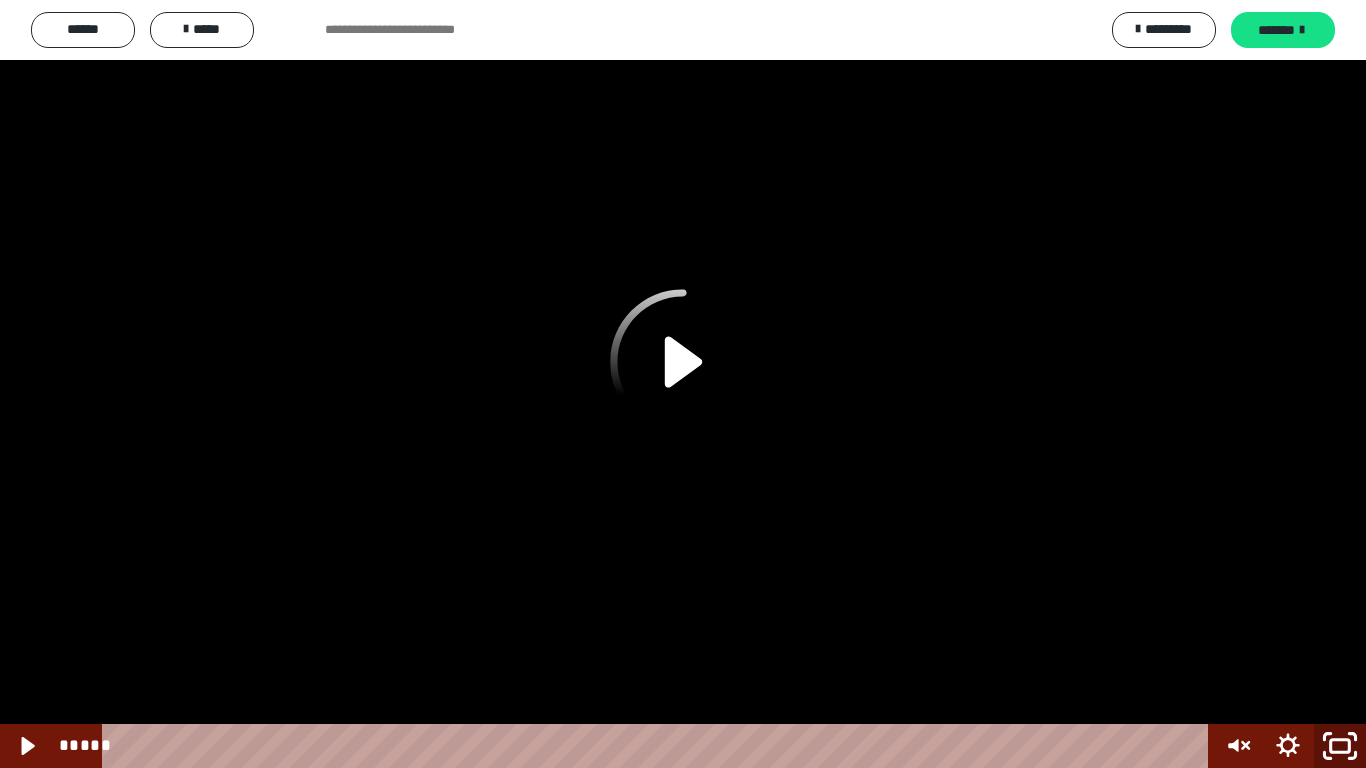 click 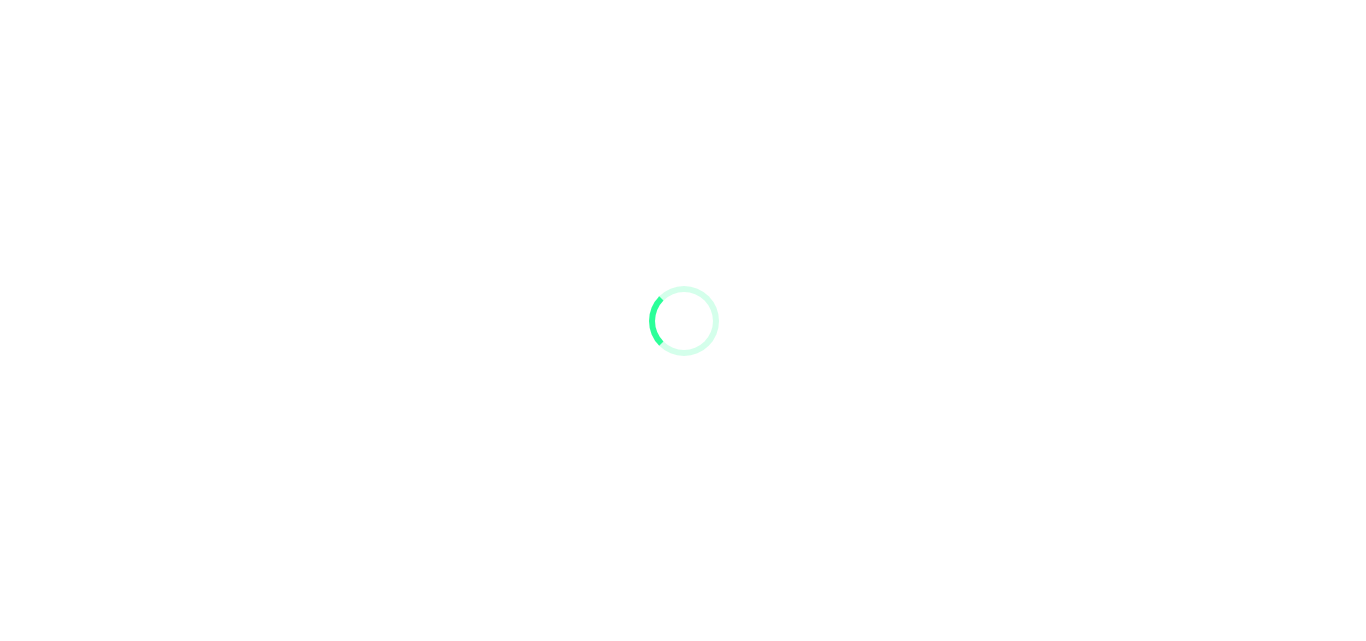 scroll, scrollTop: 0, scrollLeft: 0, axis: both 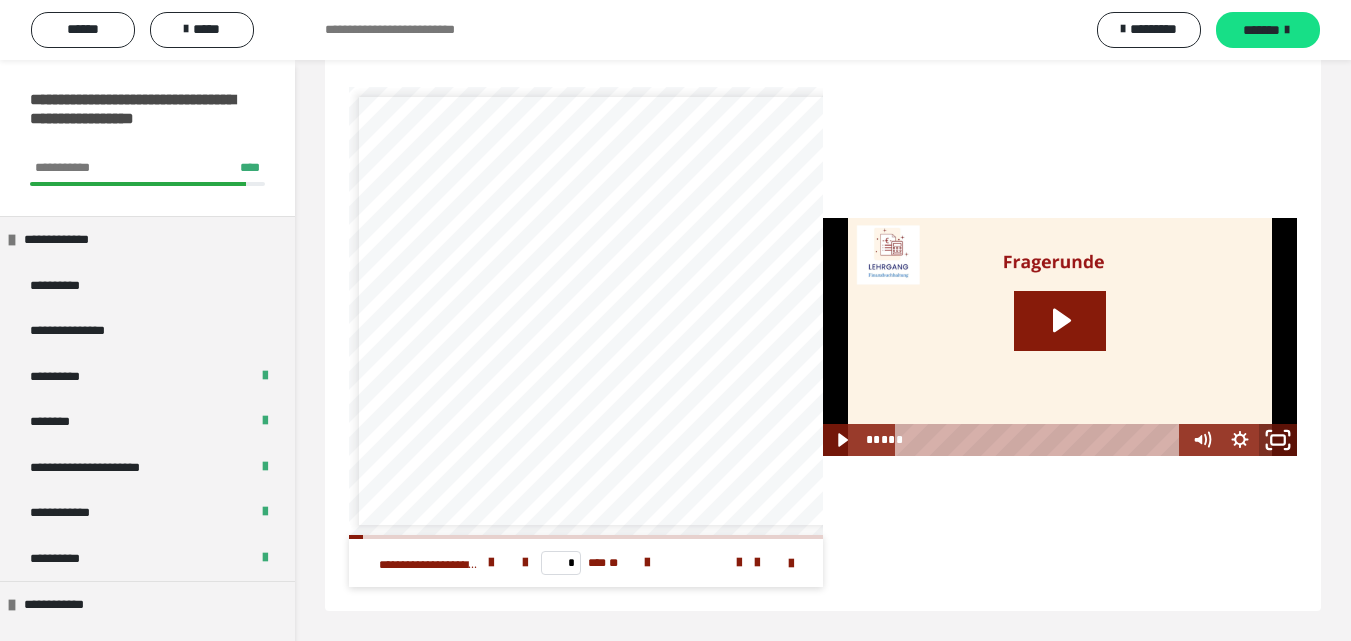 click 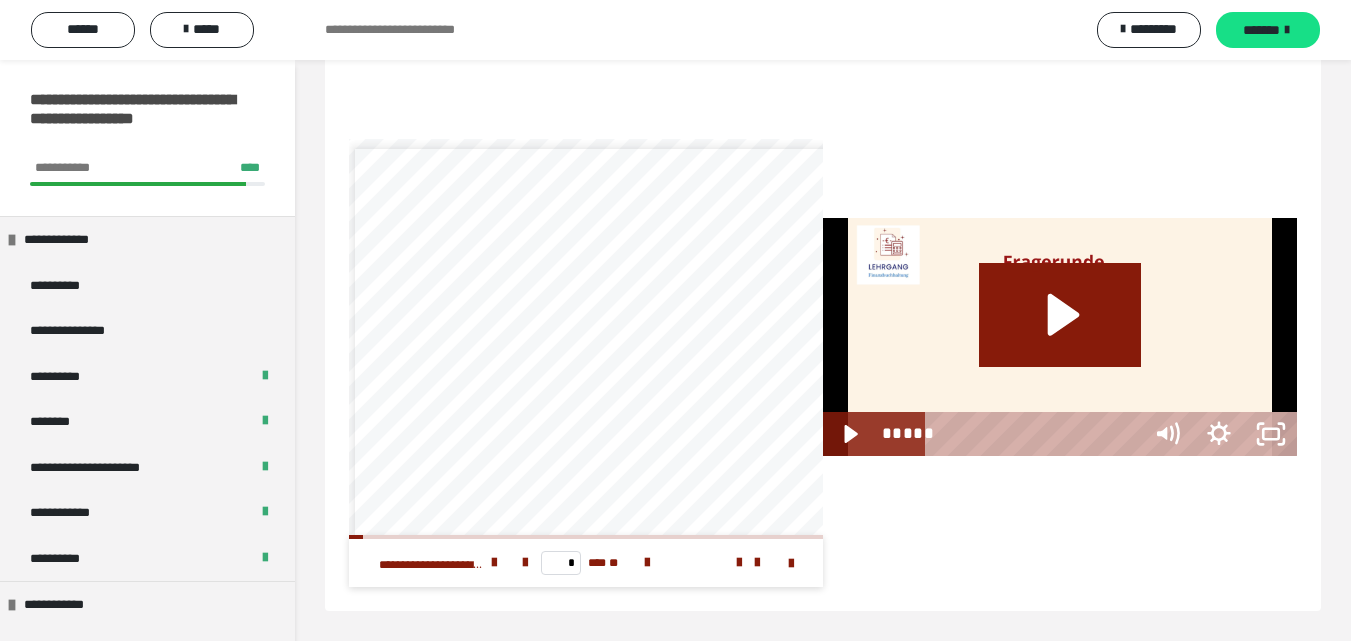 scroll, scrollTop: 3984, scrollLeft: 0, axis: vertical 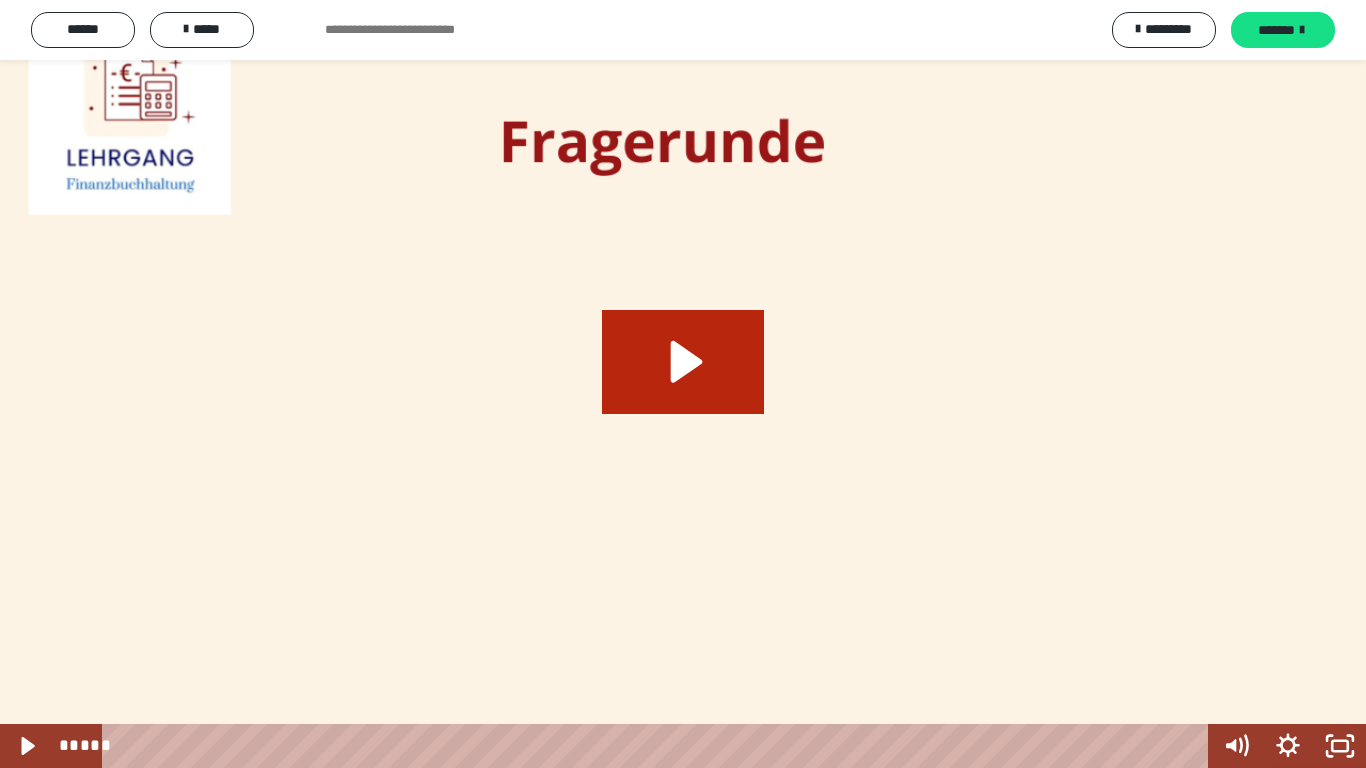 drag, startPoint x: 686, startPoint y: 362, endPoint x: 691, endPoint y: 386, distance: 24.5153 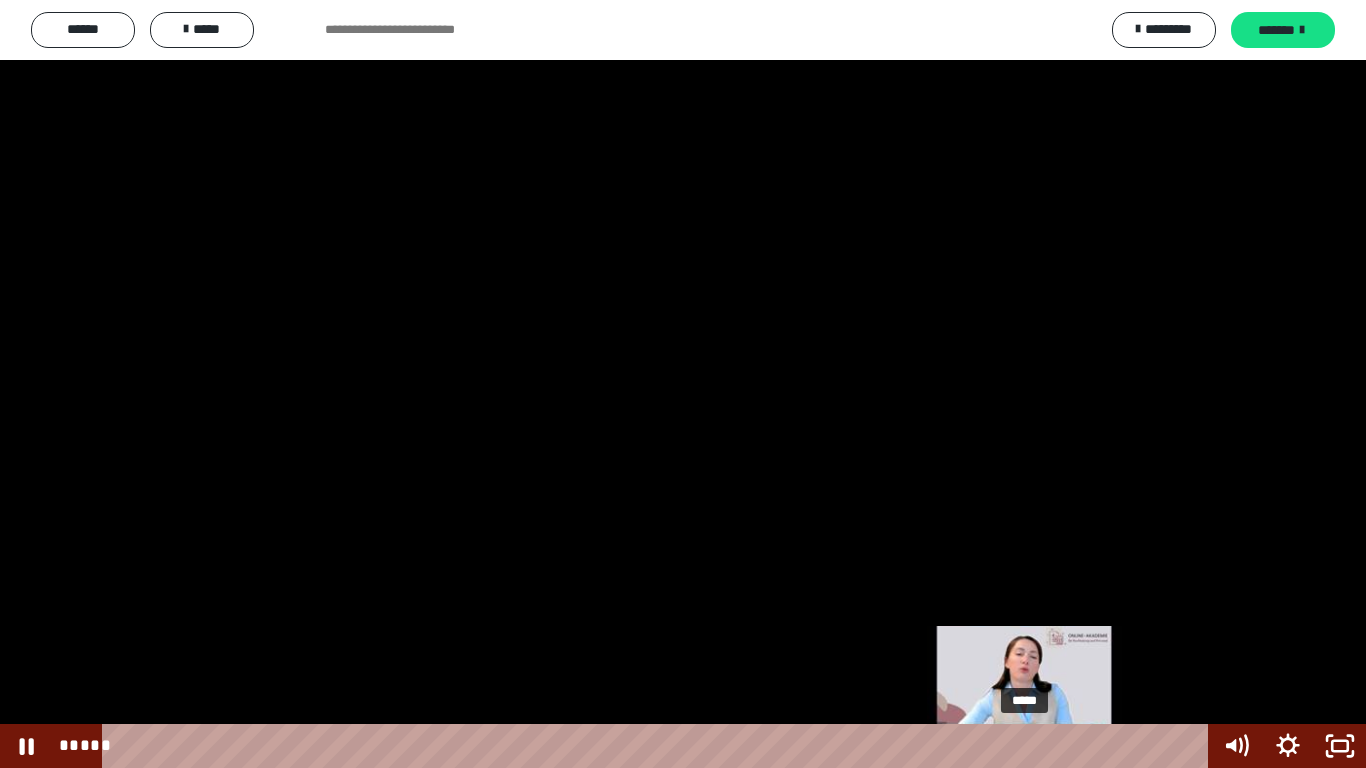 click on "*****" at bounding box center (659, 746) 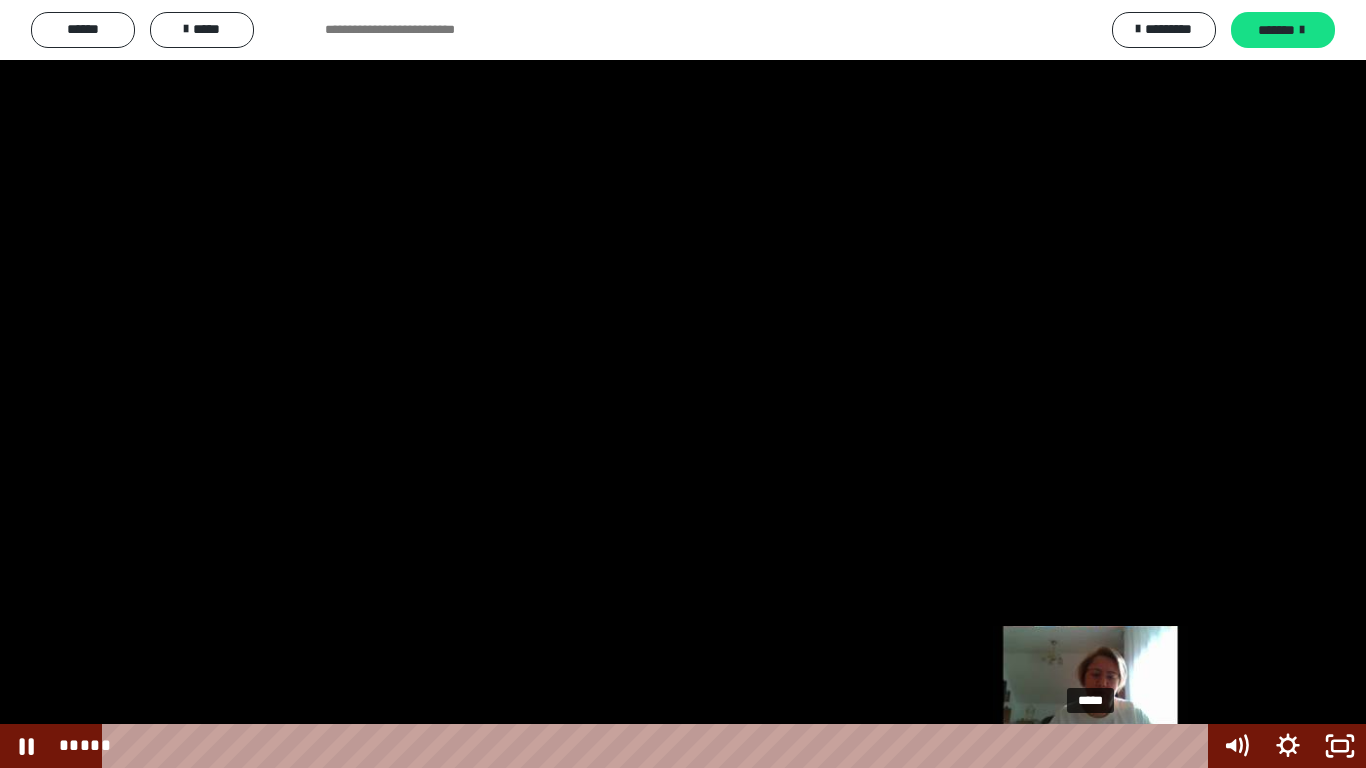 click on "*****" at bounding box center [659, 746] 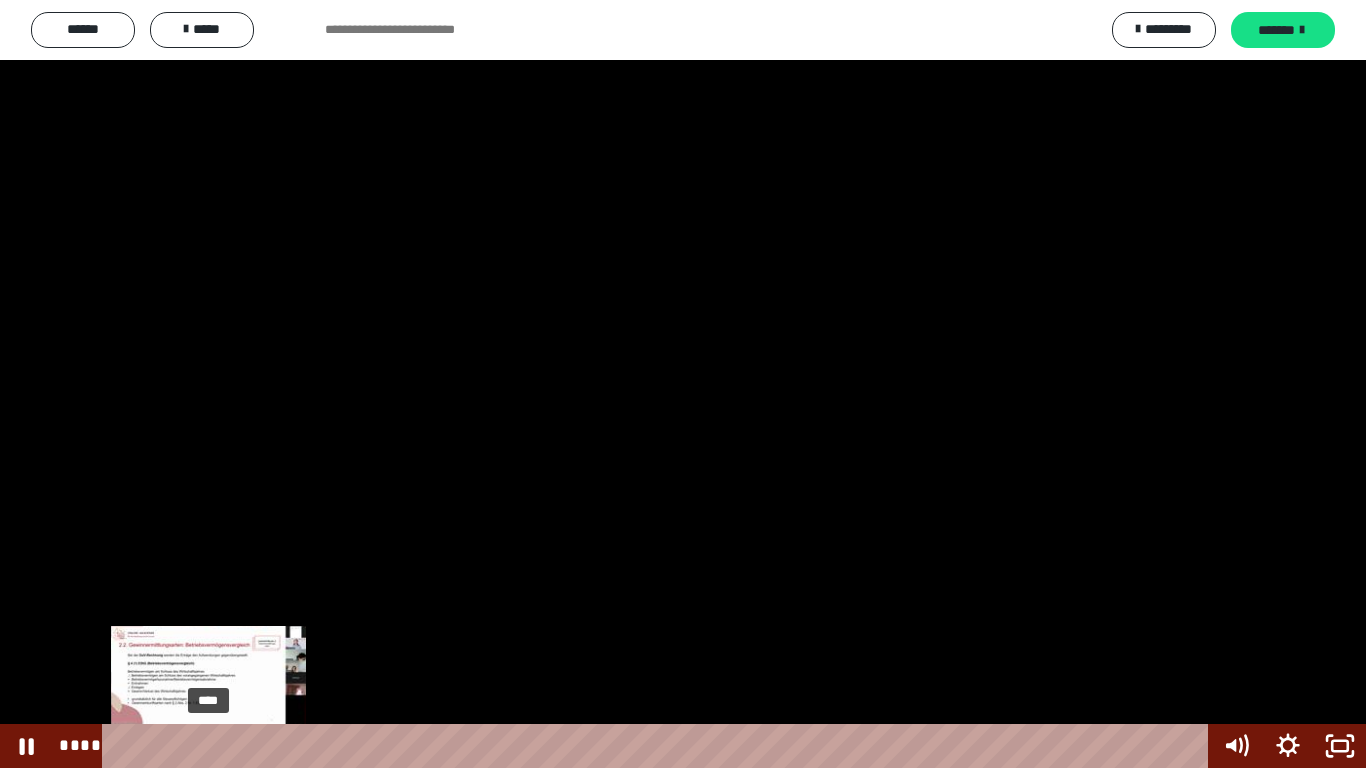 click on "****" at bounding box center [659, 746] 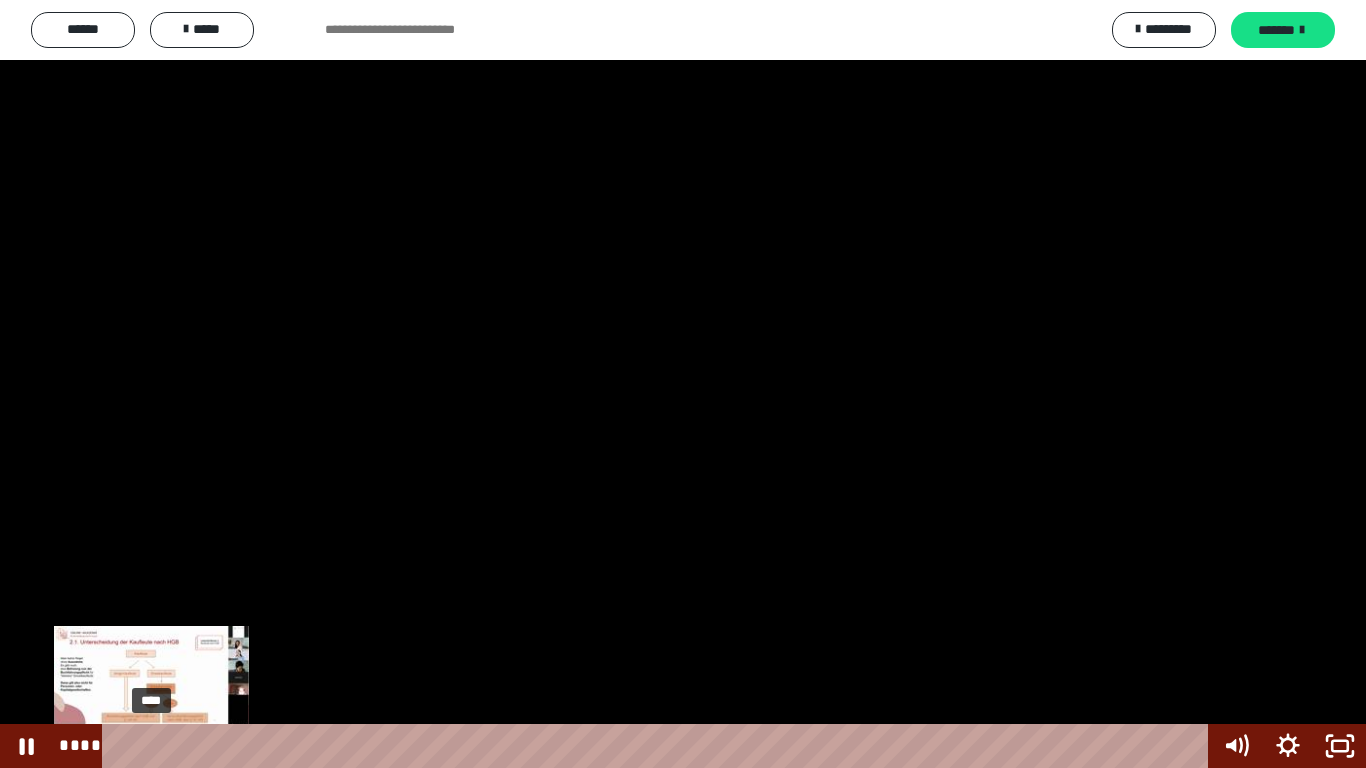 click on "****" at bounding box center (659, 746) 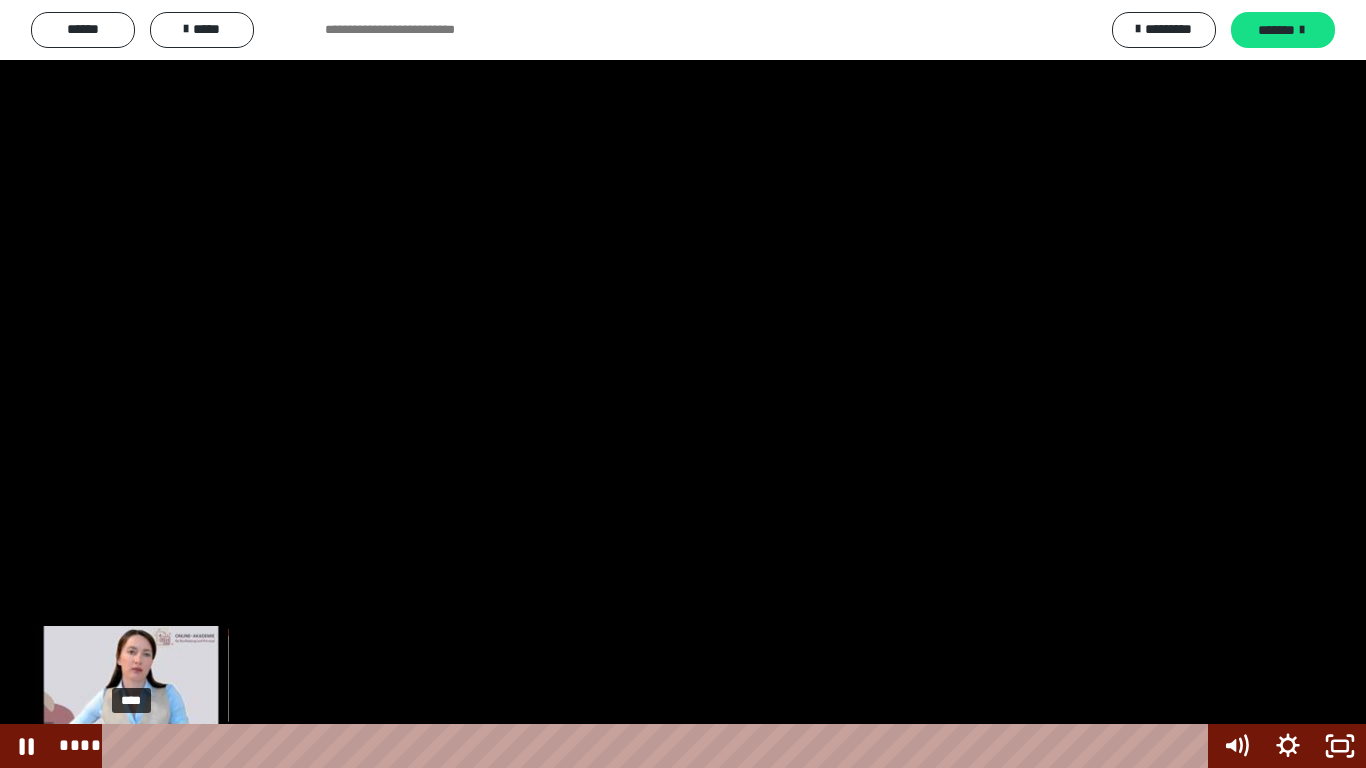 click on "****" at bounding box center (659, 746) 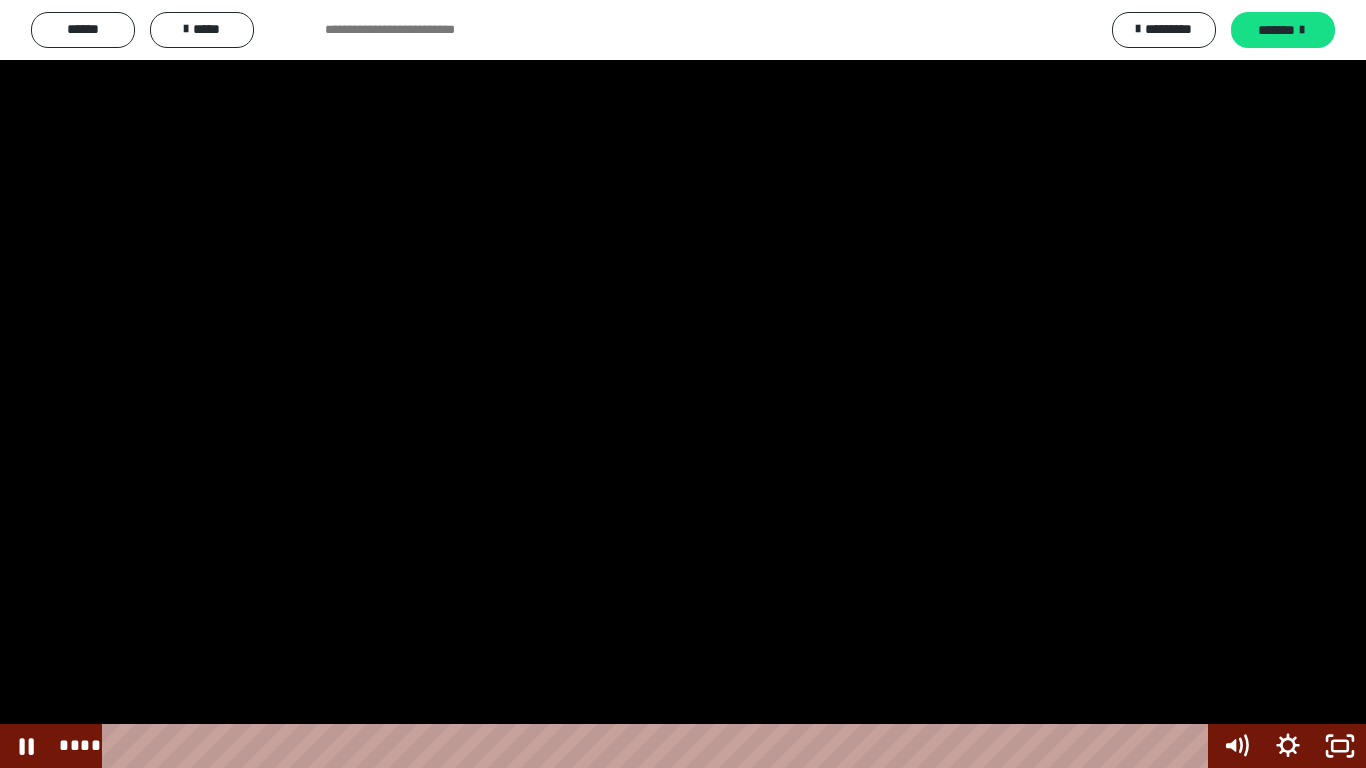 click at bounding box center [683, 384] 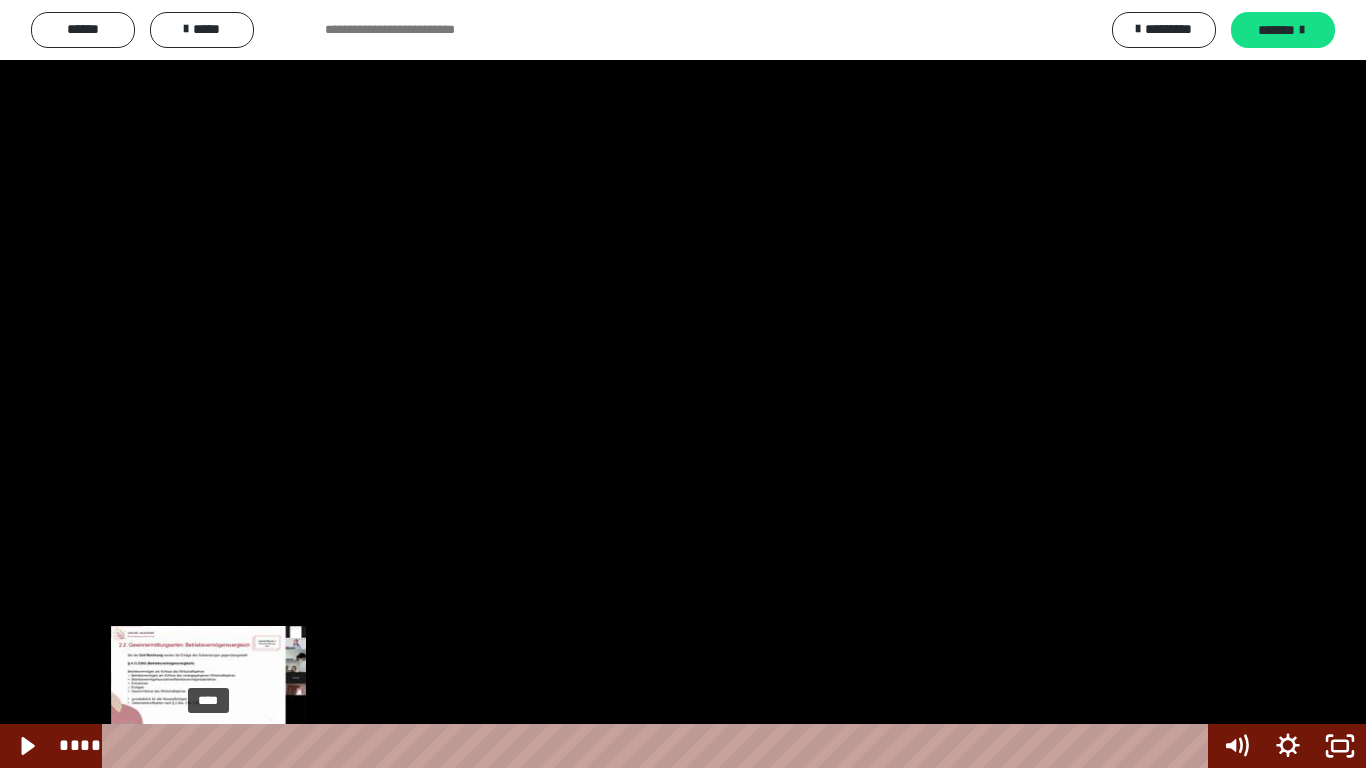 click on "****" at bounding box center (659, 746) 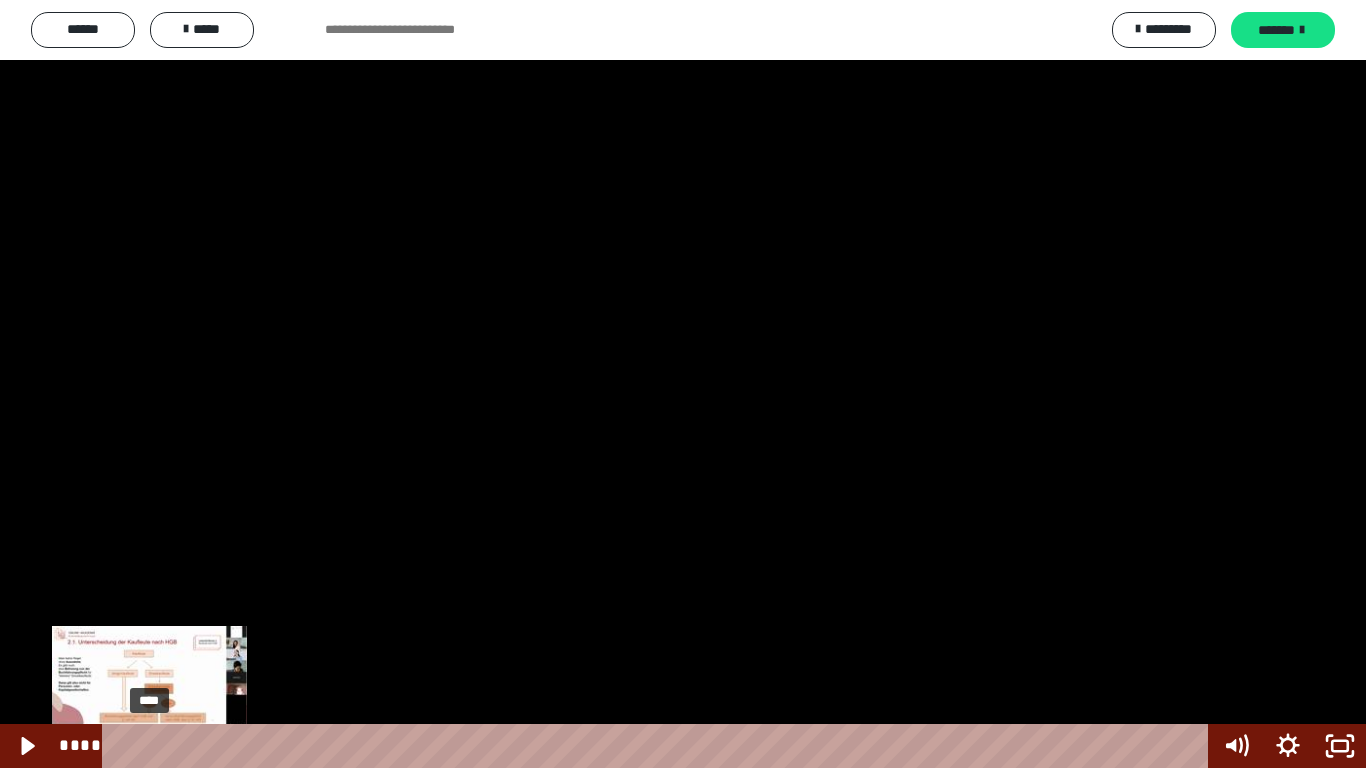 click on "****" at bounding box center [659, 746] 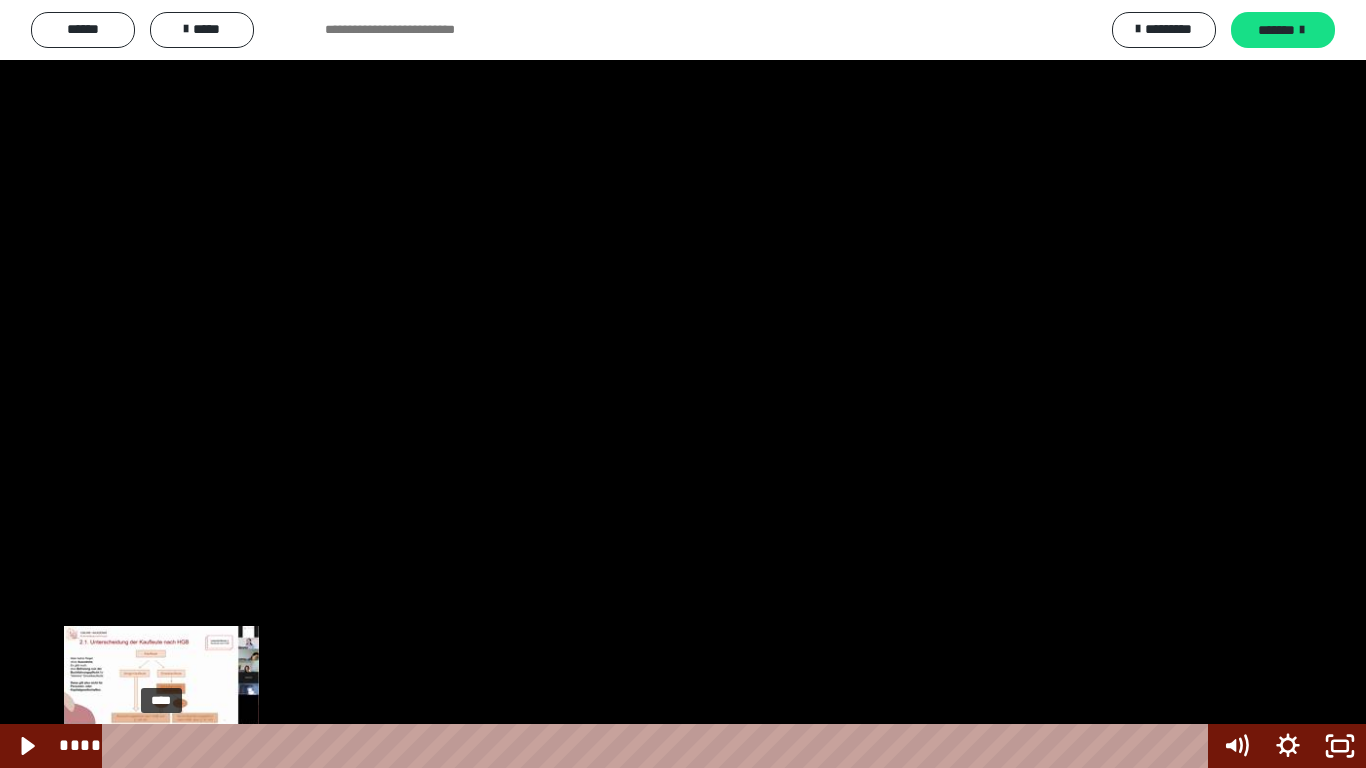 click on "****" at bounding box center [659, 746] 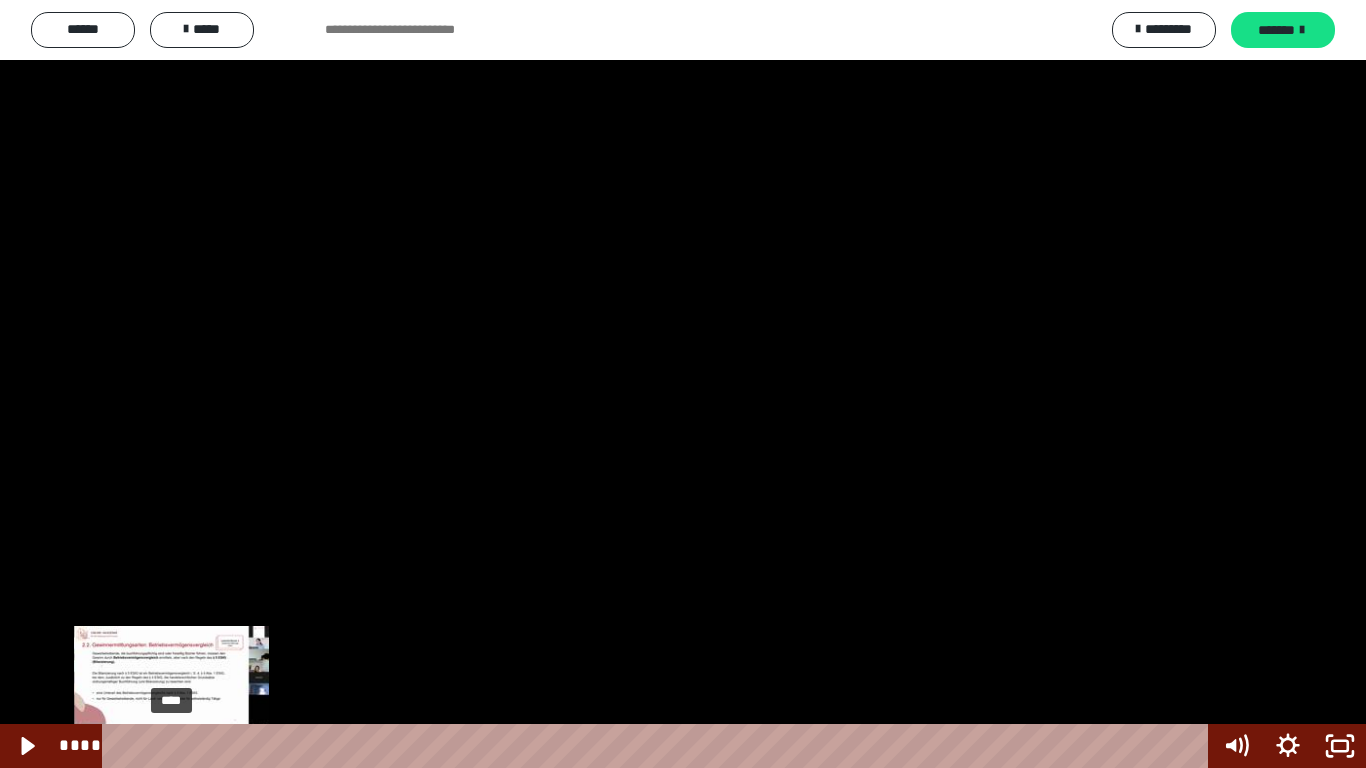click on "****" at bounding box center (659, 746) 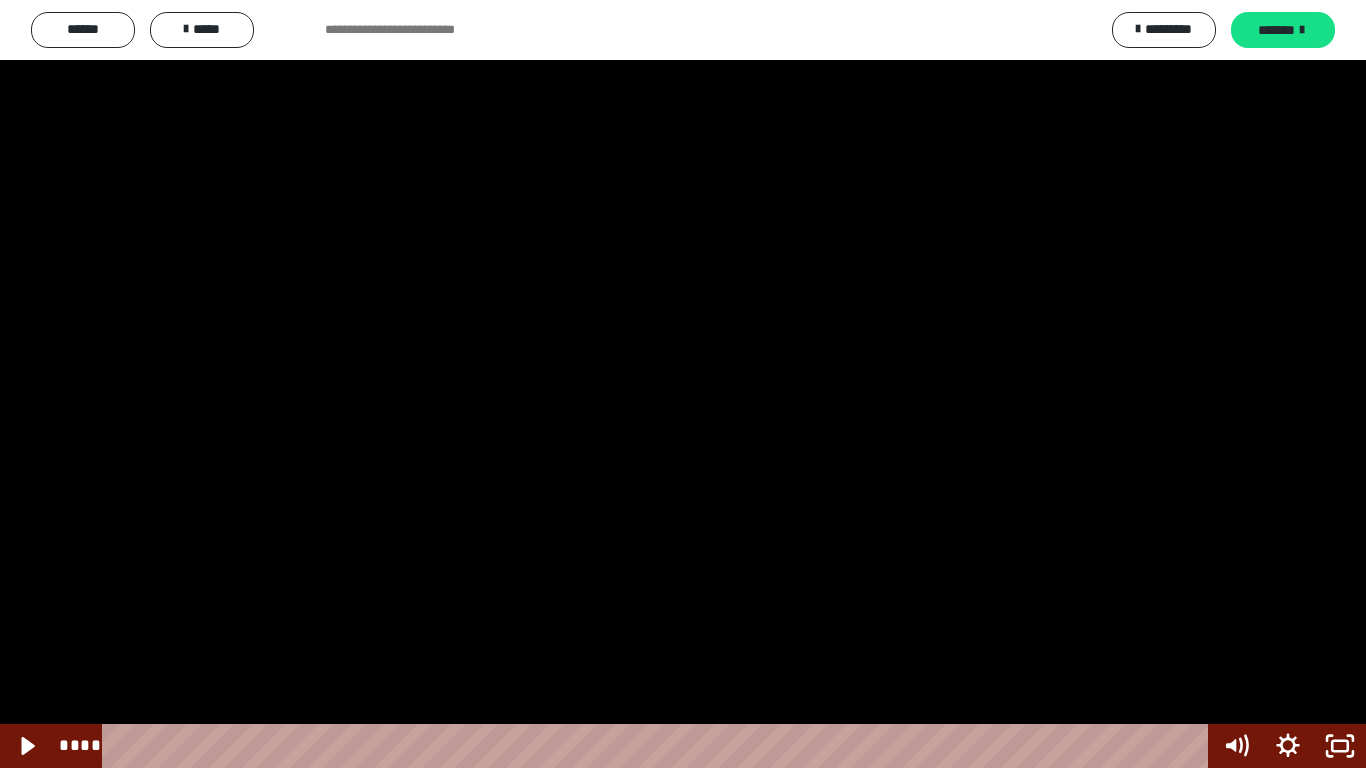 click at bounding box center [683, 384] 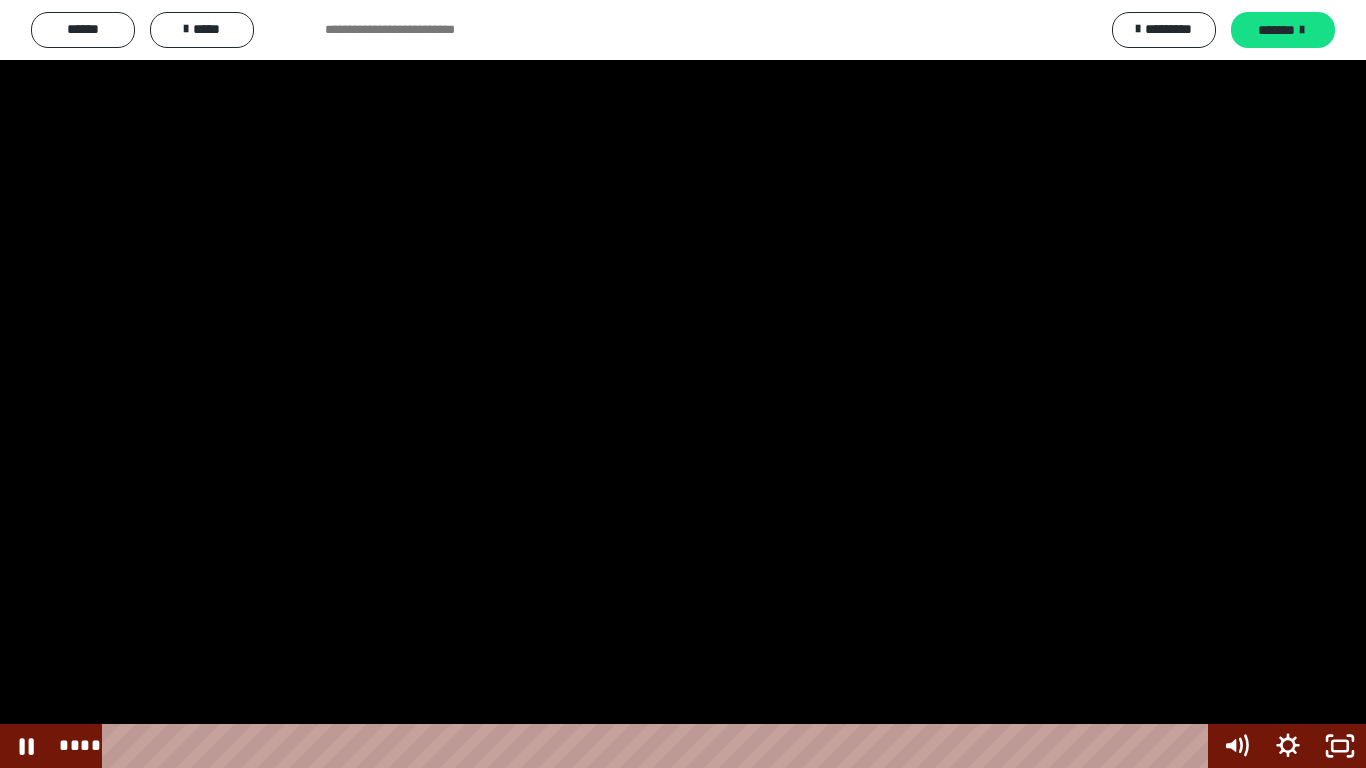 click at bounding box center [683, 384] 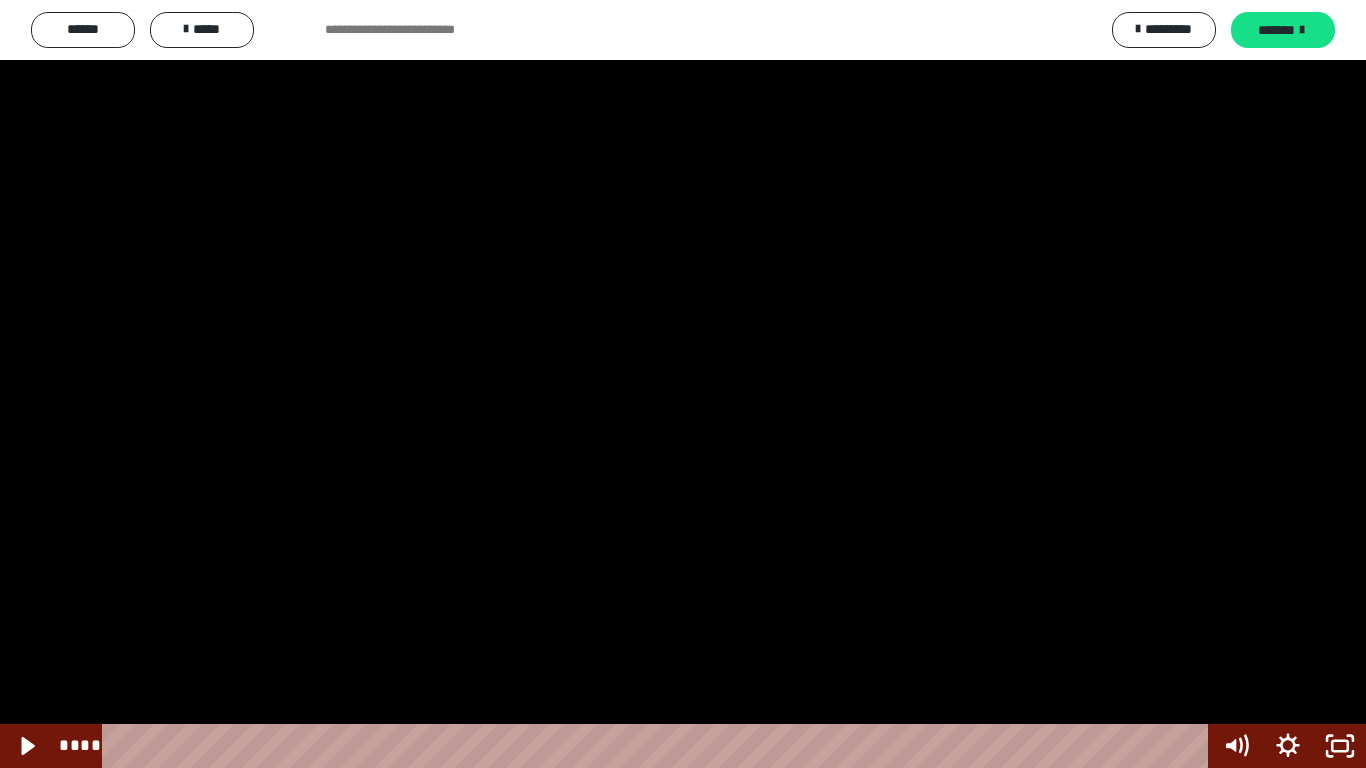 click at bounding box center [683, 384] 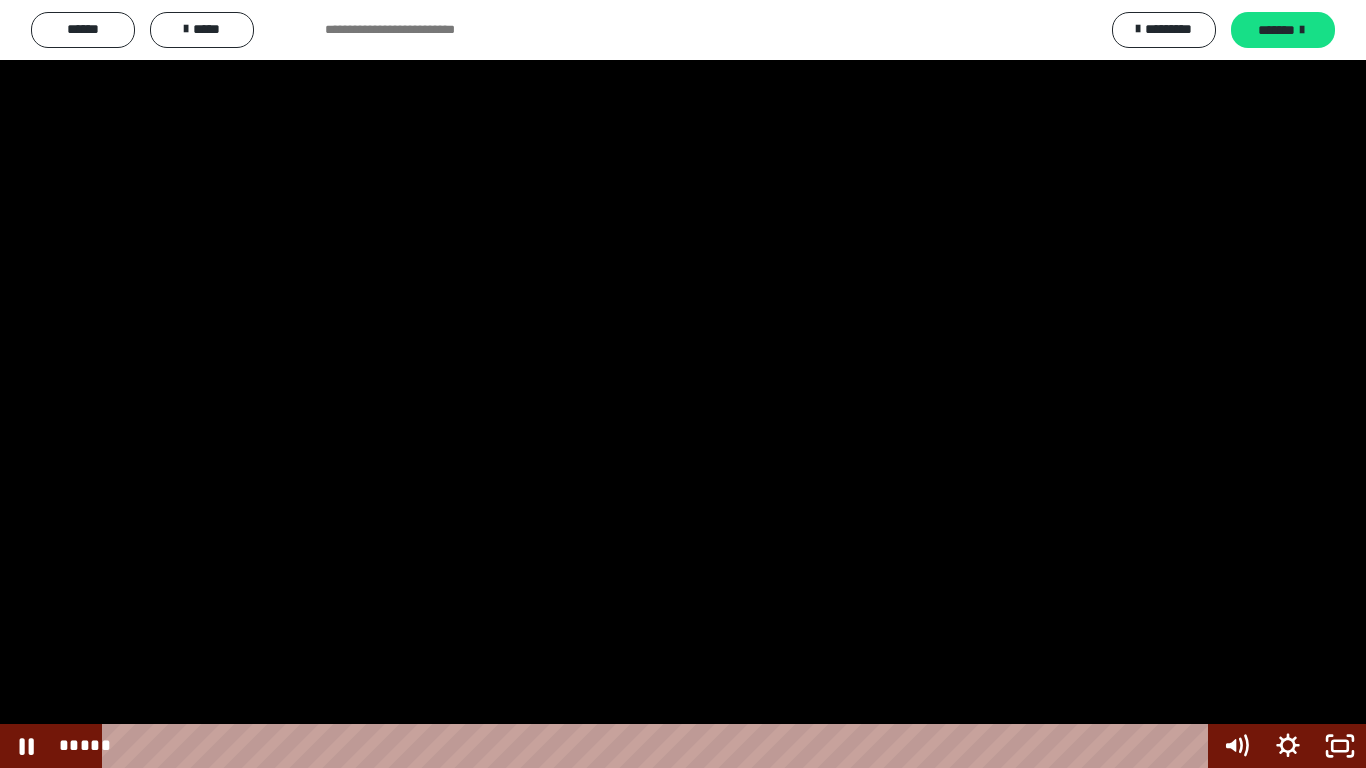 click at bounding box center [683, 384] 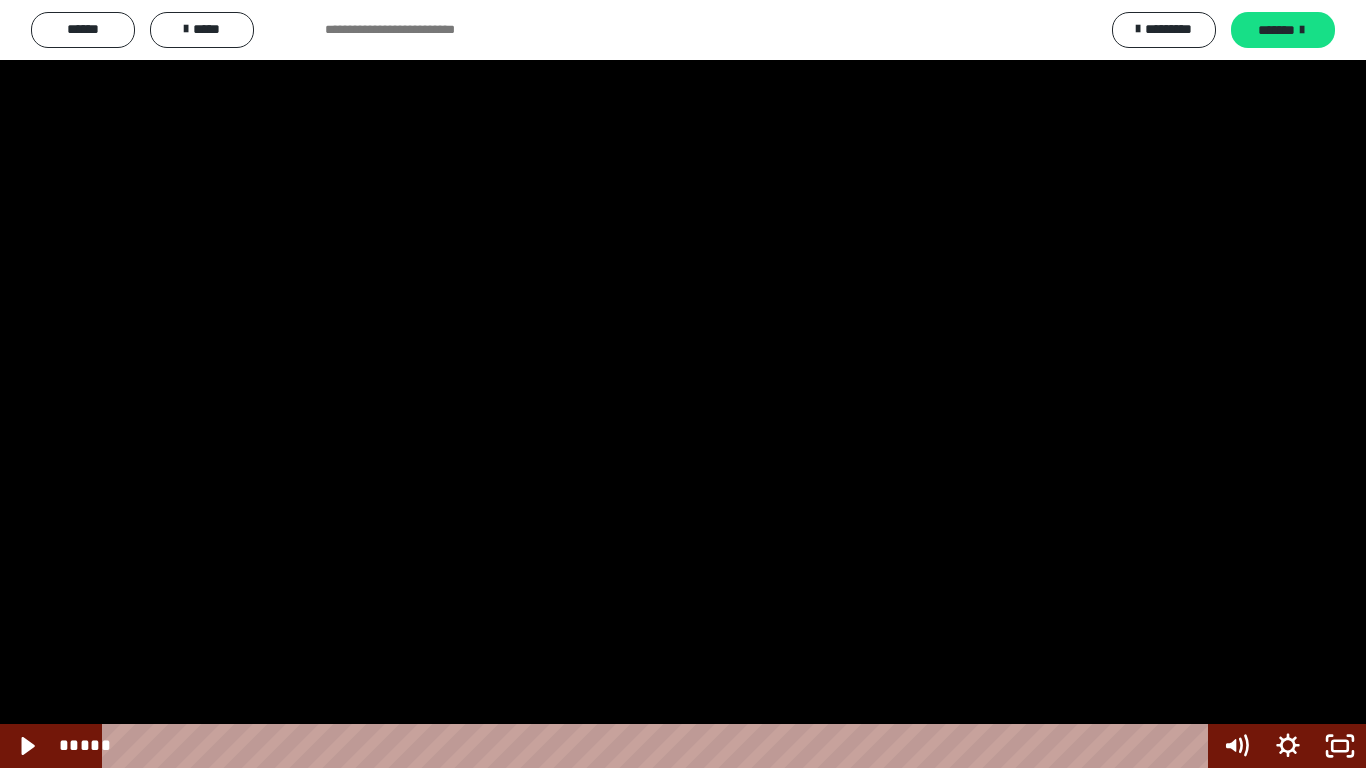 click at bounding box center (683, 384) 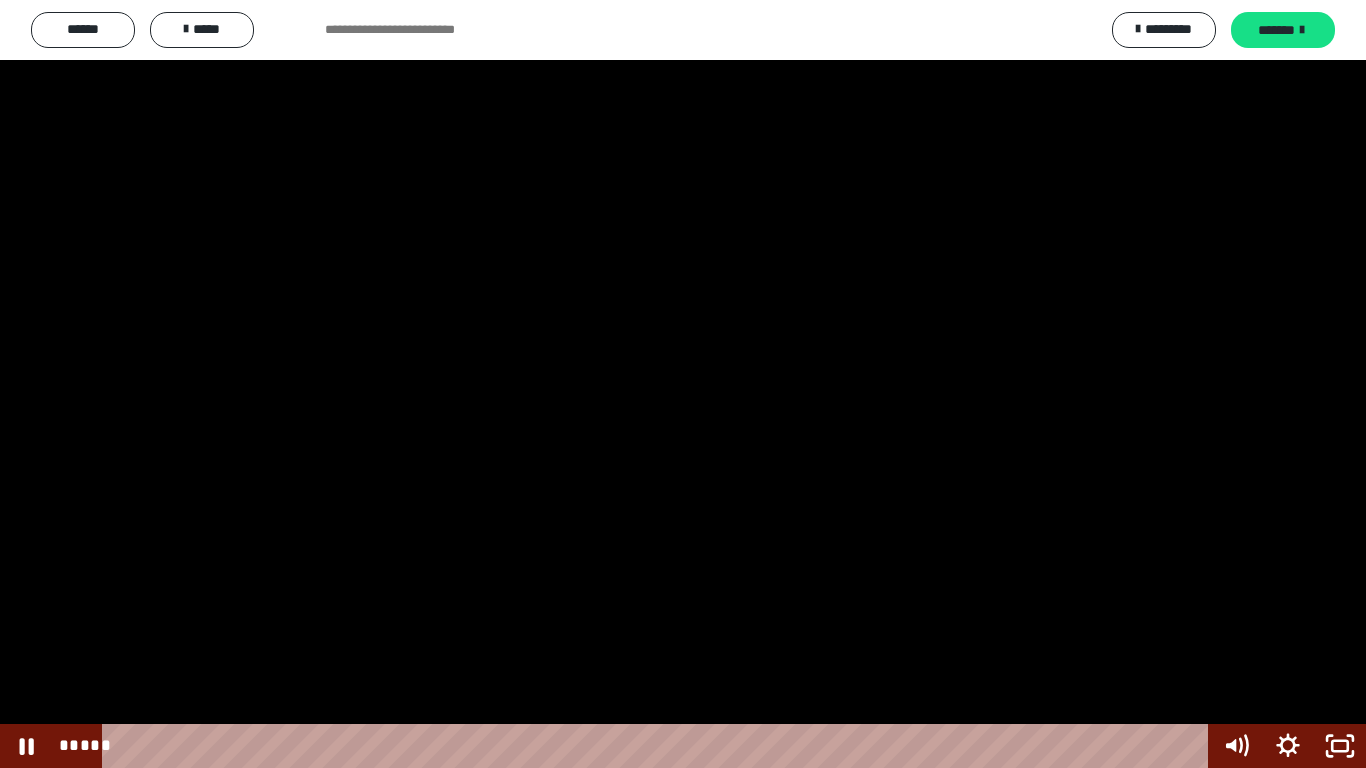 click at bounding box center (683, 384) 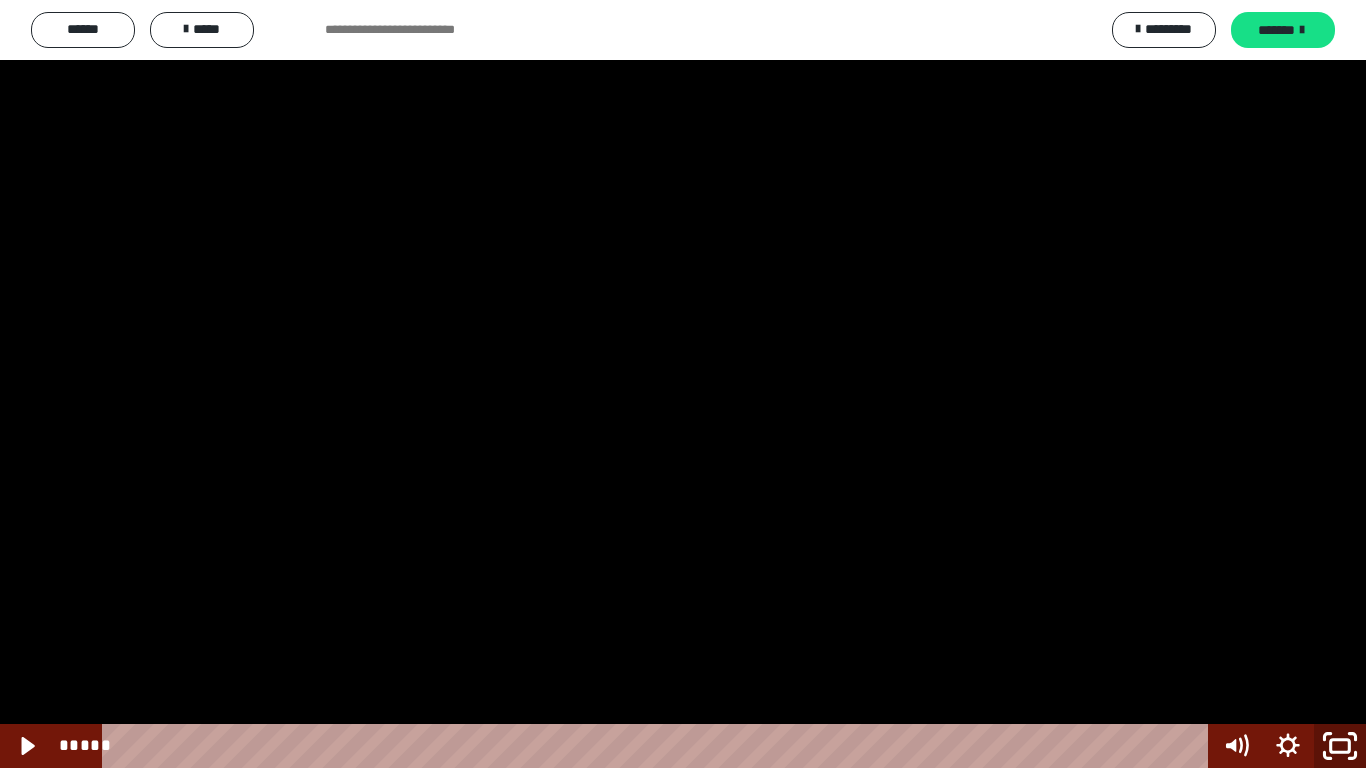 click 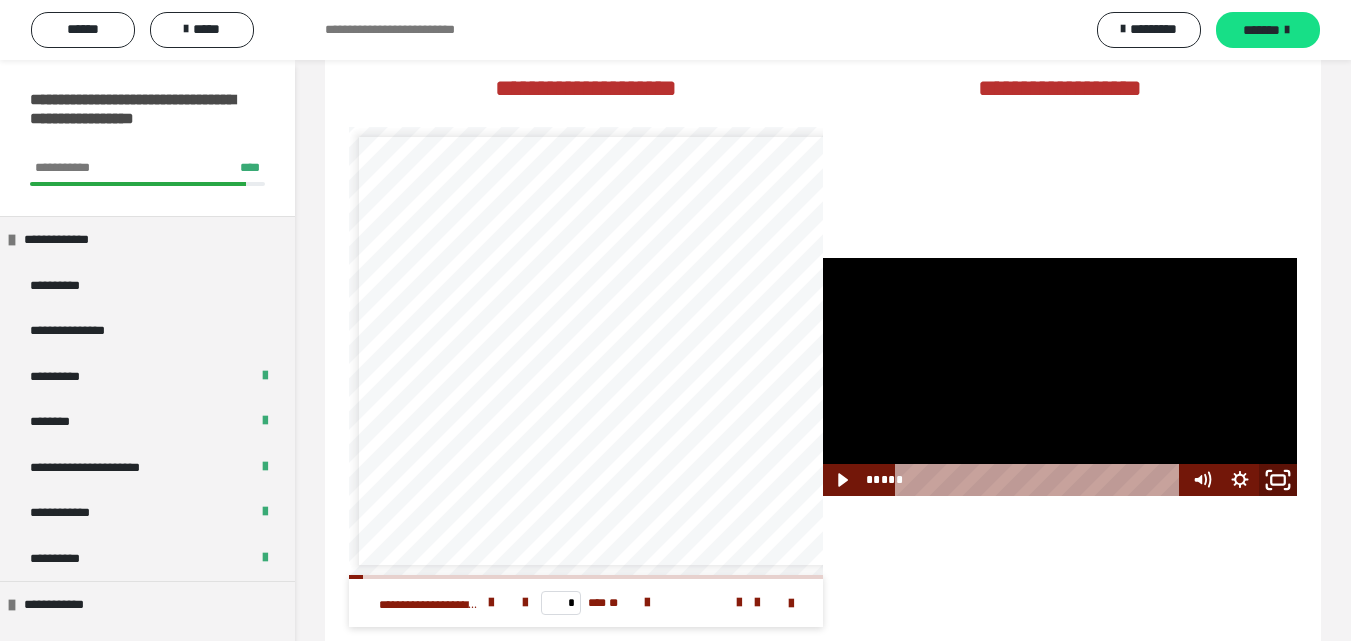 click 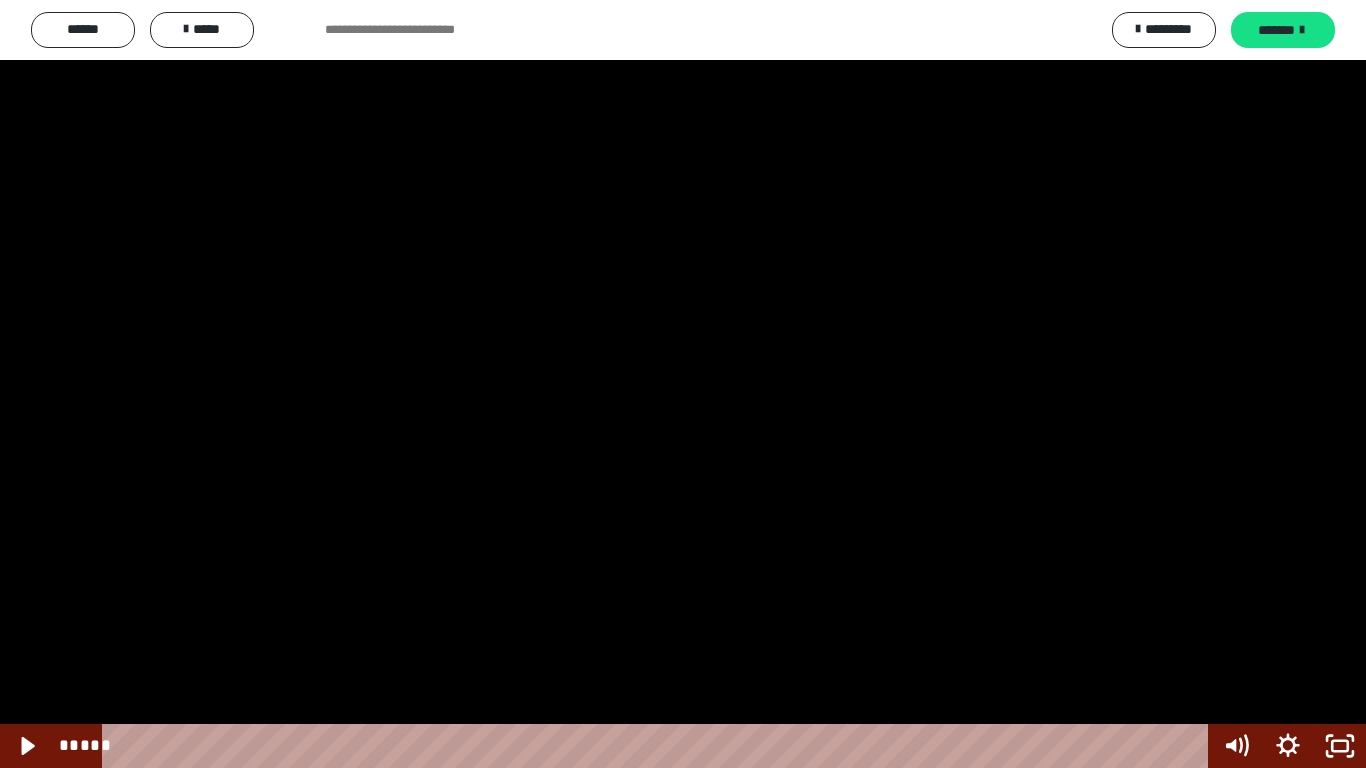 click at bounding box center (683, 384) 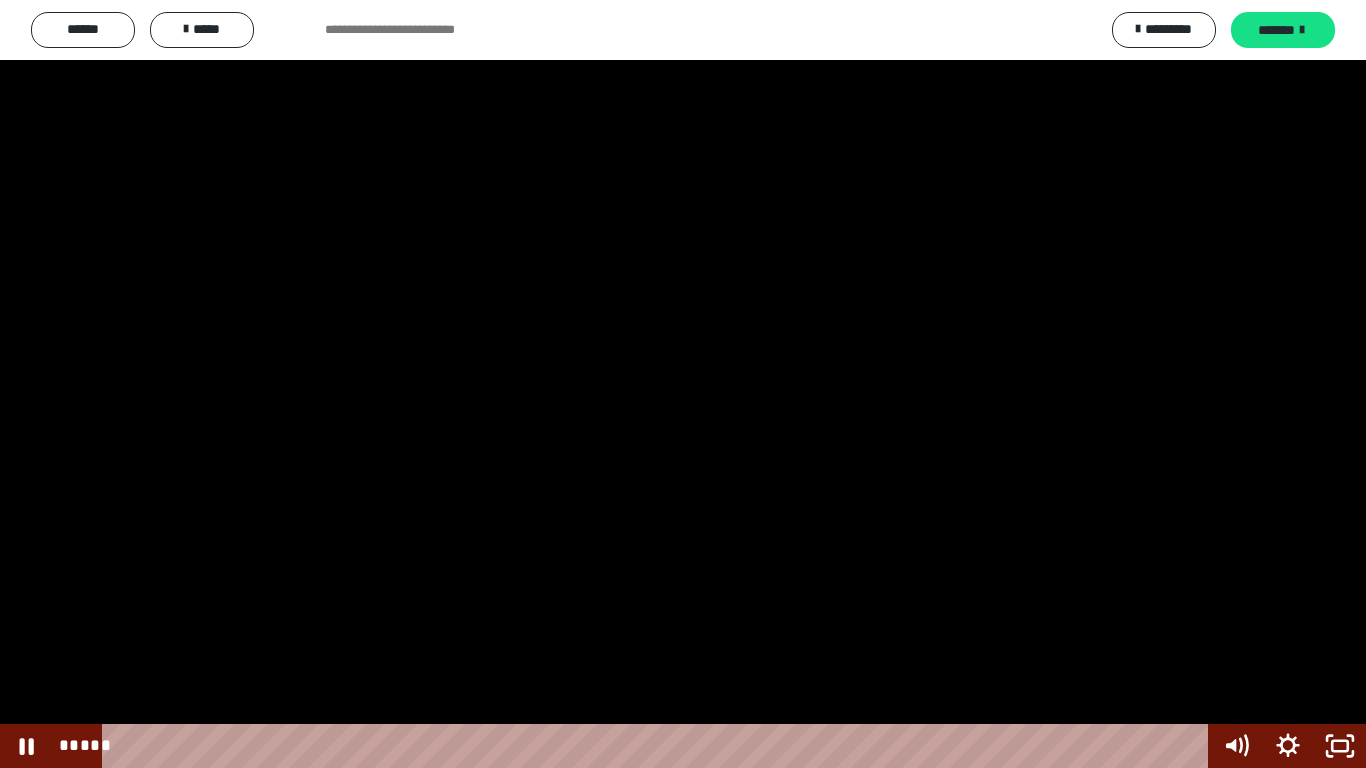 click at bounding box center [683, 384] 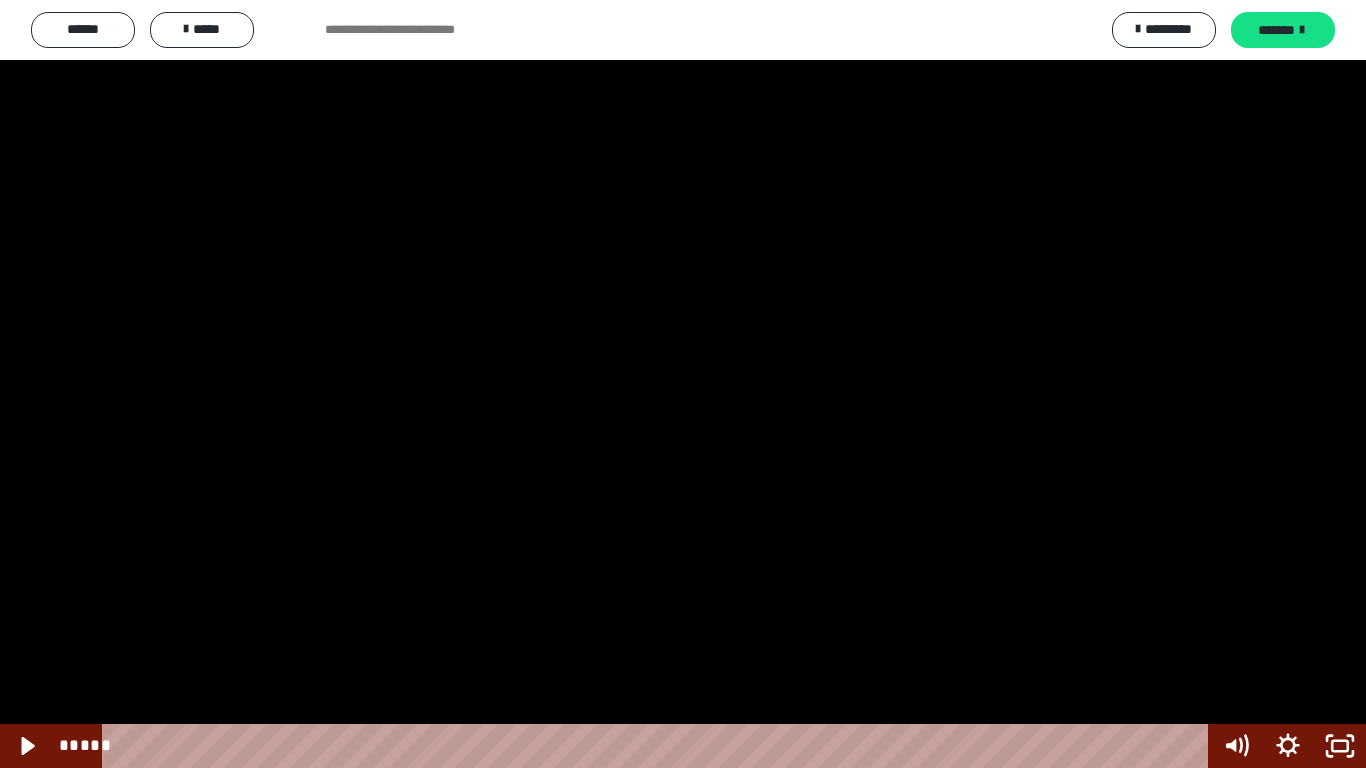 click at bounding box center [683, 384] 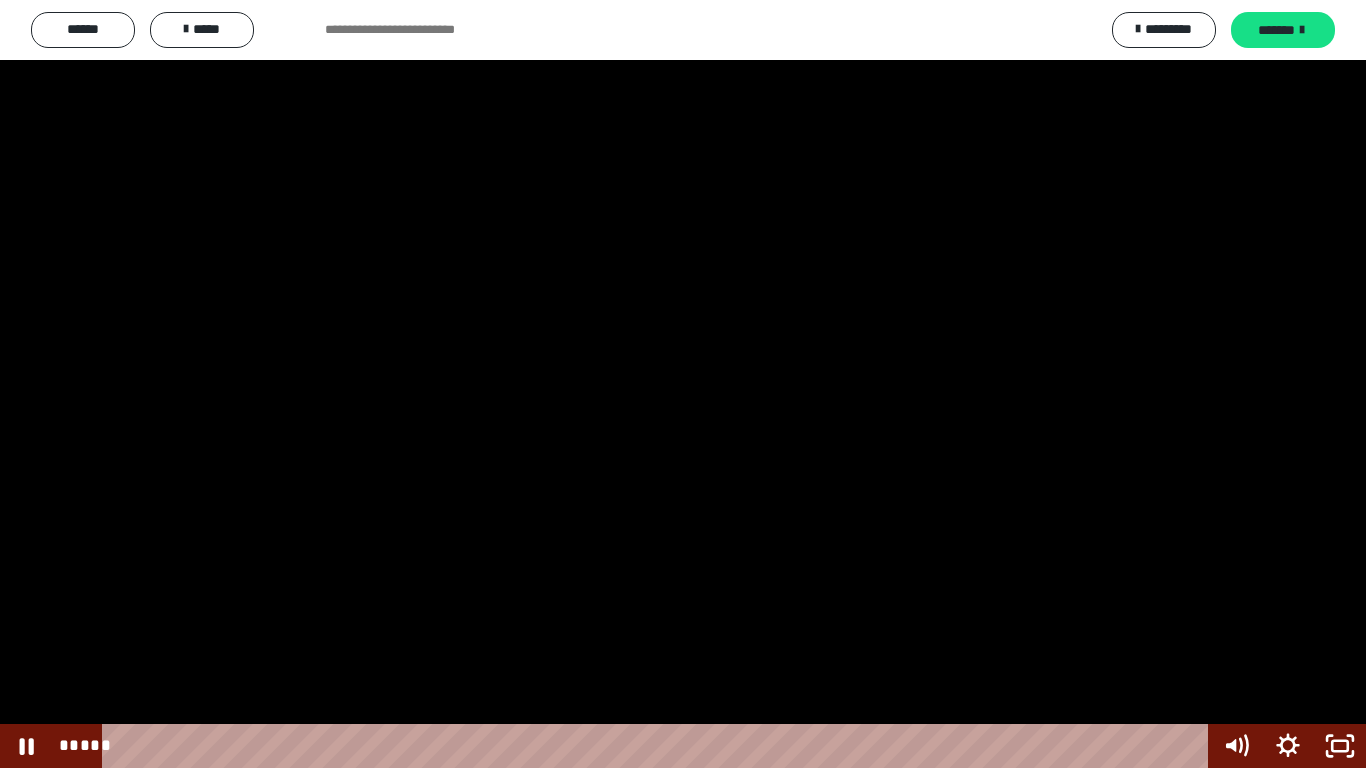 click at bounding box center (683, 384) 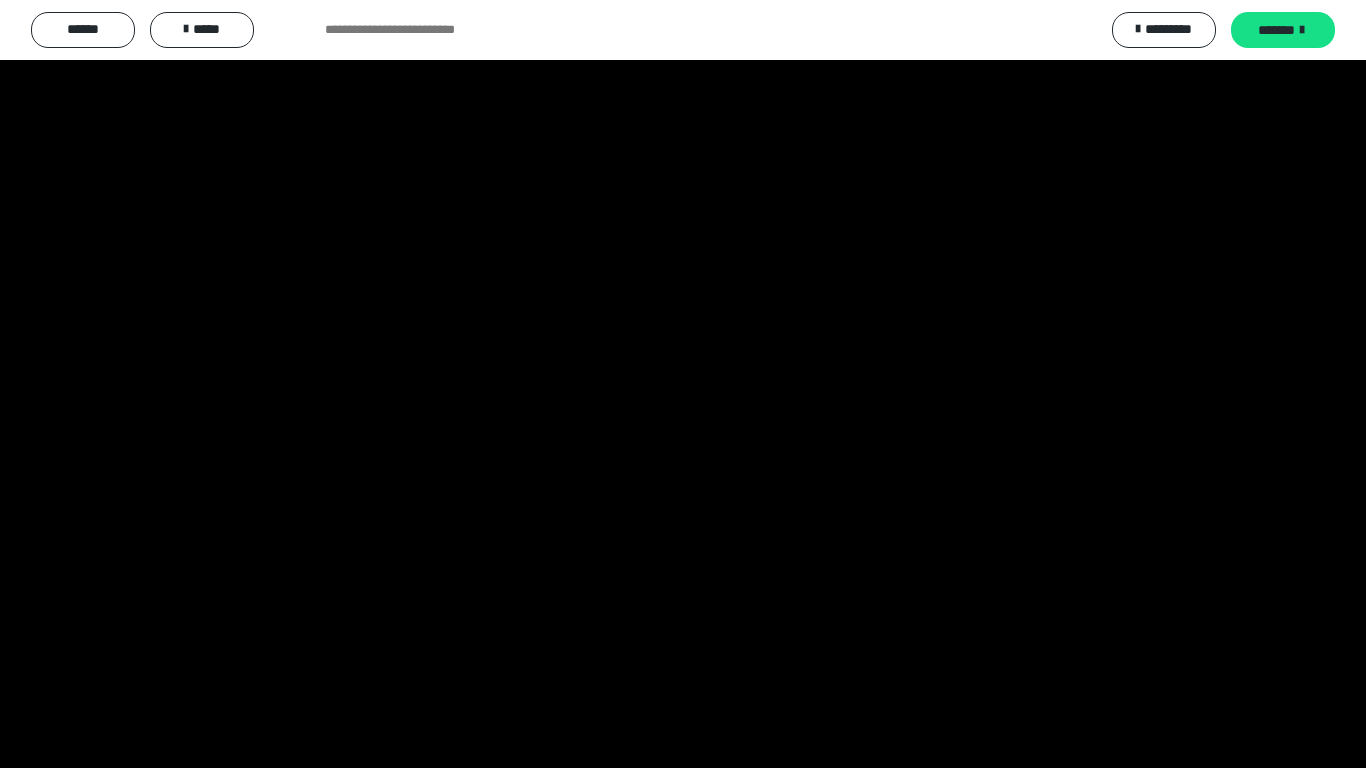 click at bounding box center [683, 384] 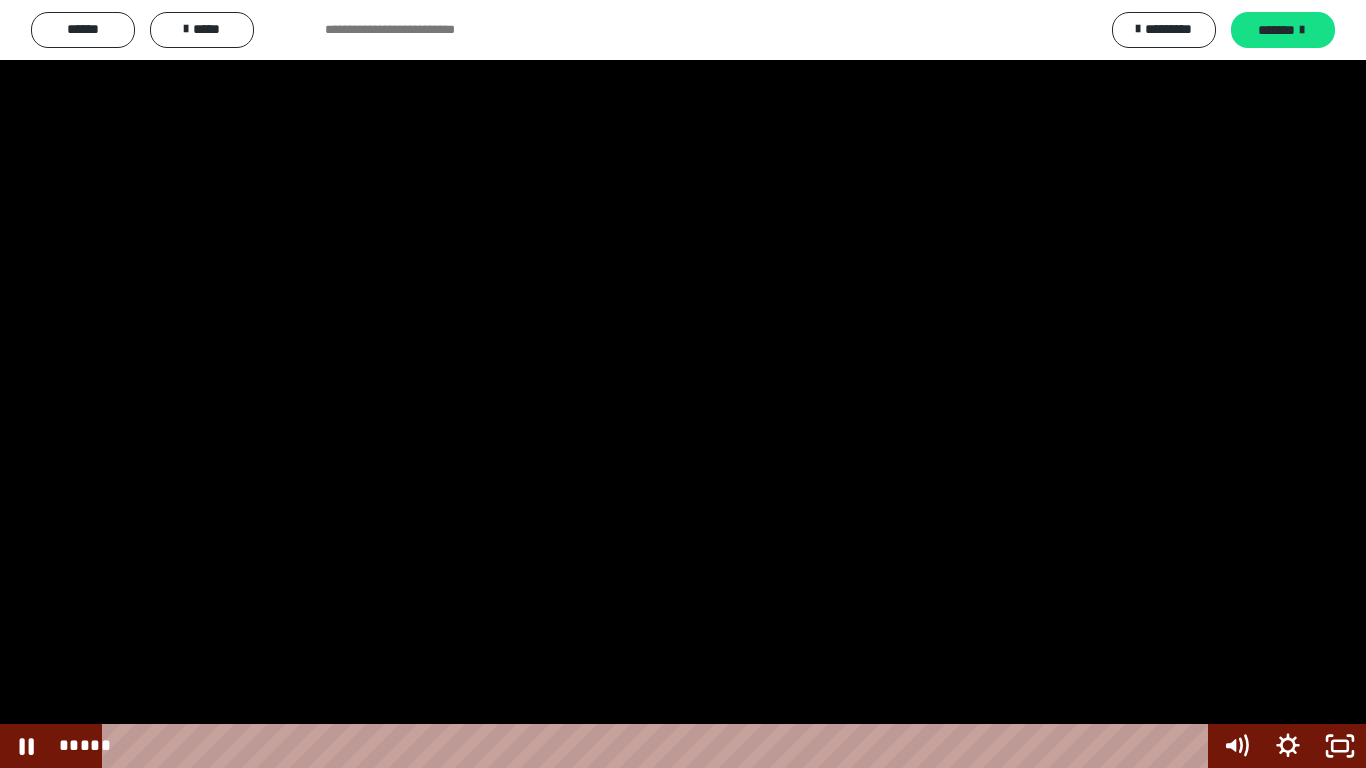 click at bounding box center (683, 384) 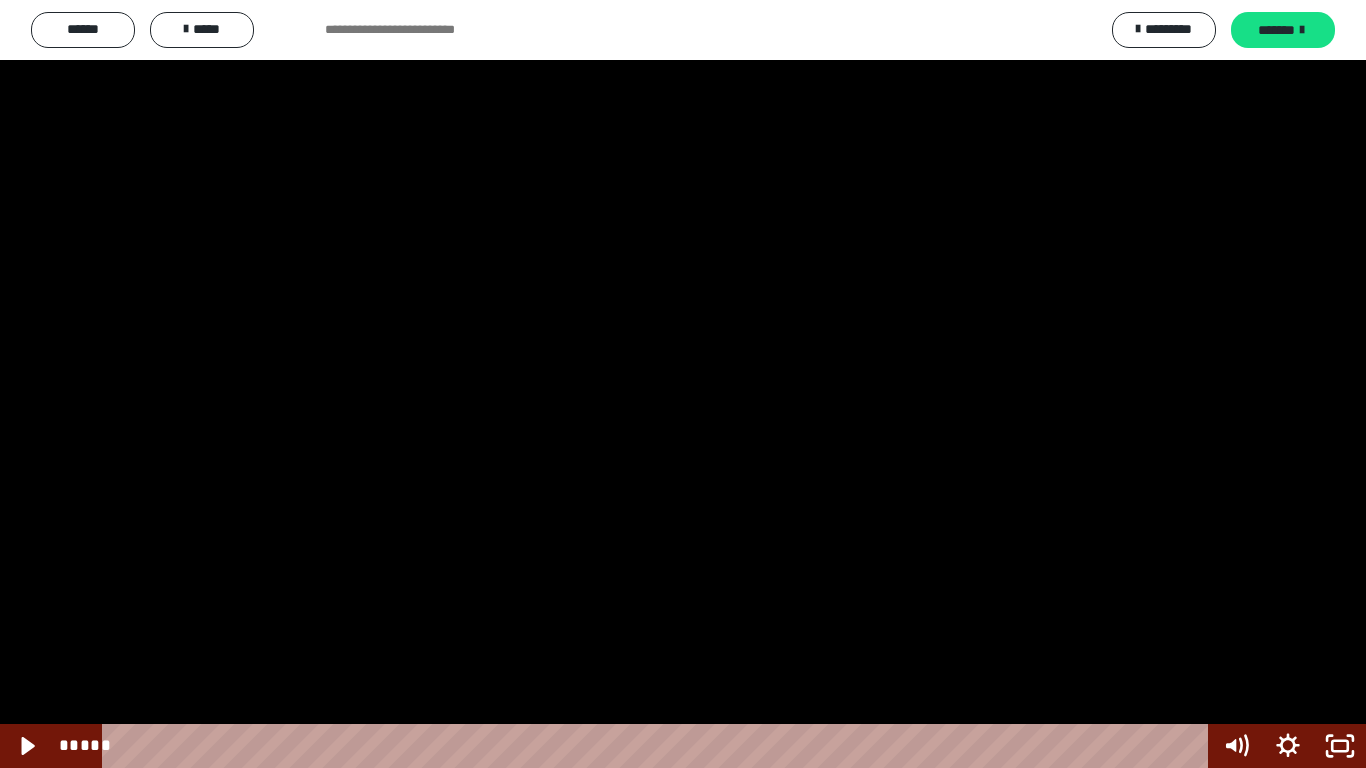 click at bounding box center [683, 384] 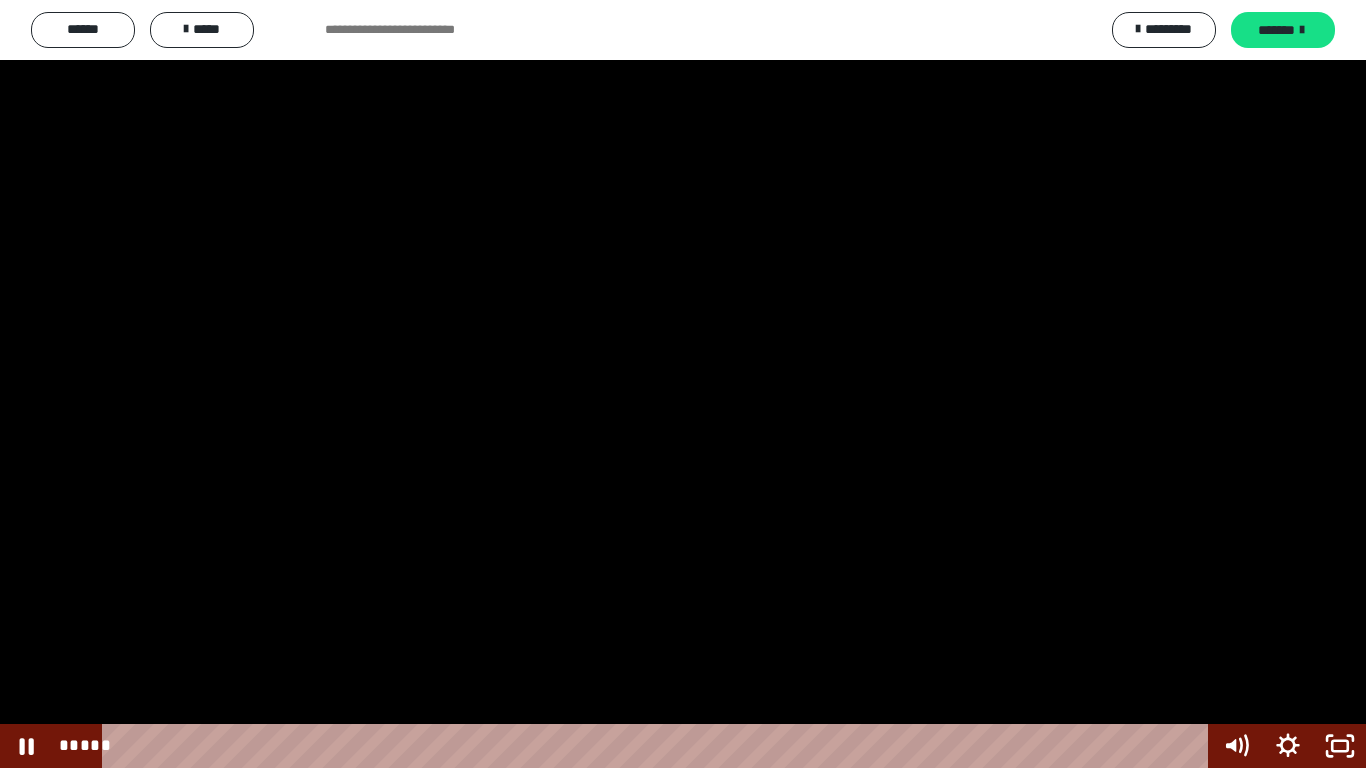 click at bounding box center (683, 384) 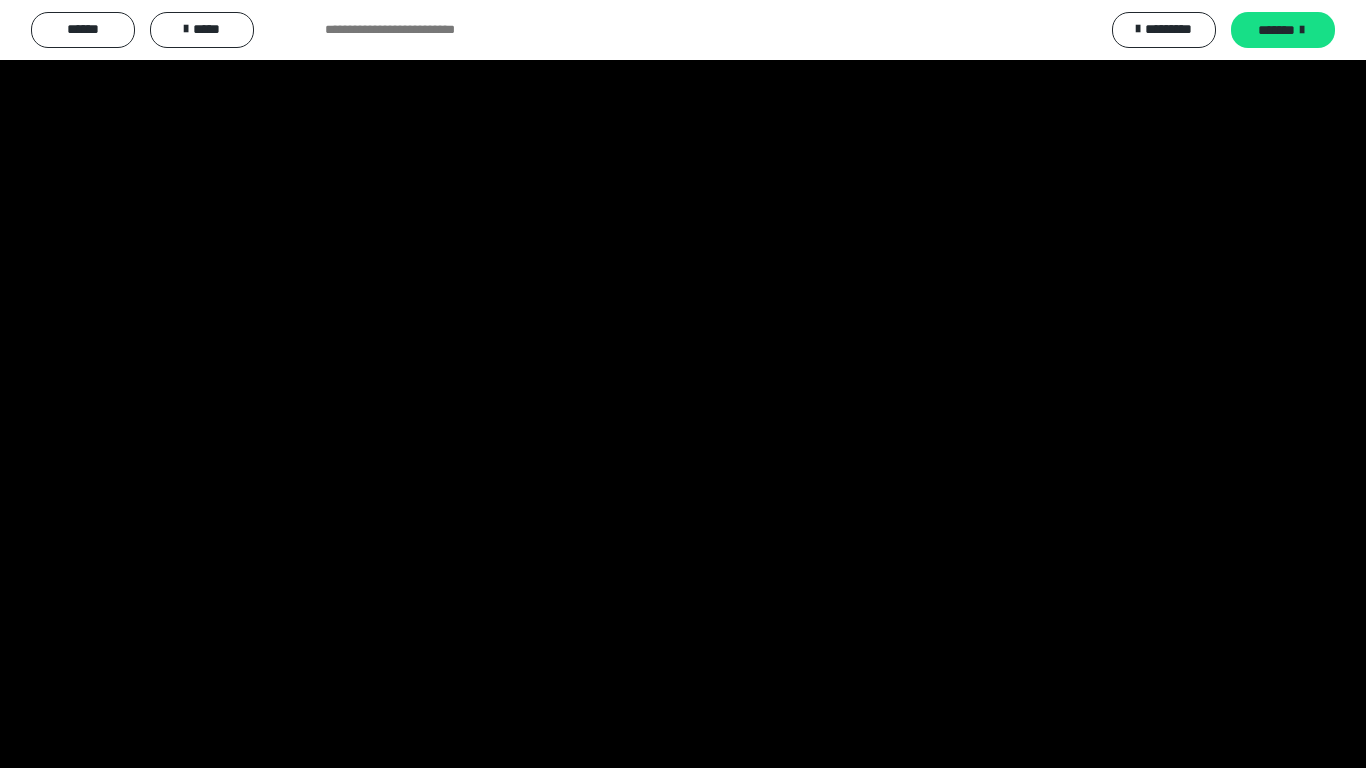 click at bounding box center (683, 384) 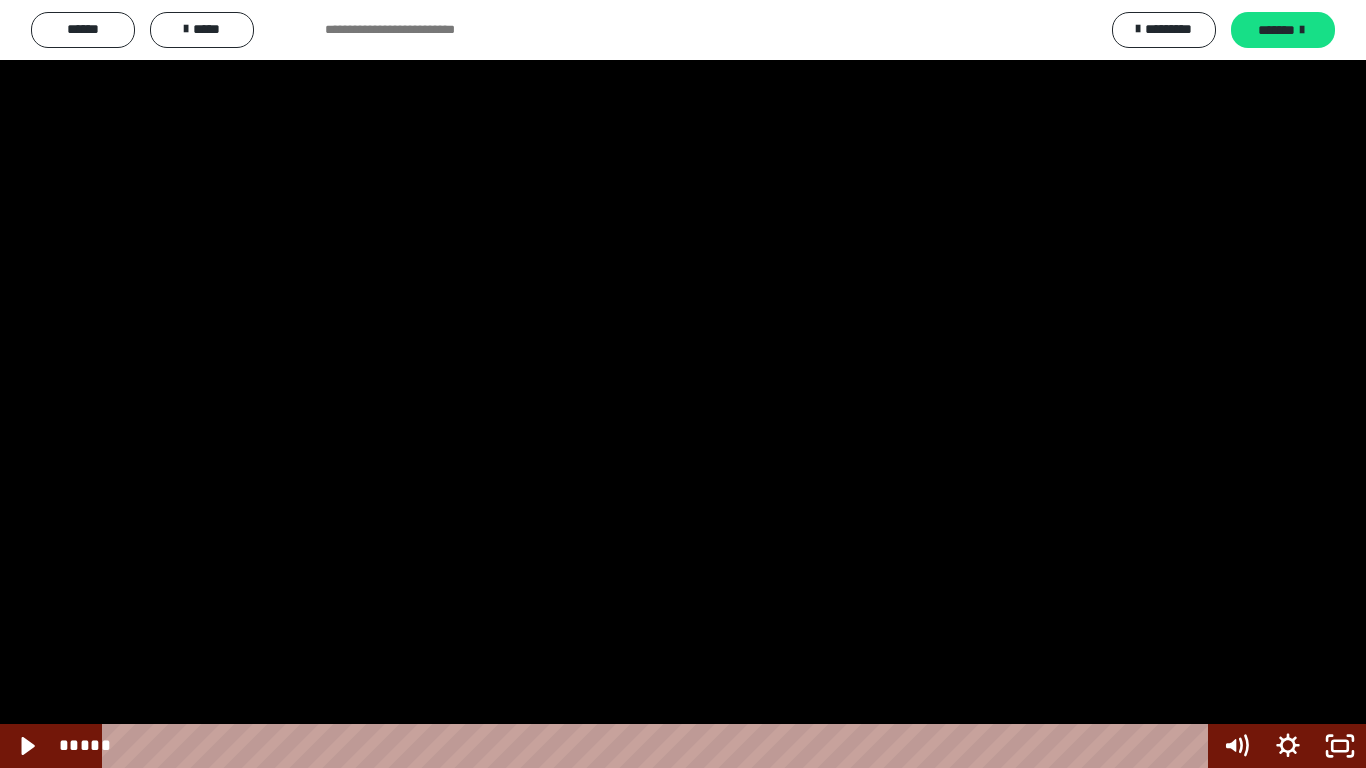 click at bounding box center (683, 384) 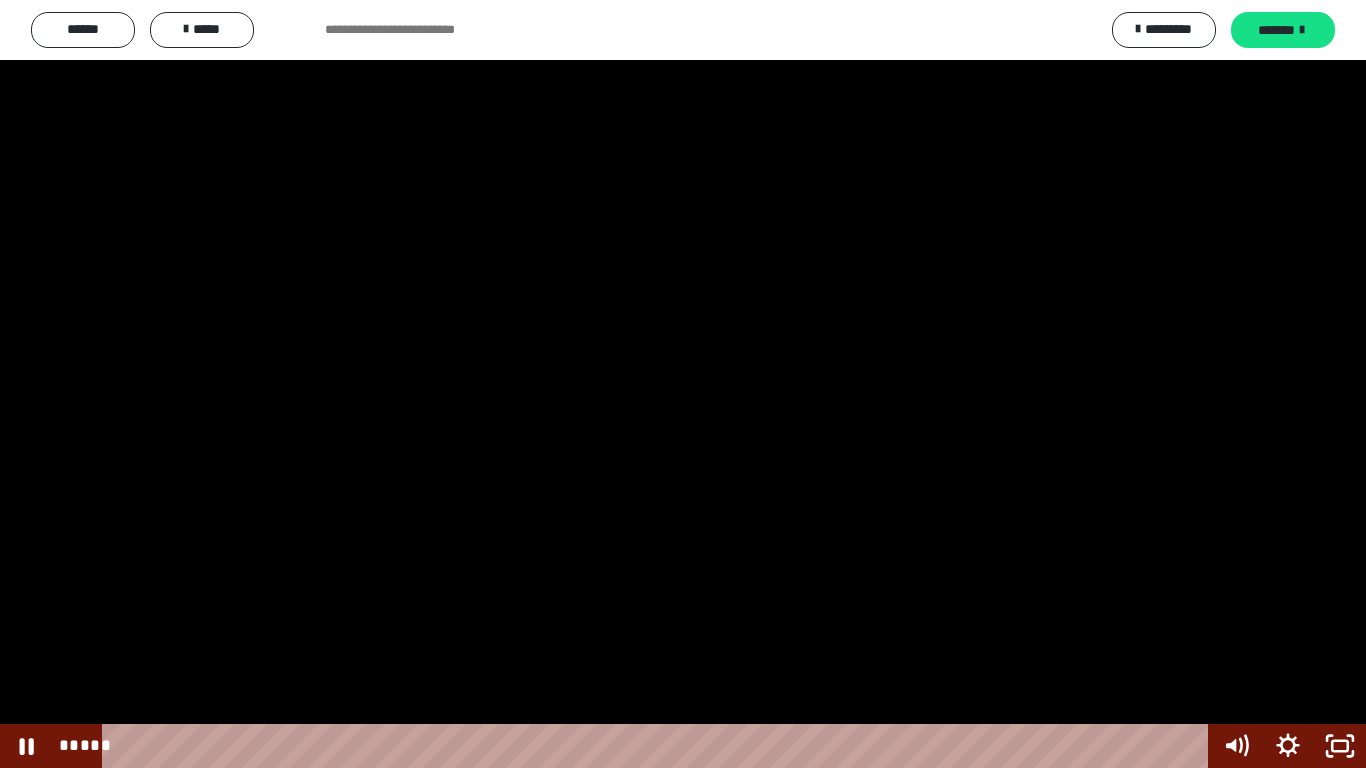 click at bounding box center (683, 384) 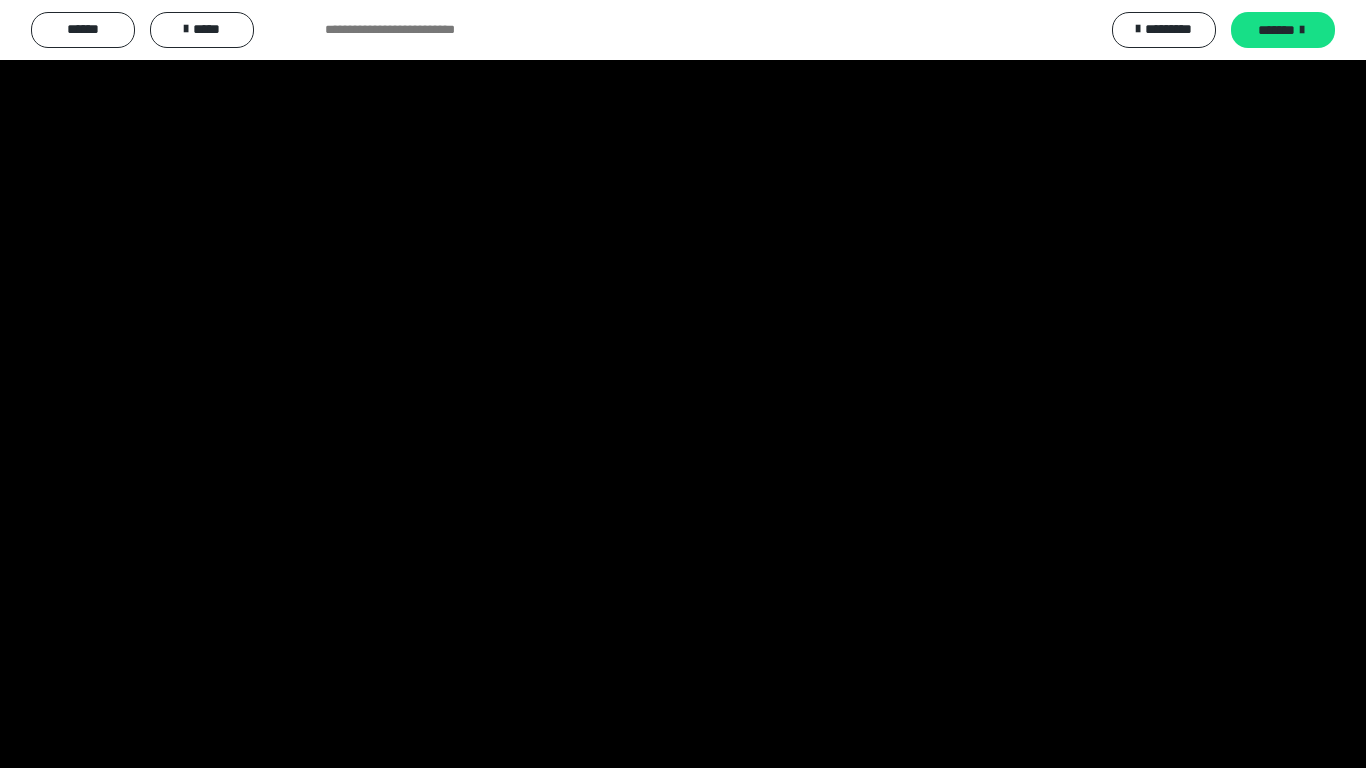 click at bounding box center [683, 384] 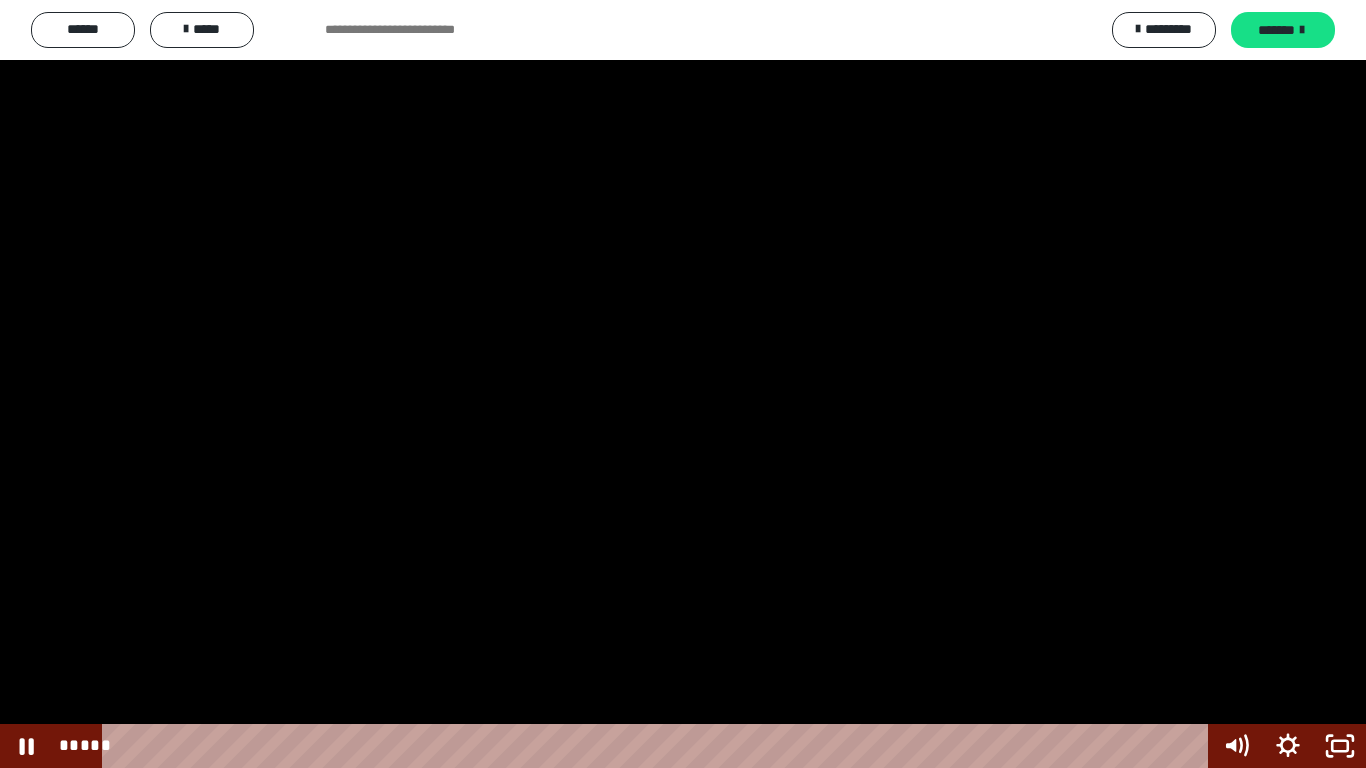 click at bounding box center (683, 384) 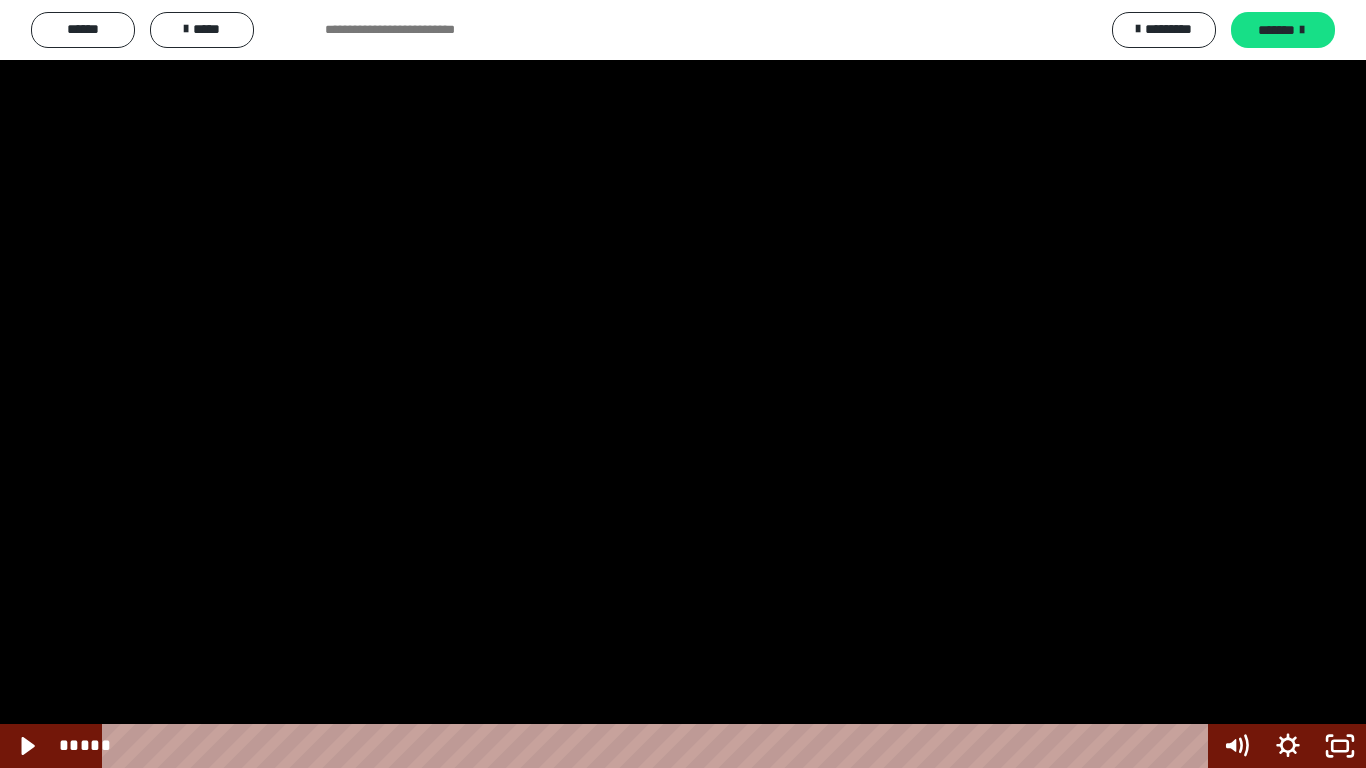 click at bounding box center [683, 384] 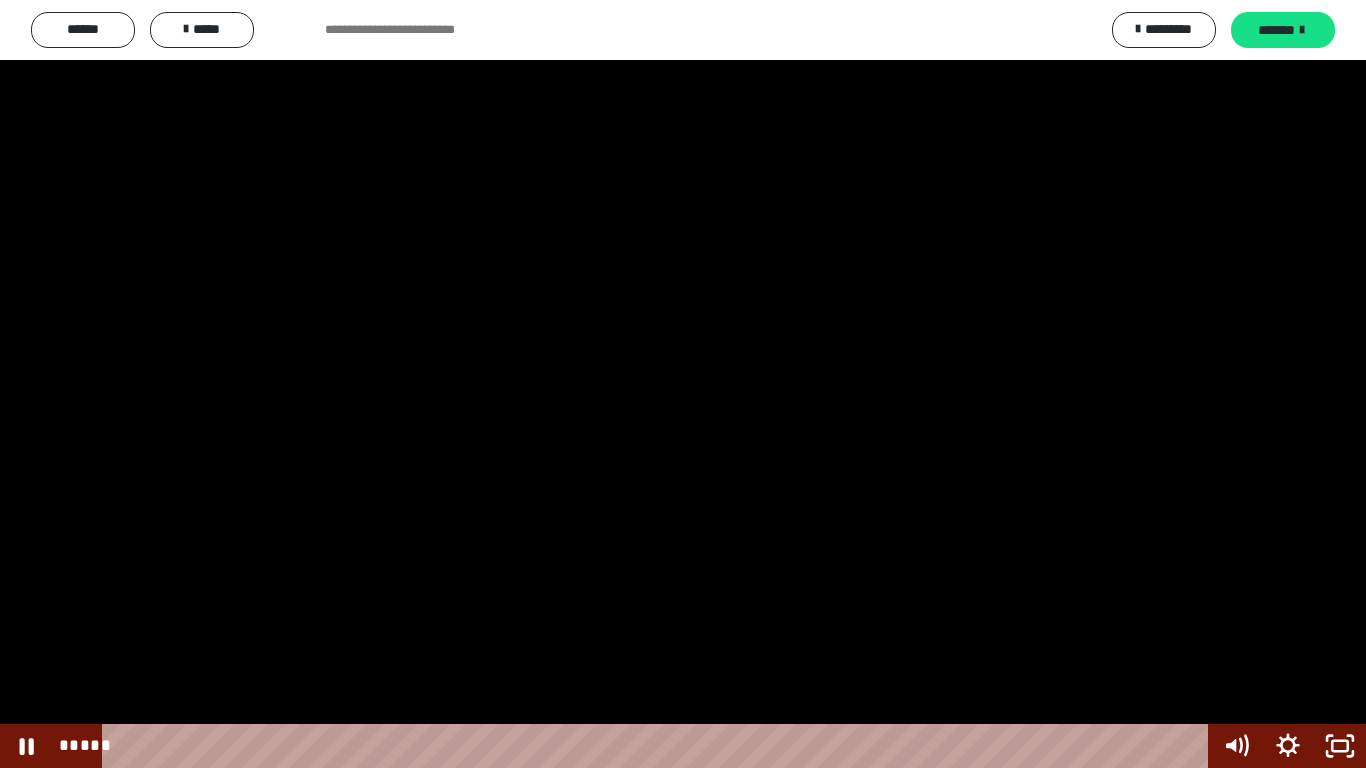 click at bounding box center [683, 384] 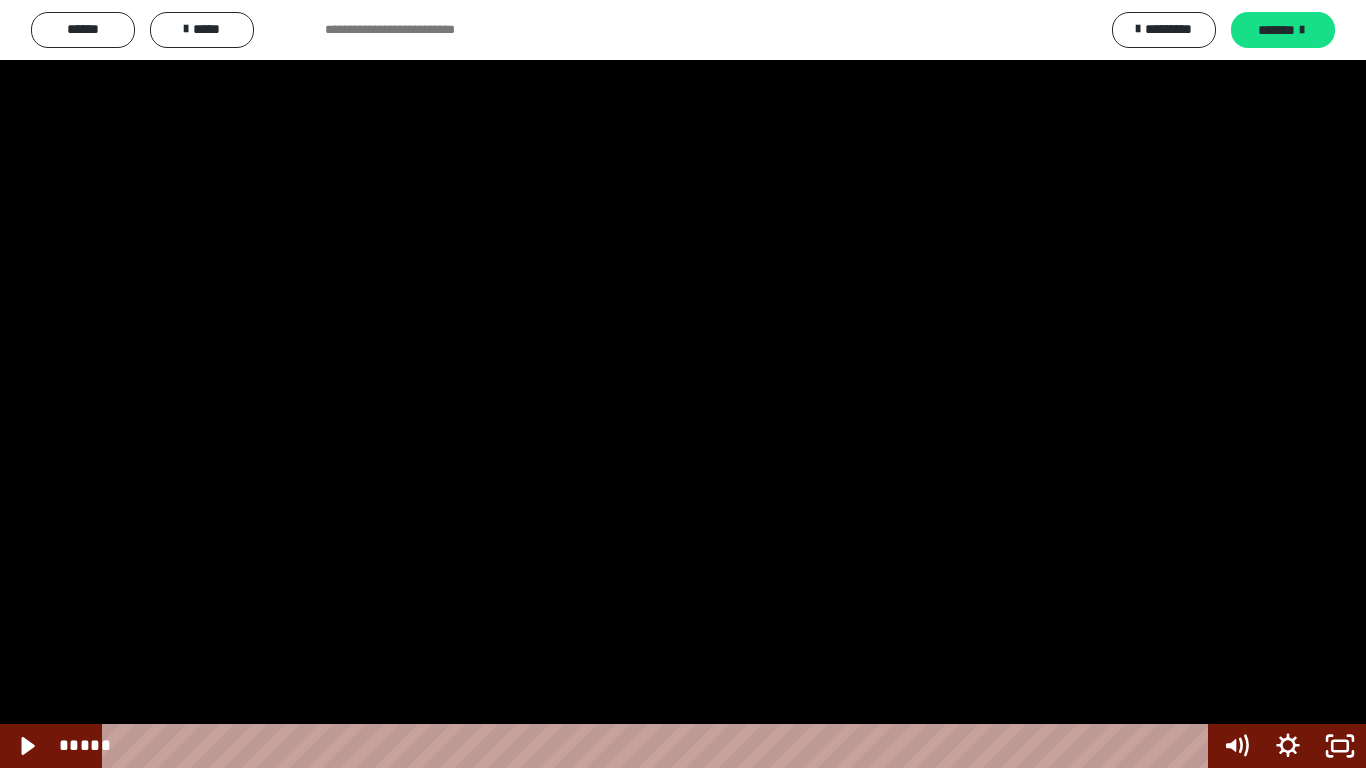 click at bounding box center [683, 384] 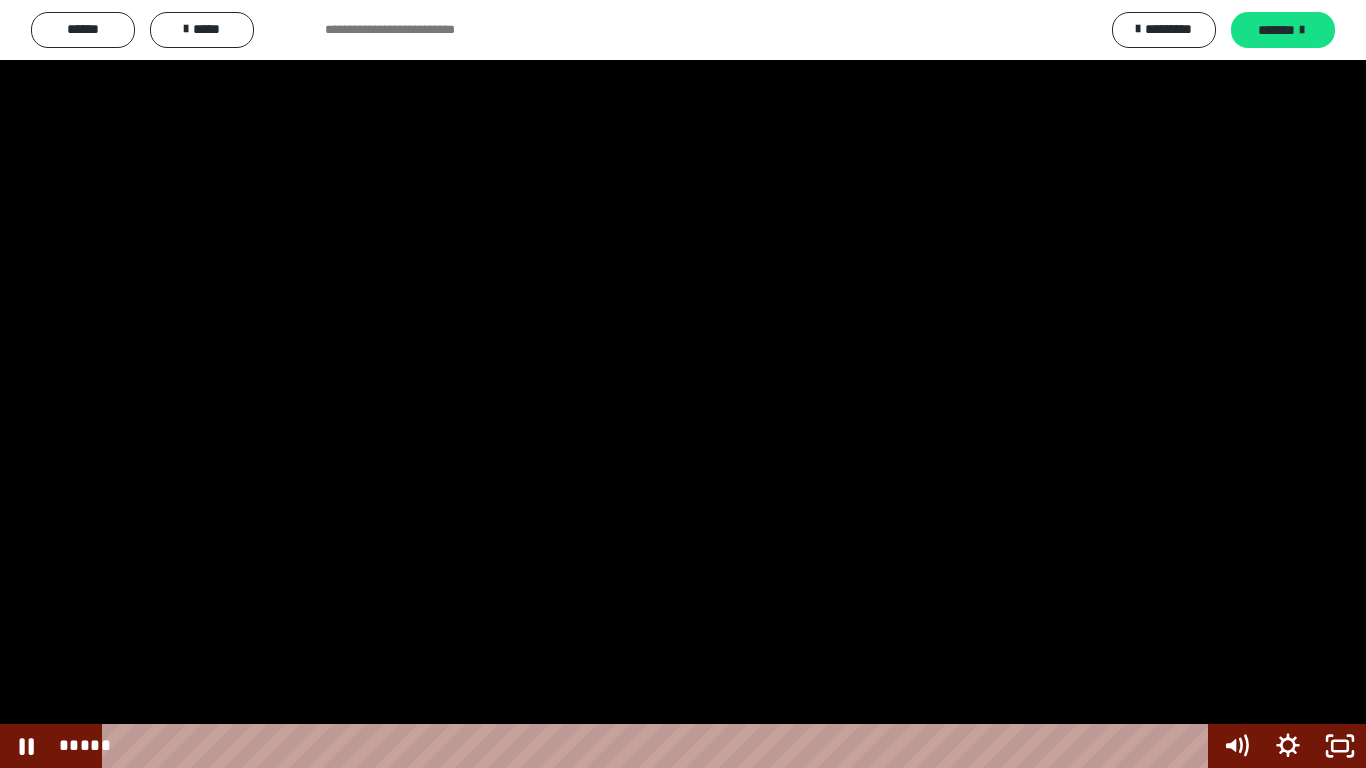 click at bounding box center [683, 384] 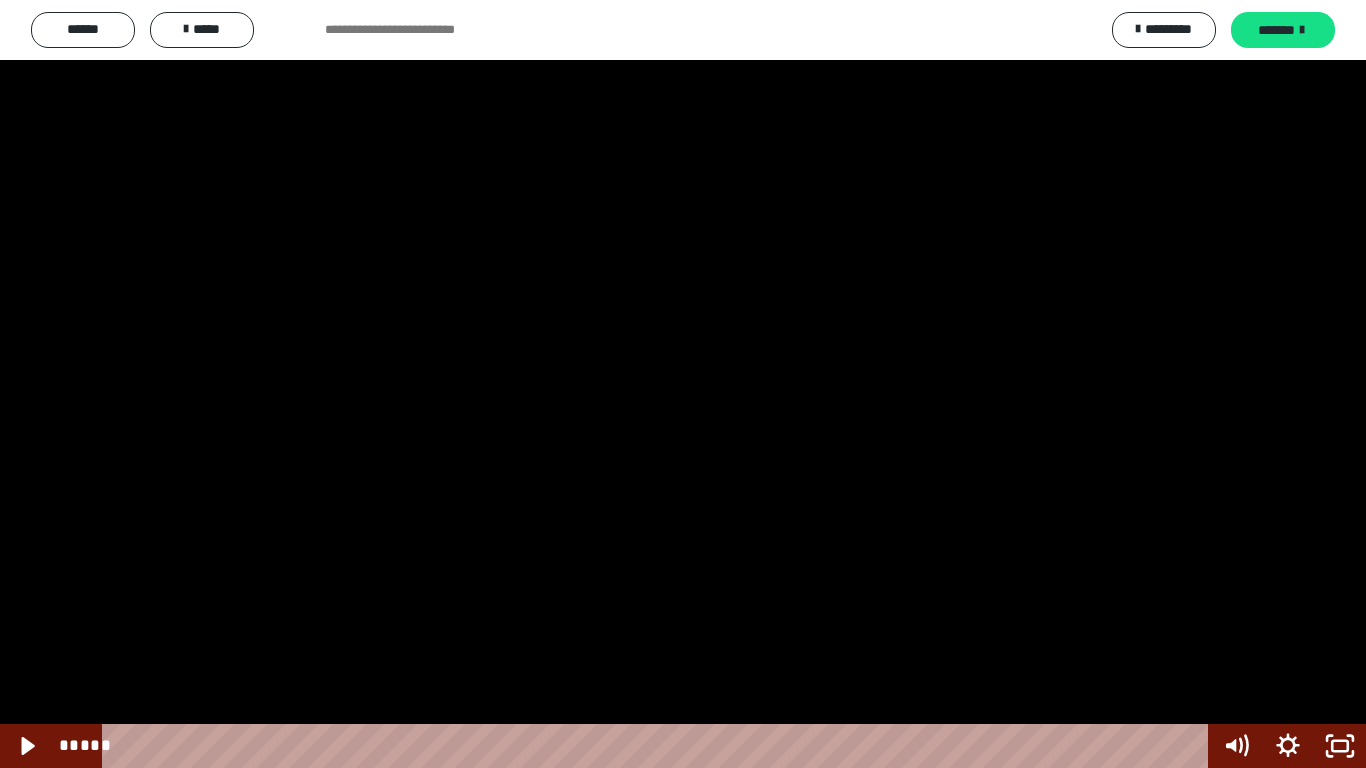 click at bounding box center [683, 384] 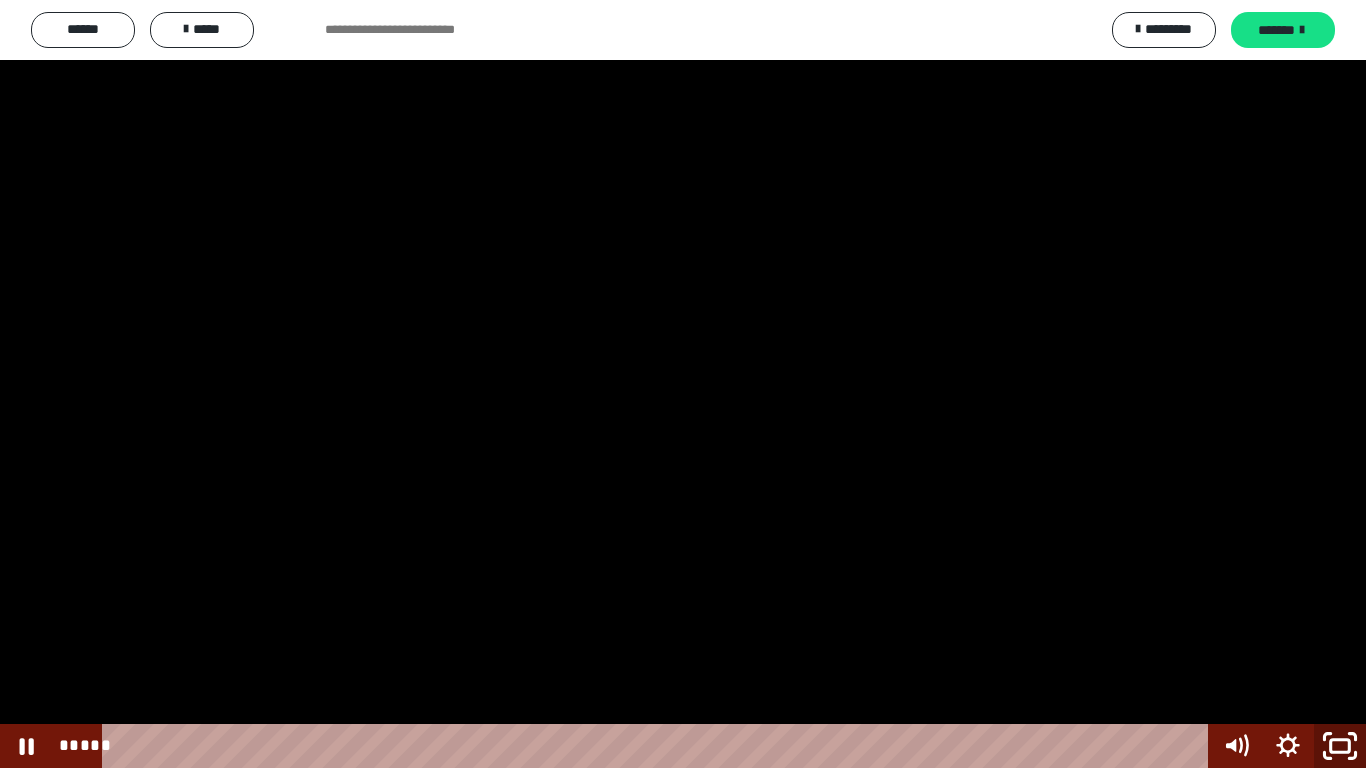 click 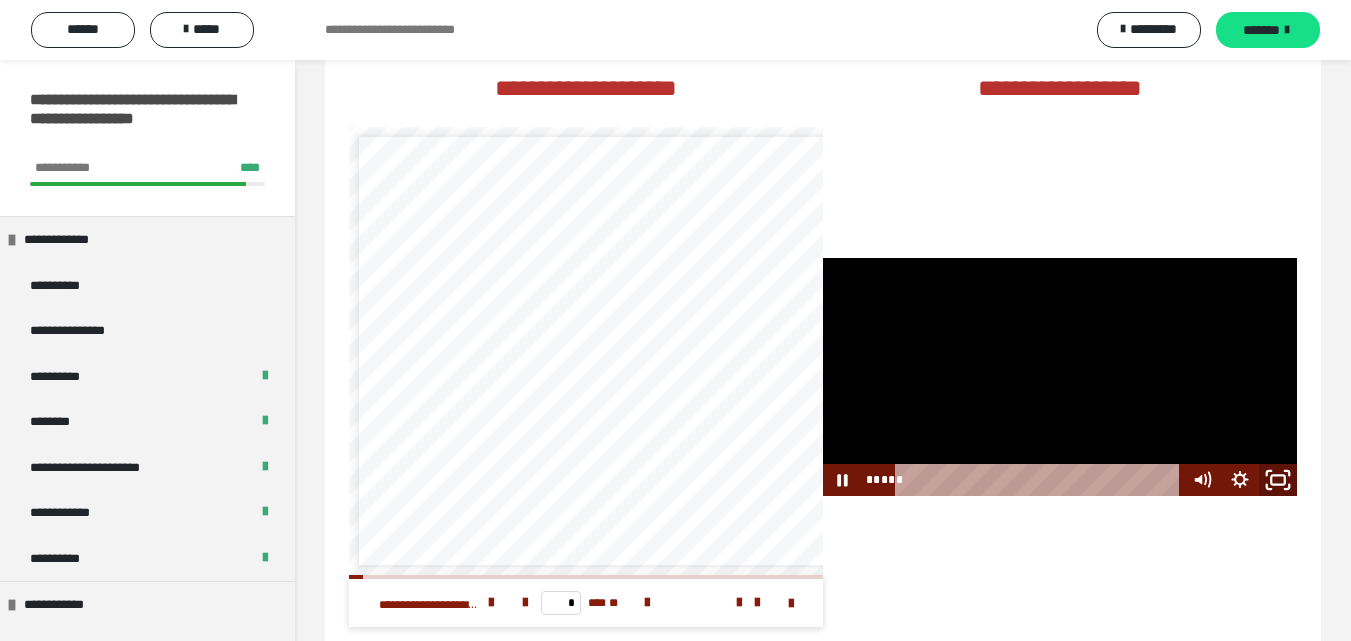 click 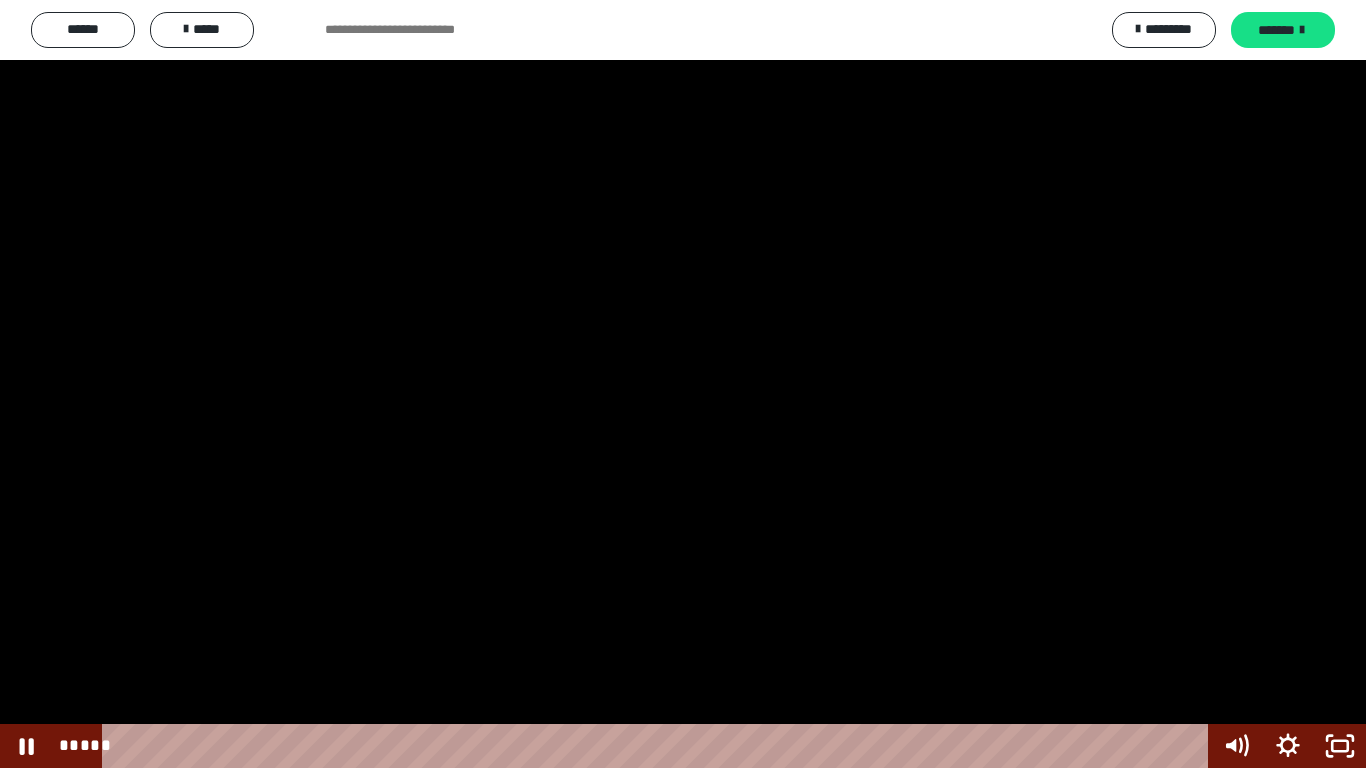 click at bounding box center (683, 384) 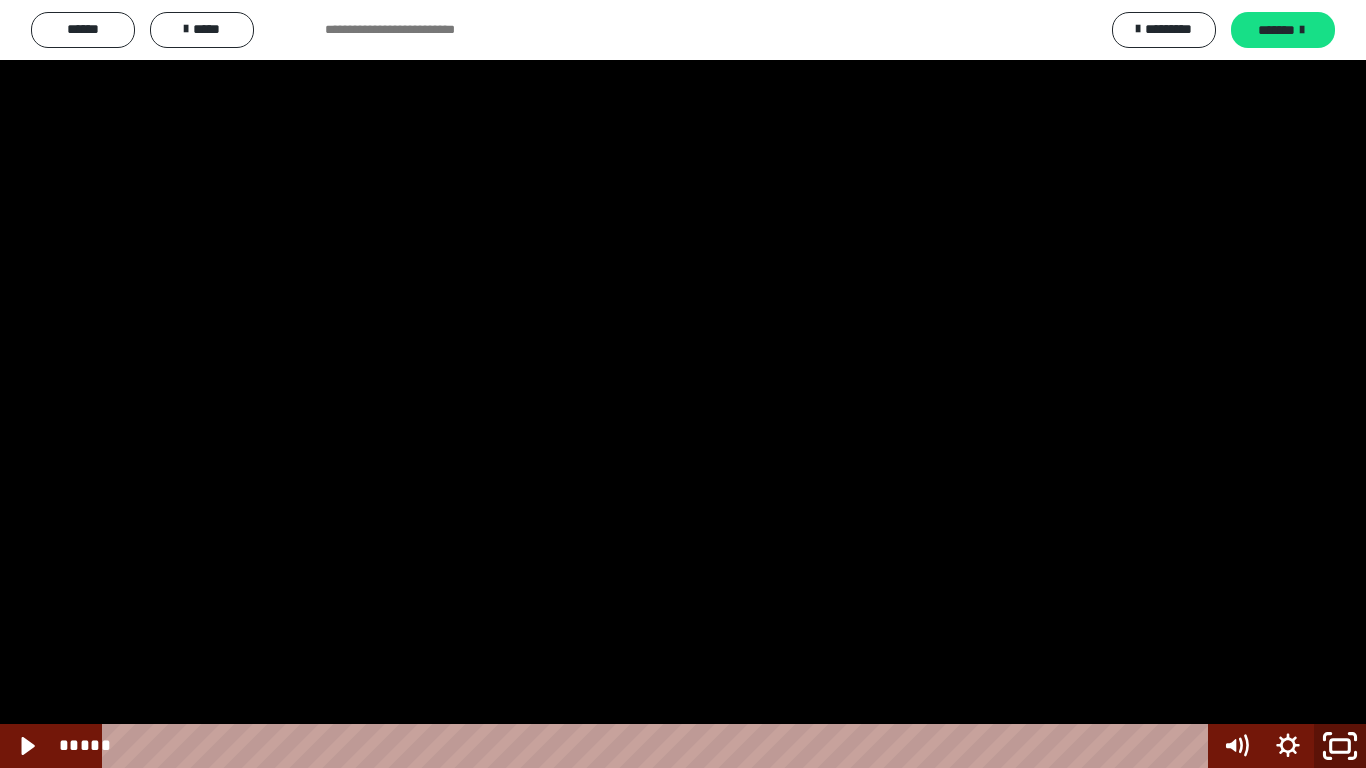 click 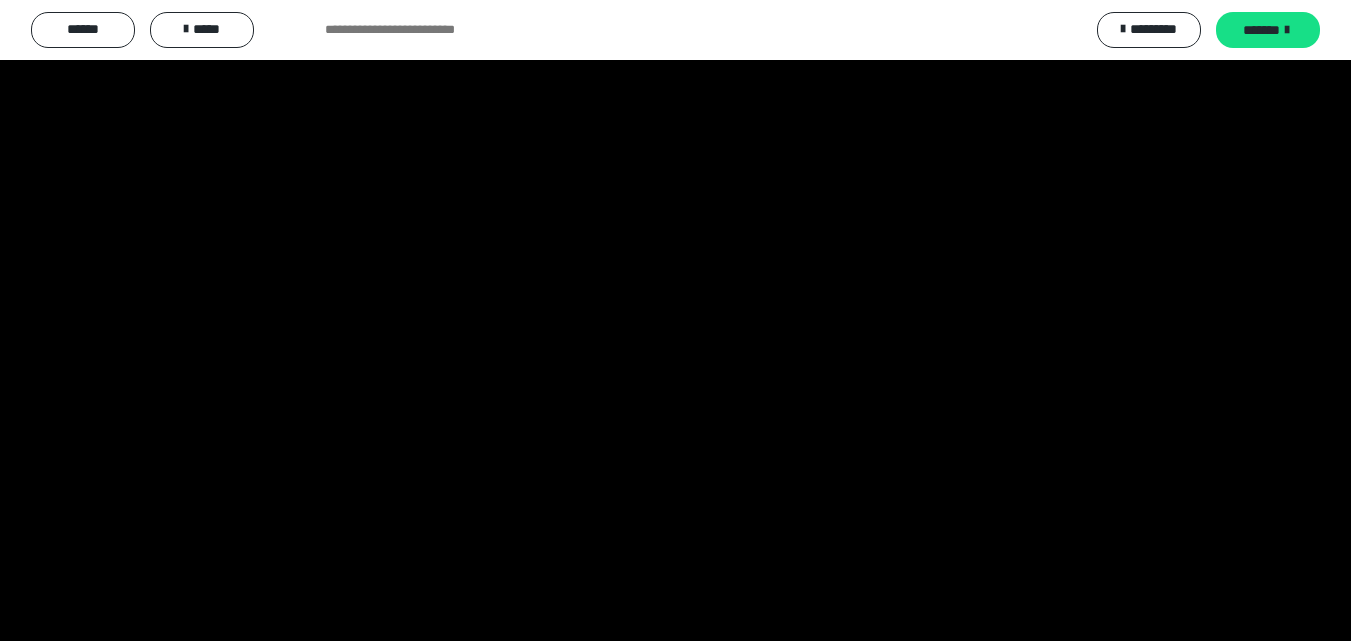 scroll, scrollTop: 0, scrollLeft: 0, axis: both 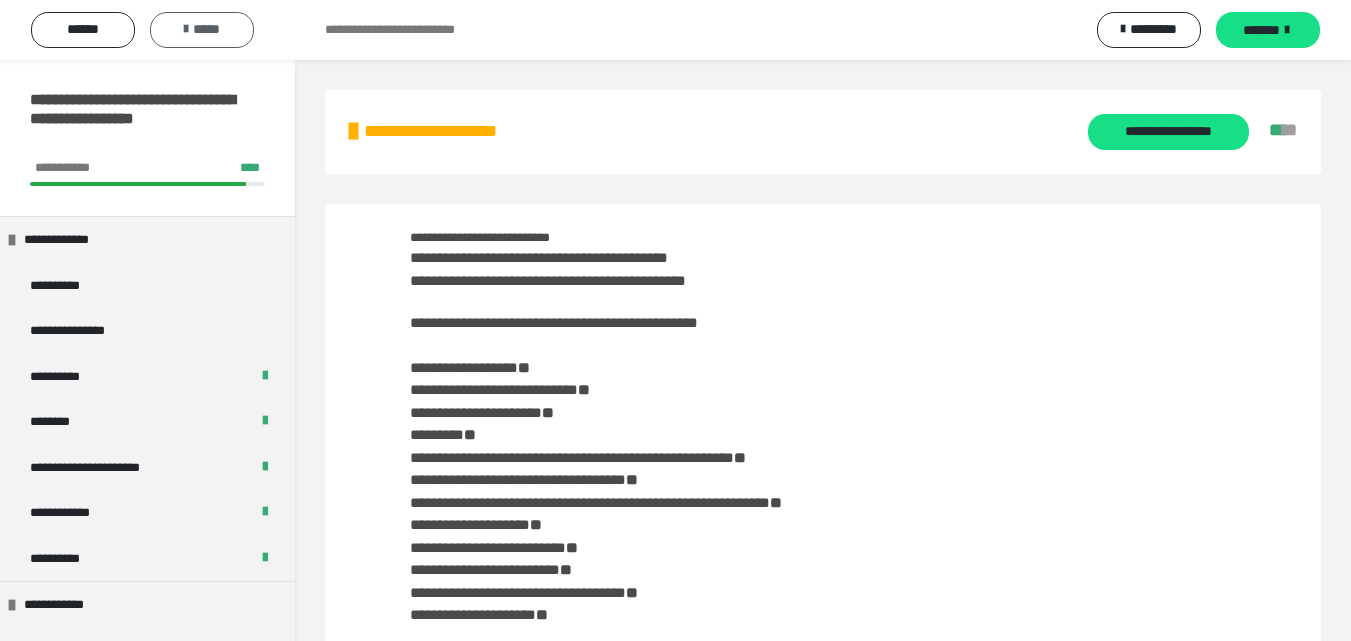 click on "*****" at bounding box center (202, 30) 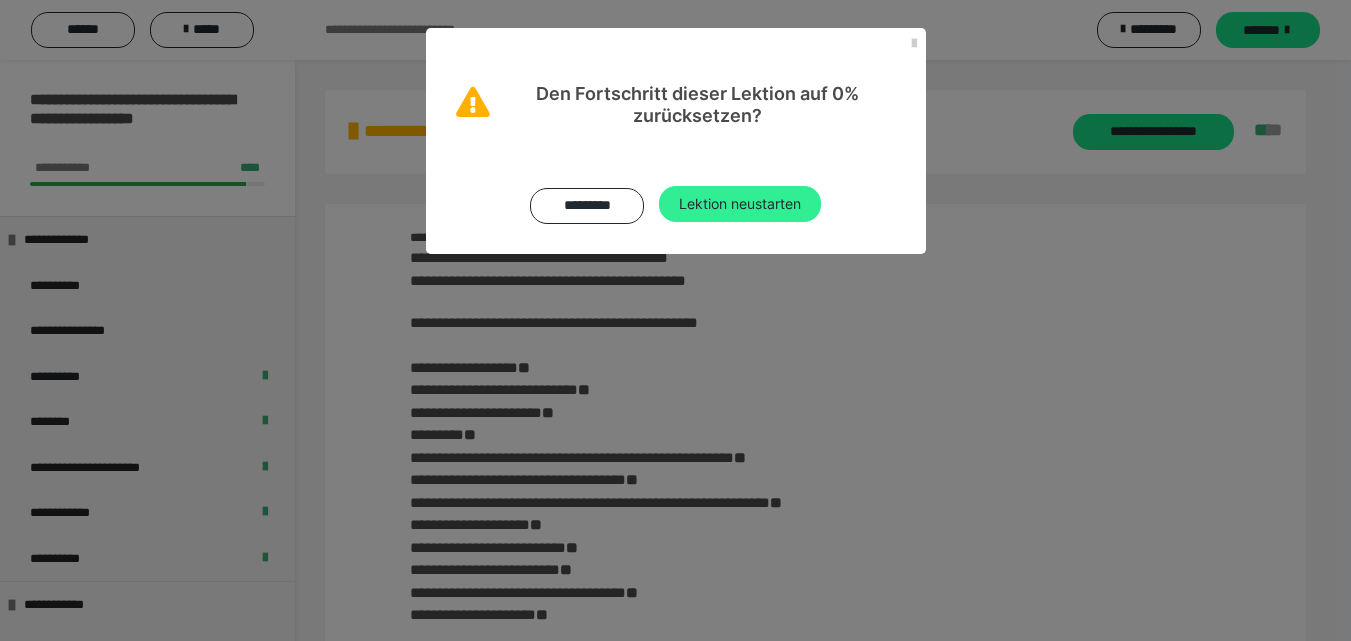 click on "Lektion neustarten" at bounding box center [740, 204] 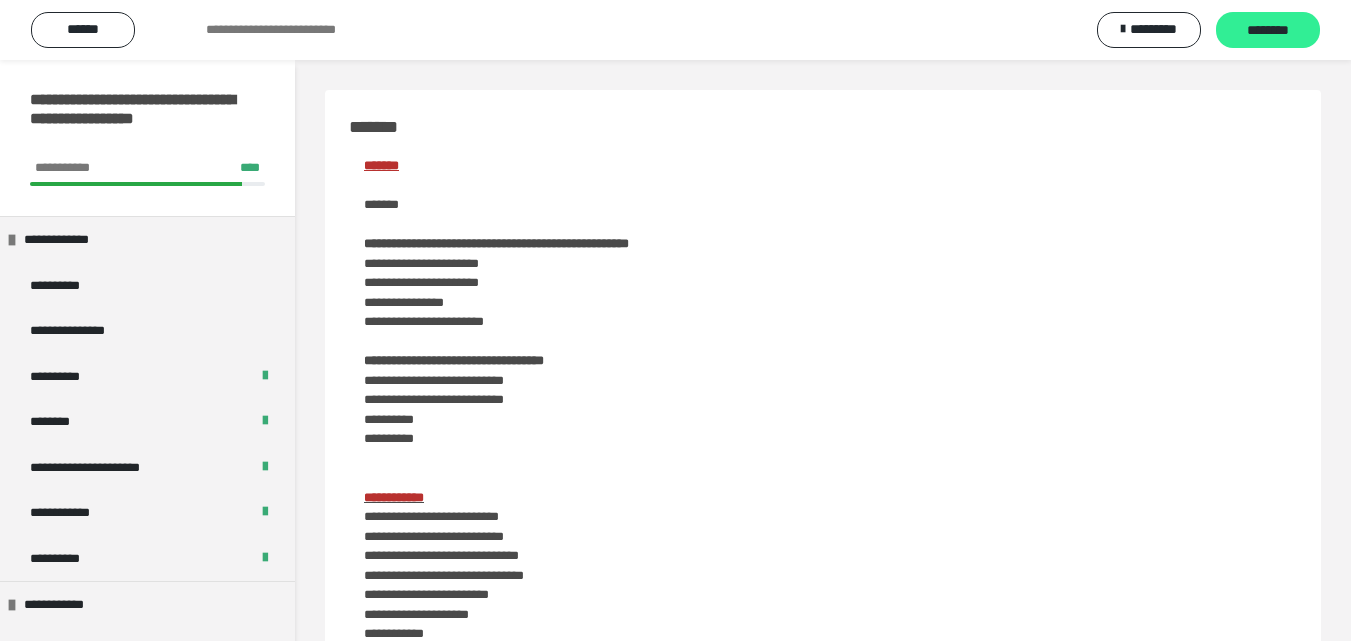 click on "********" at bounding box center (1268, 31) 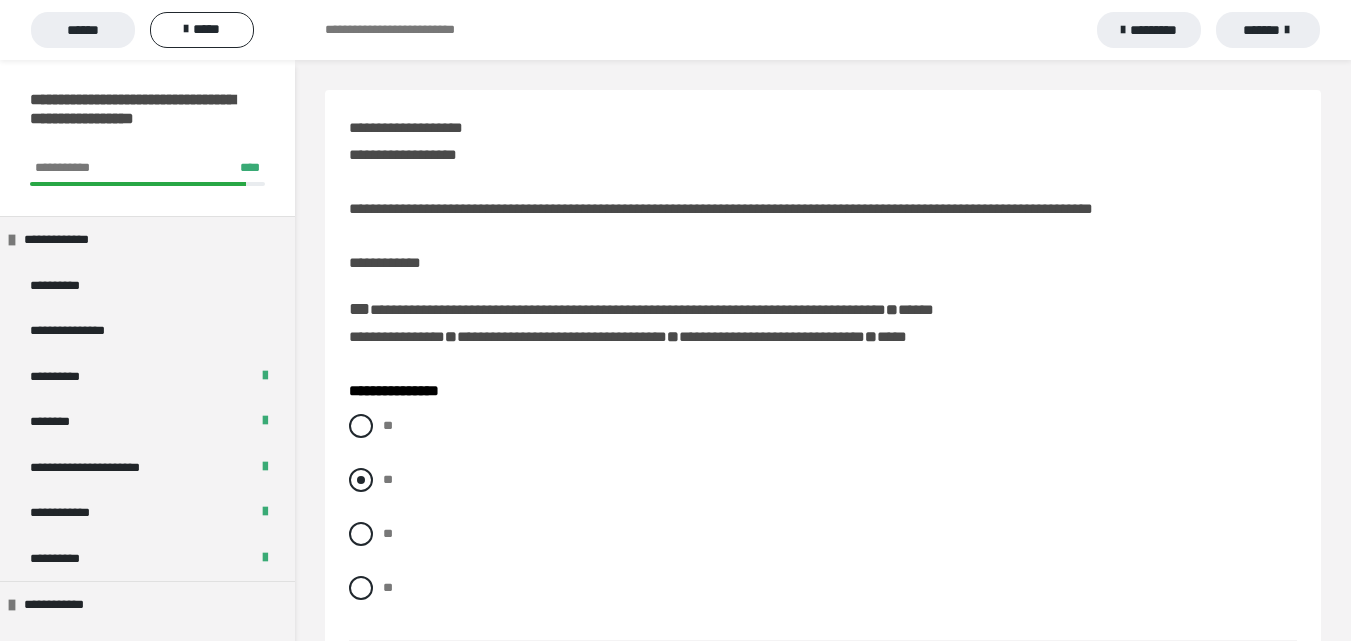 click at bounding box center (361, 480) 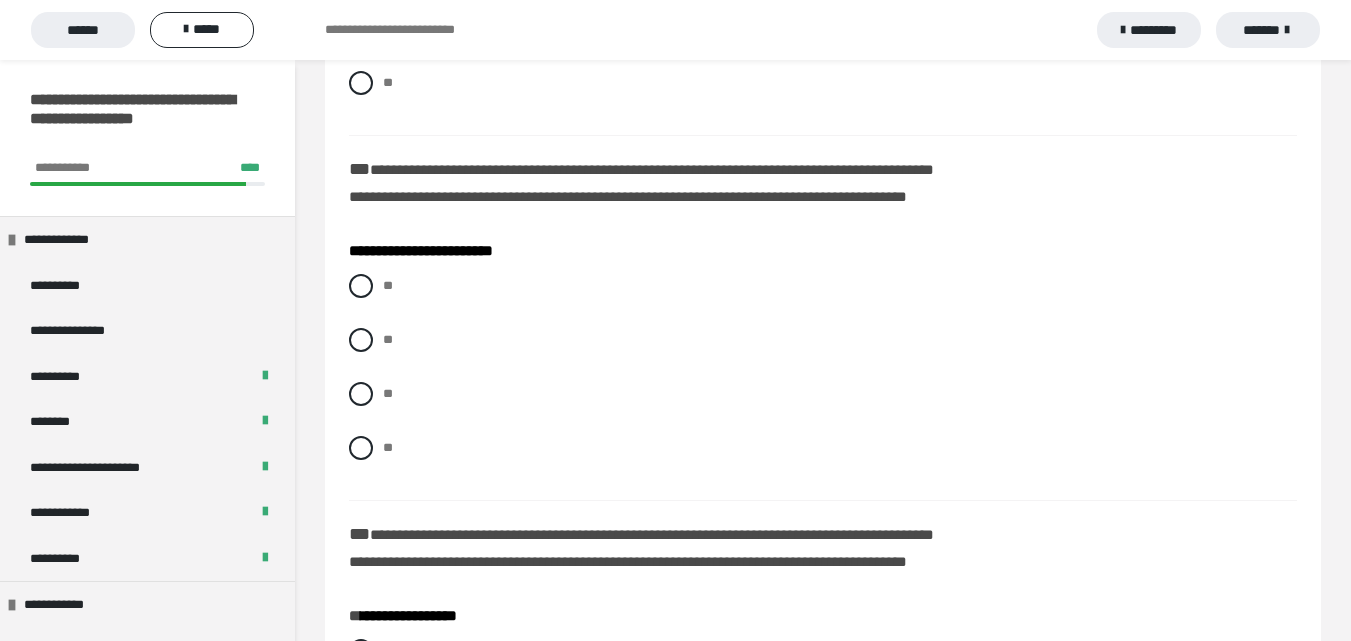 scroll, scrollTop: 513, scrollLeft: 0, axis: vertical 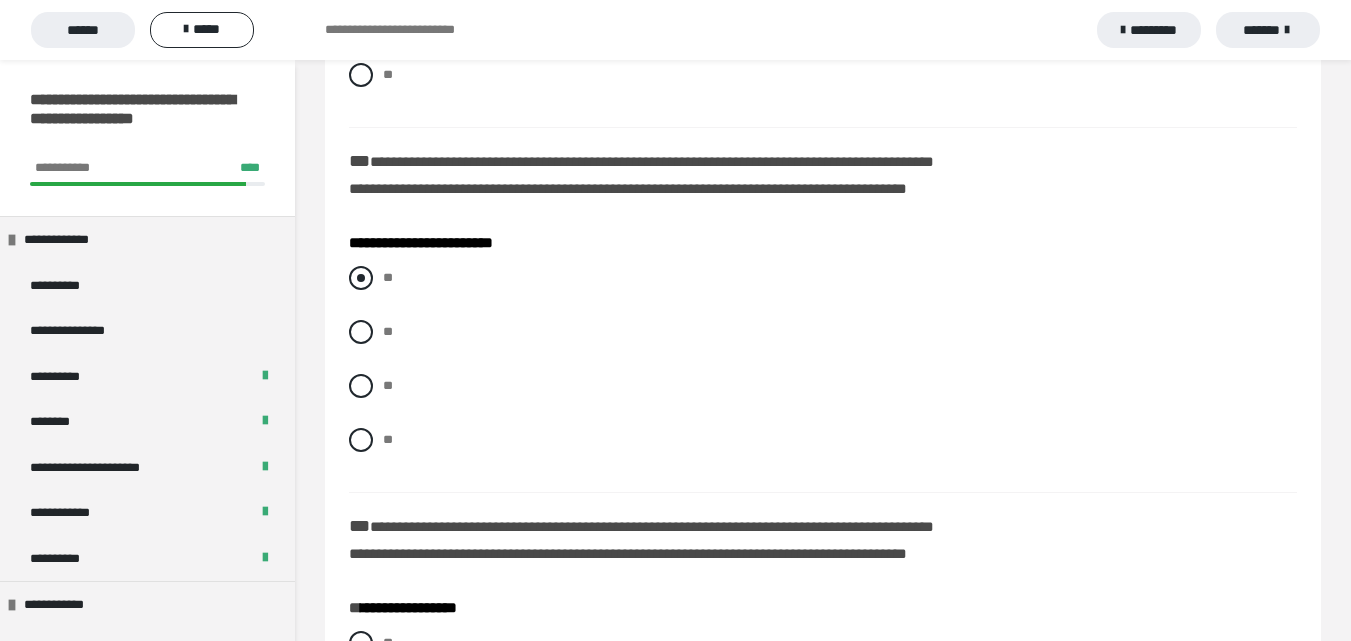 click at bounding box center (361, 278) 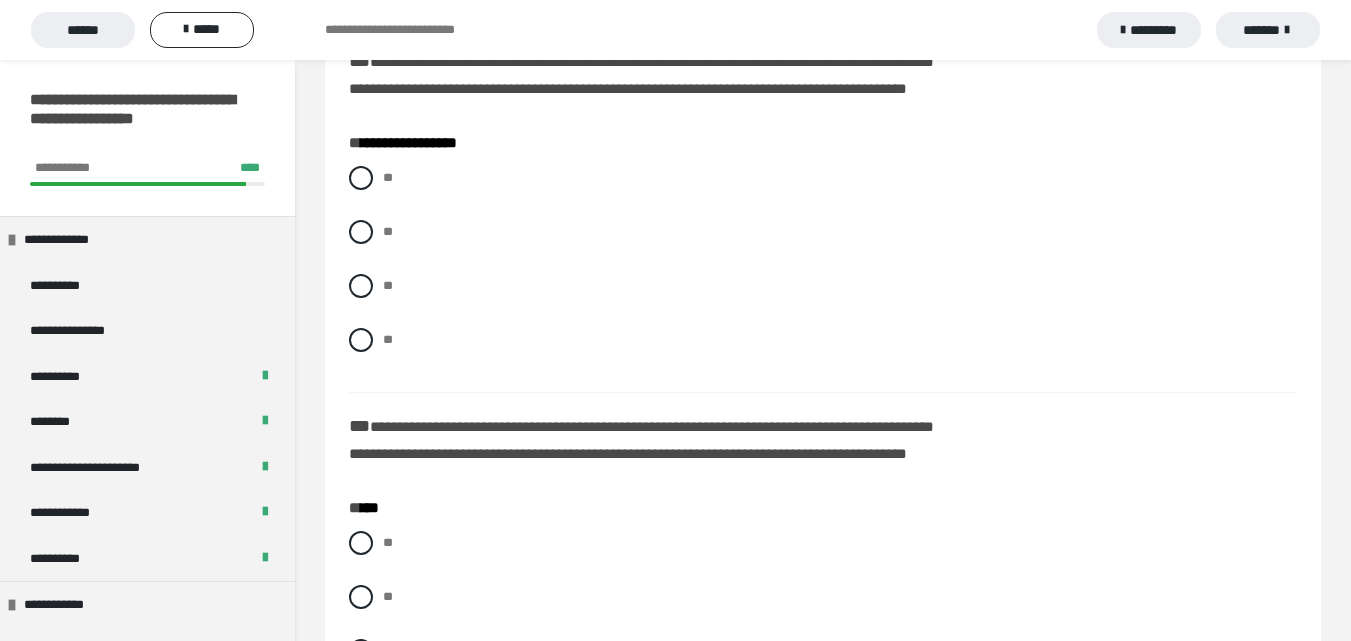 scroll, scrollTop: 986, scrollLeft: 0, axis: vertical 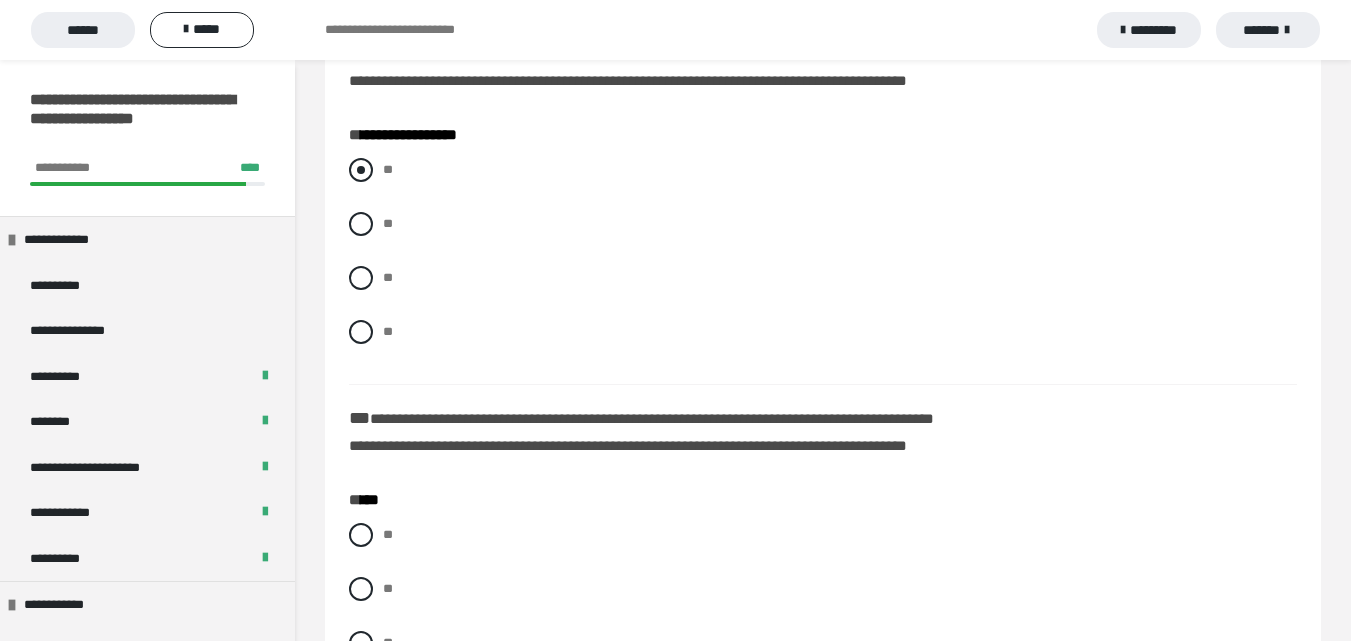 click at bounding box center [361, 170] 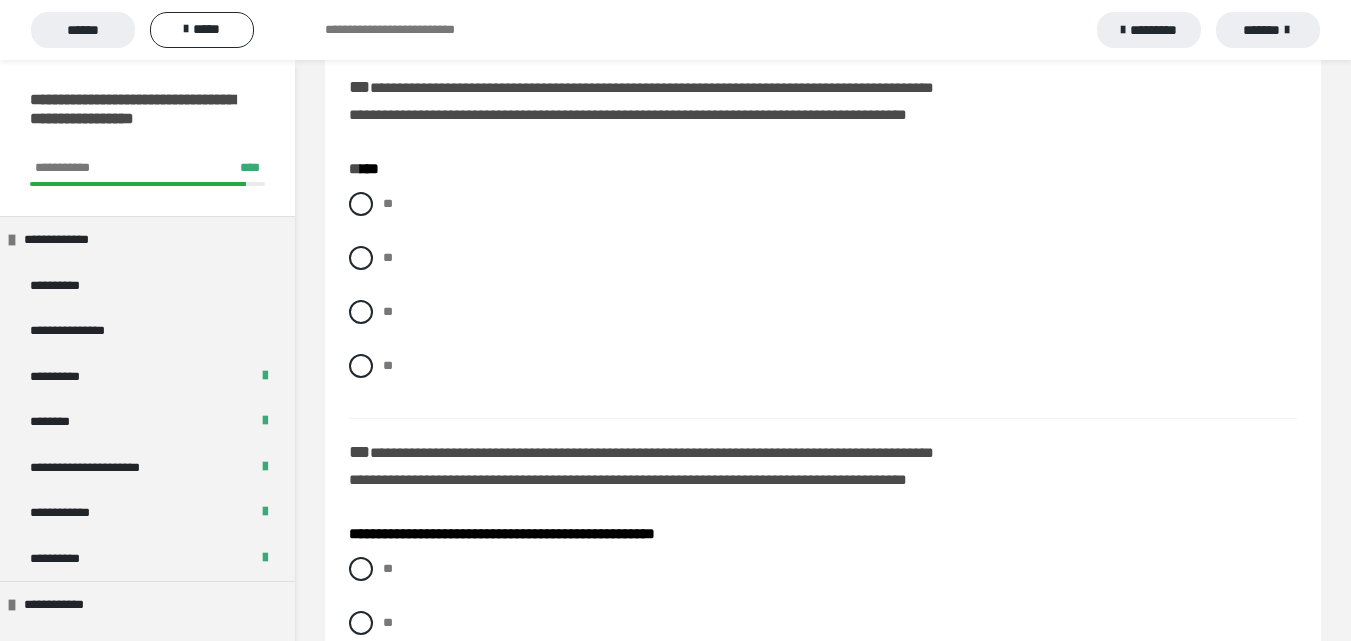 scroll, scrollTop: 1333, scrollLeft: 0, axis: vertical 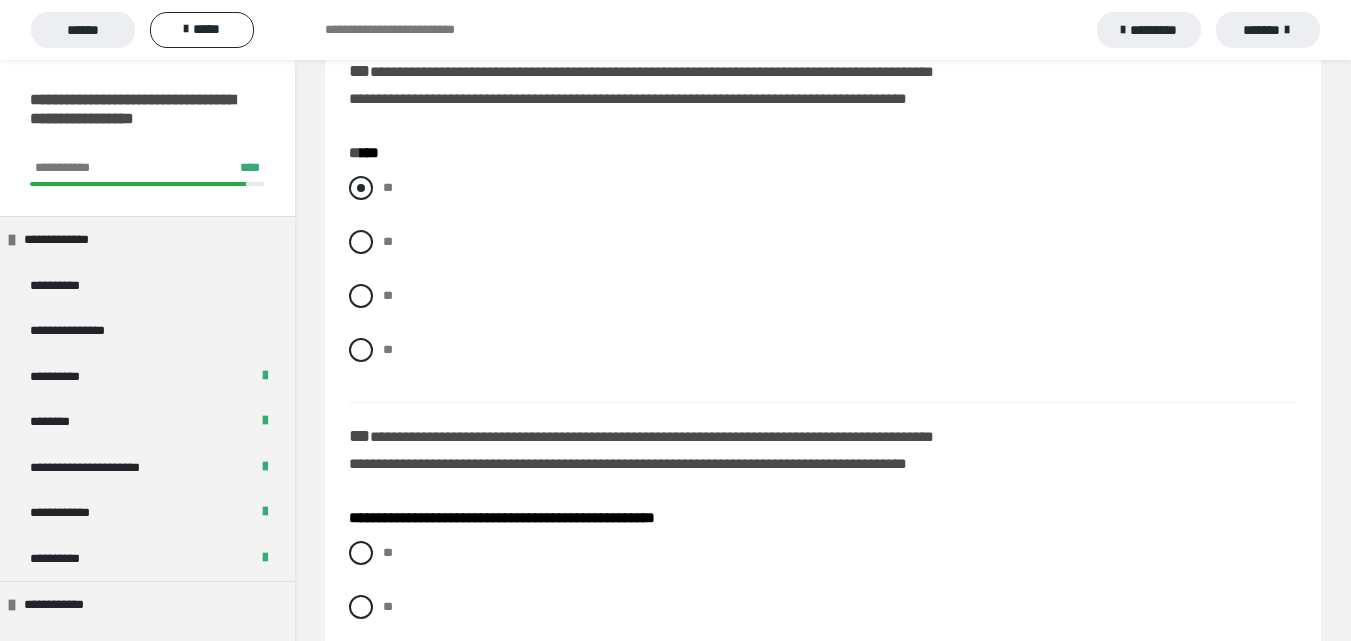 click at bounding box center (361, 188) 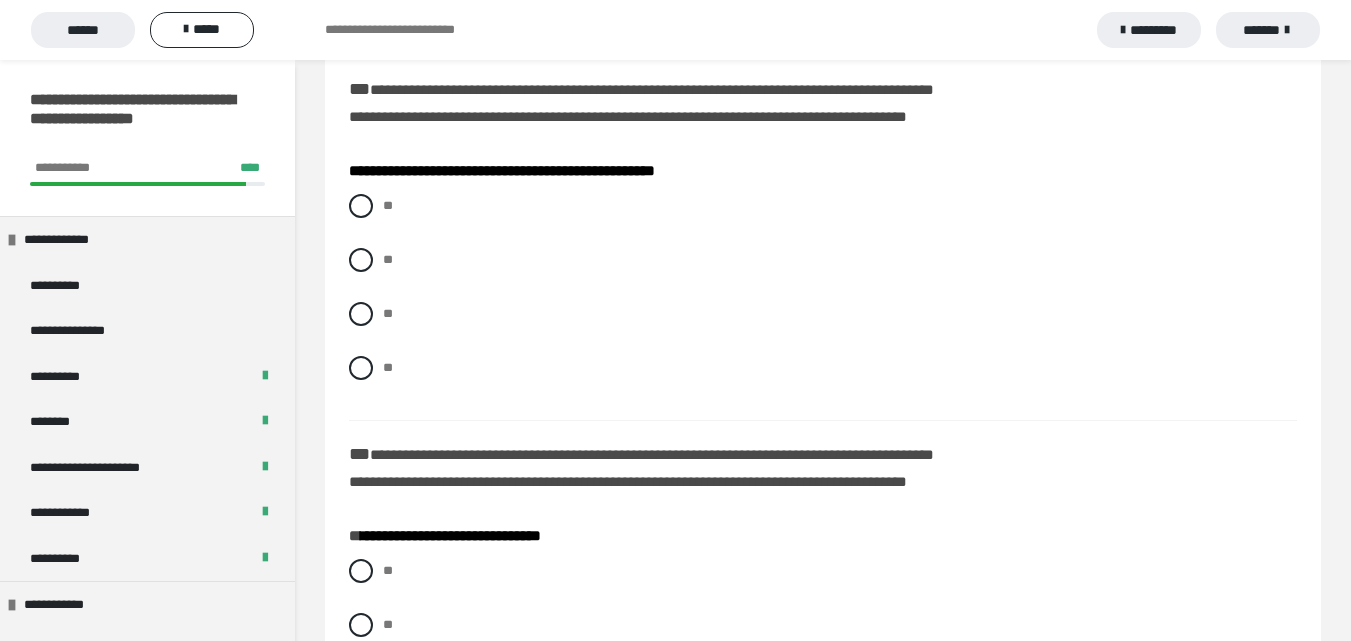scroll, scrollTop: 1687, scrollLeft: 0, axis: vertical 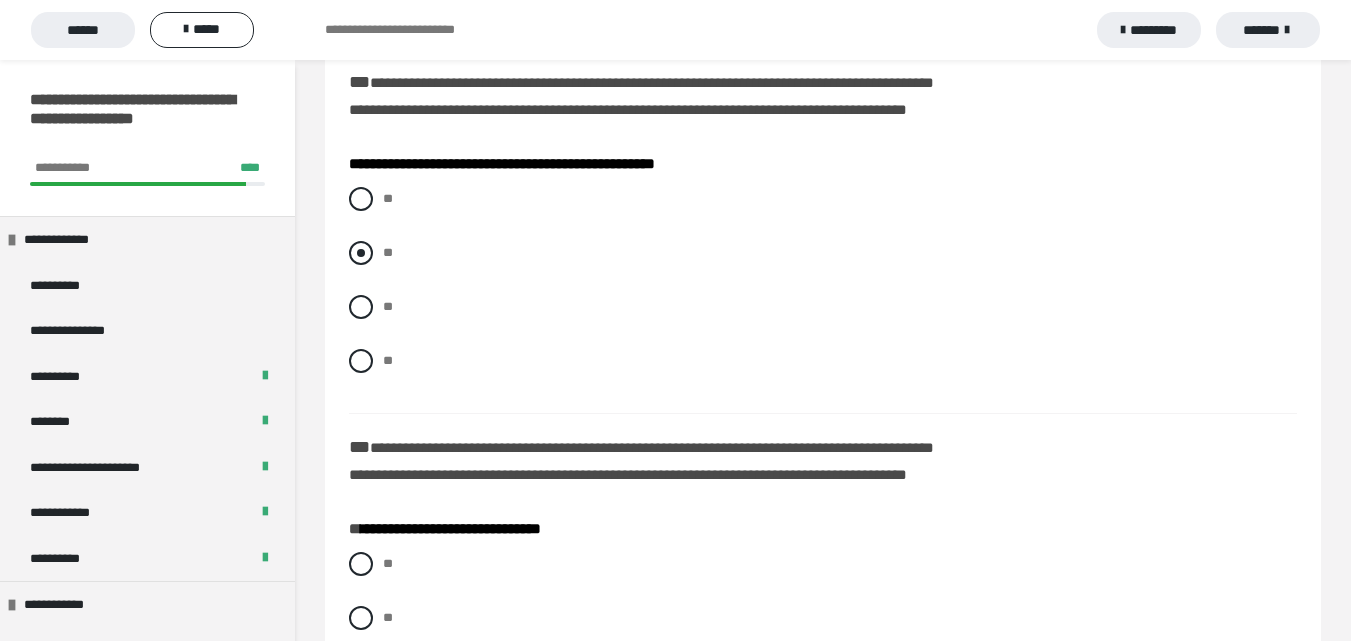 click at bounding box center (361, 253) 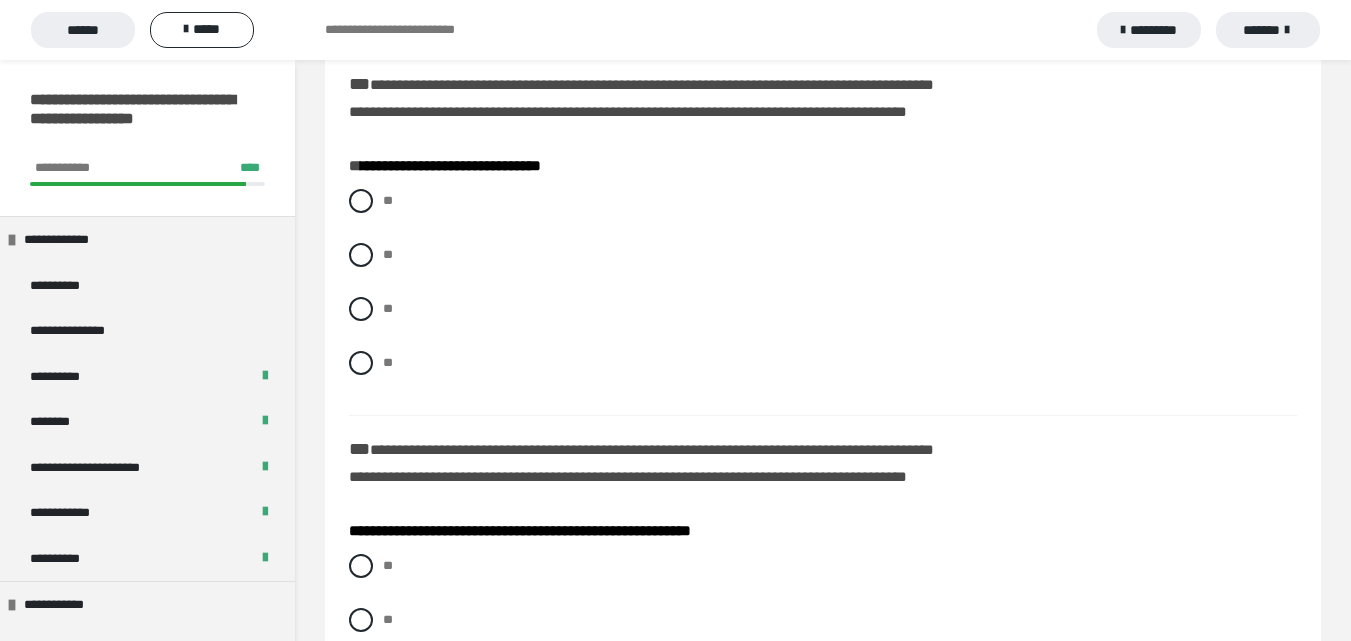 scroll, scrollTop: 2058, scrollLeft: 0, axis: vertical 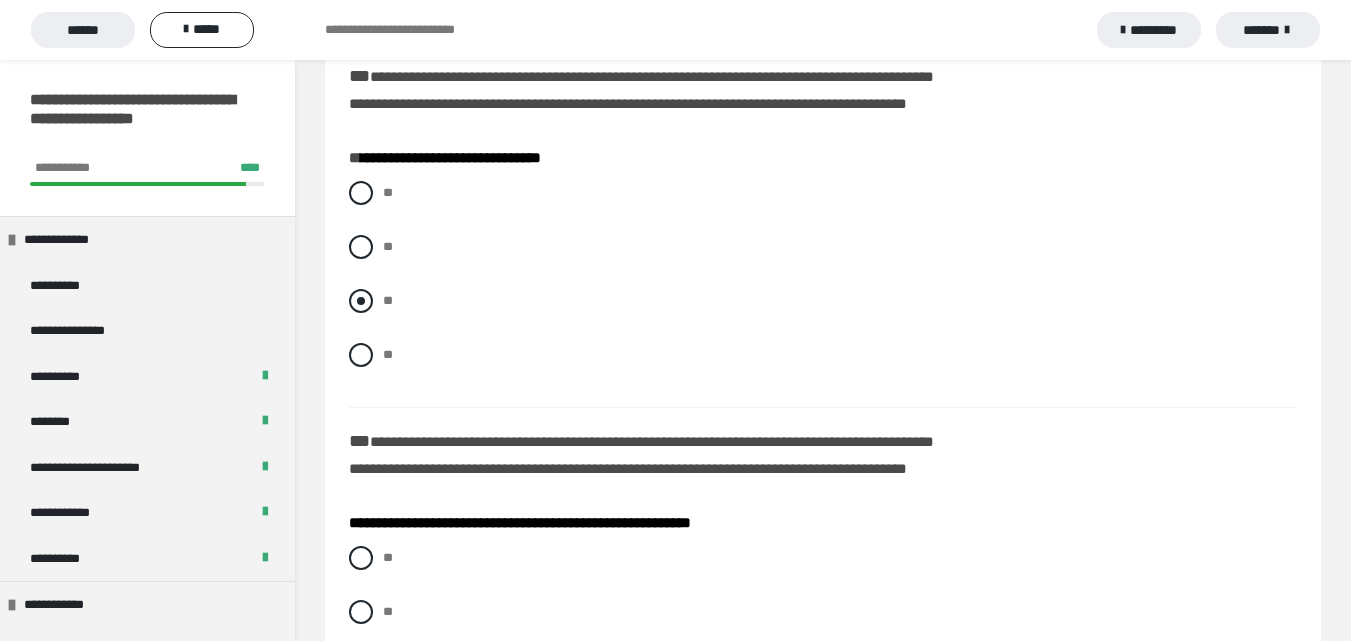 click at bounding box center (361, 301) 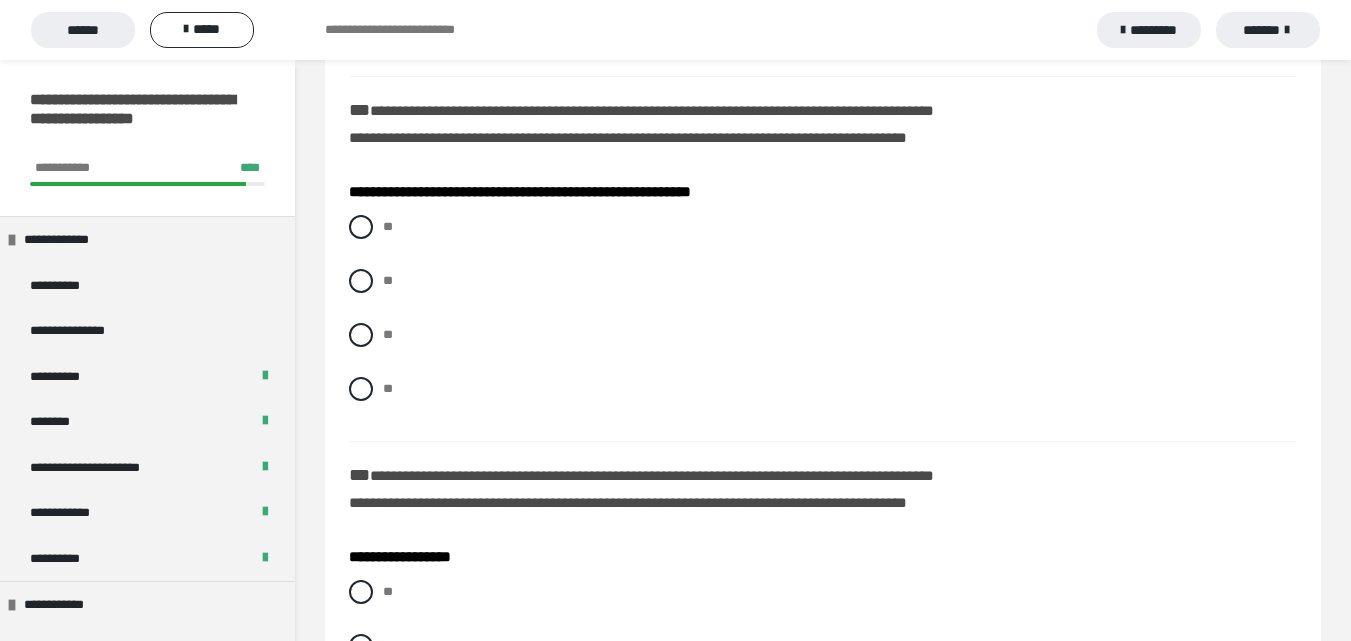 scroll, scrollTop: 2397, scrollLeft: 0, axis: vertical 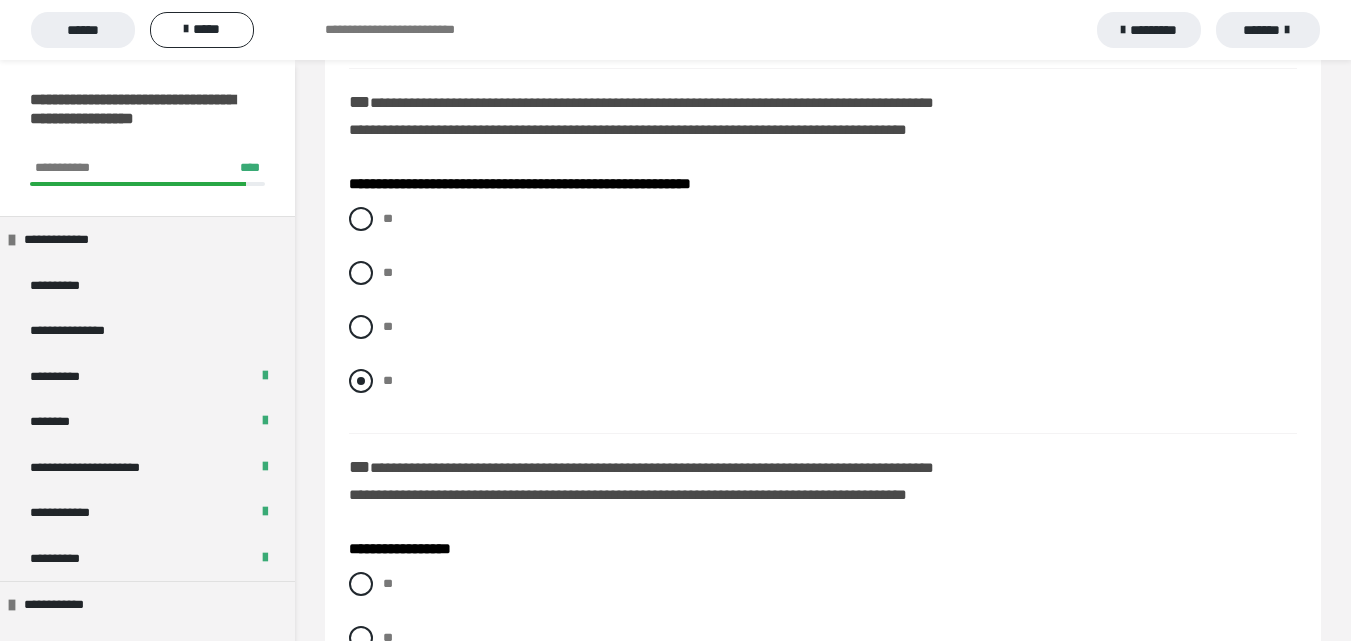 click at bounding box center [361, 381] 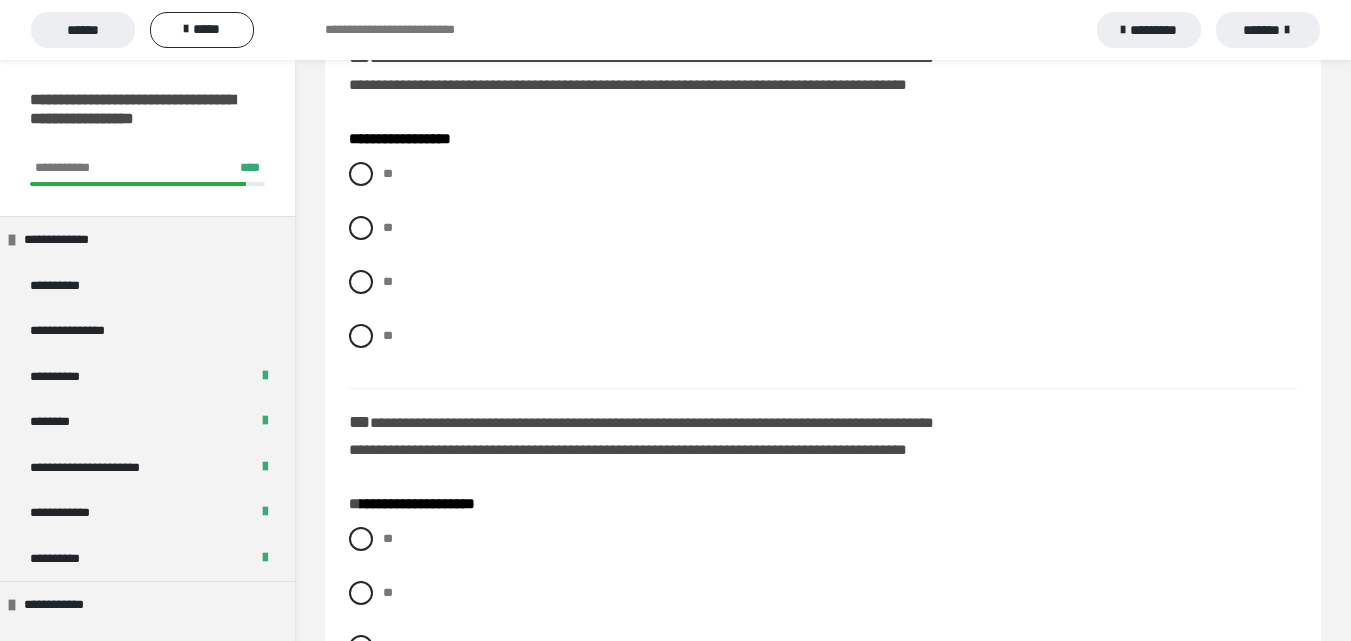 scroll, scrollTop: 2815, scrollLeft: 0, axis: vertical 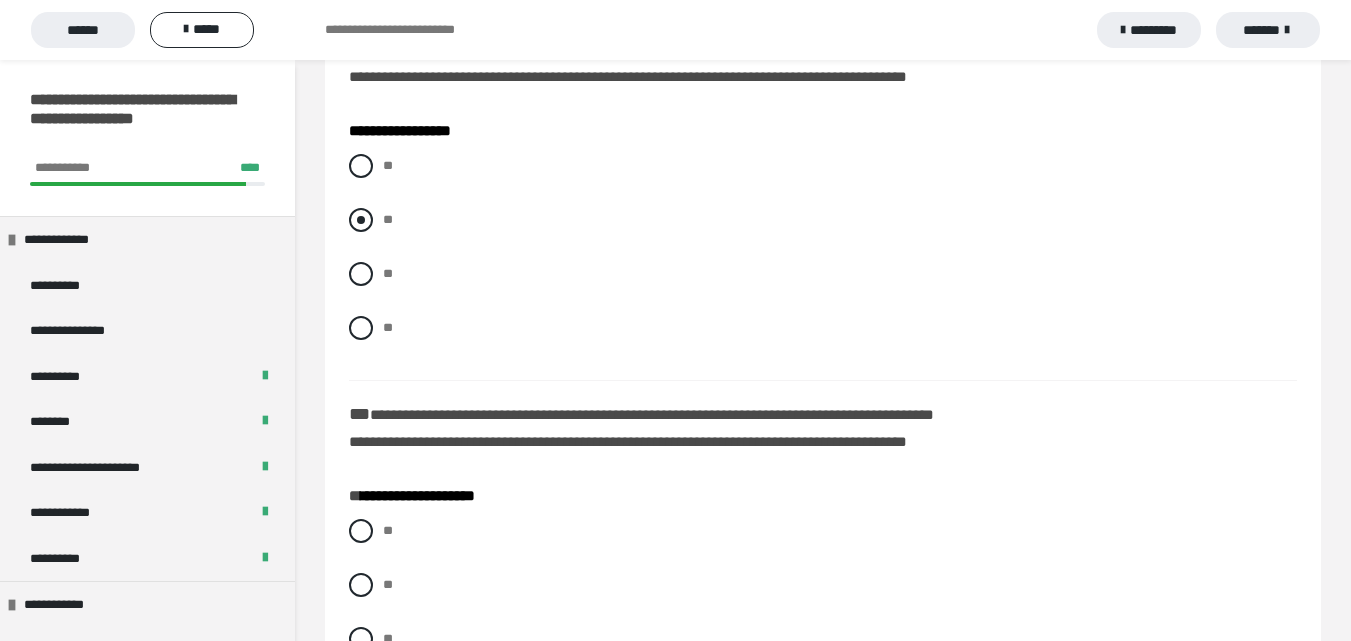 click at bounding box center [361, 220] 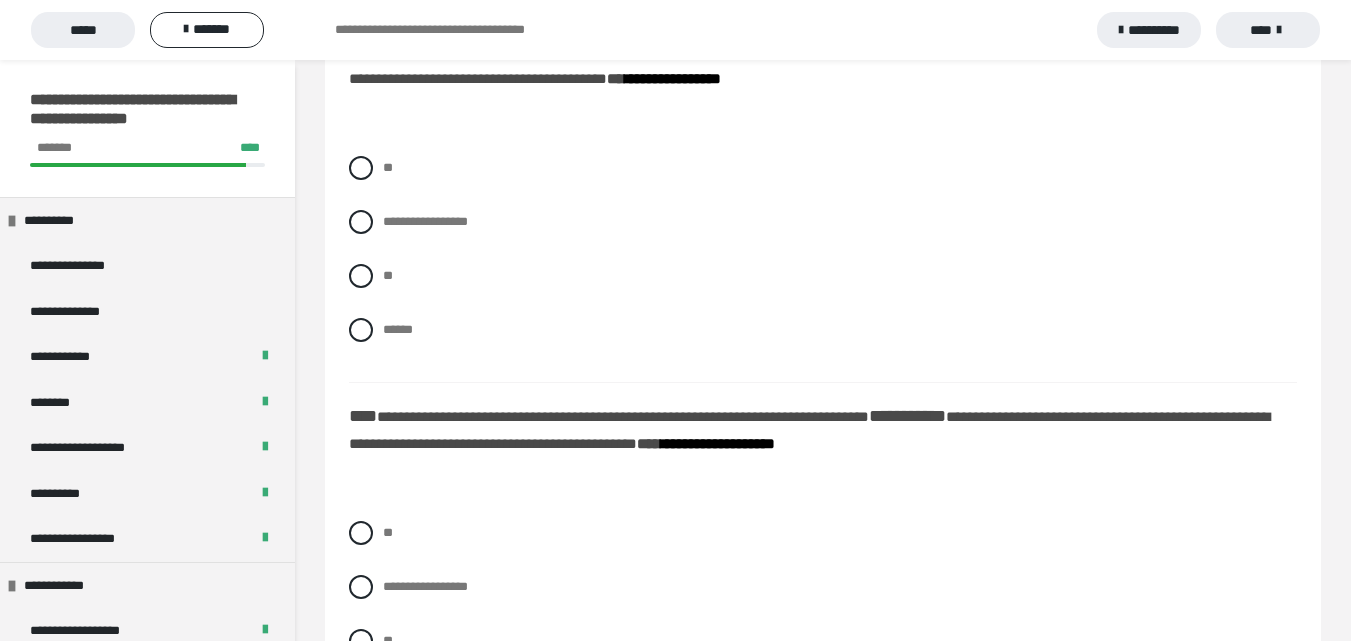 scroll, scrollTop: 2678, scrollLeft: 0, axis: vertical 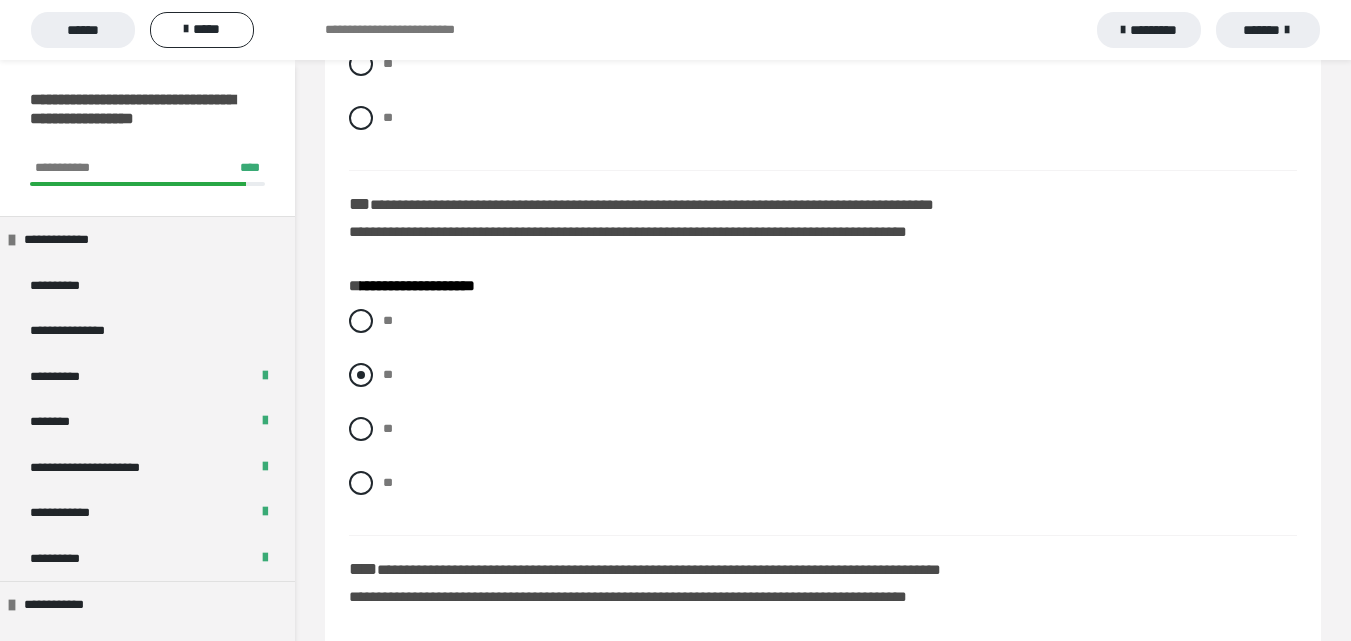 click at bounding box center (361, 375) 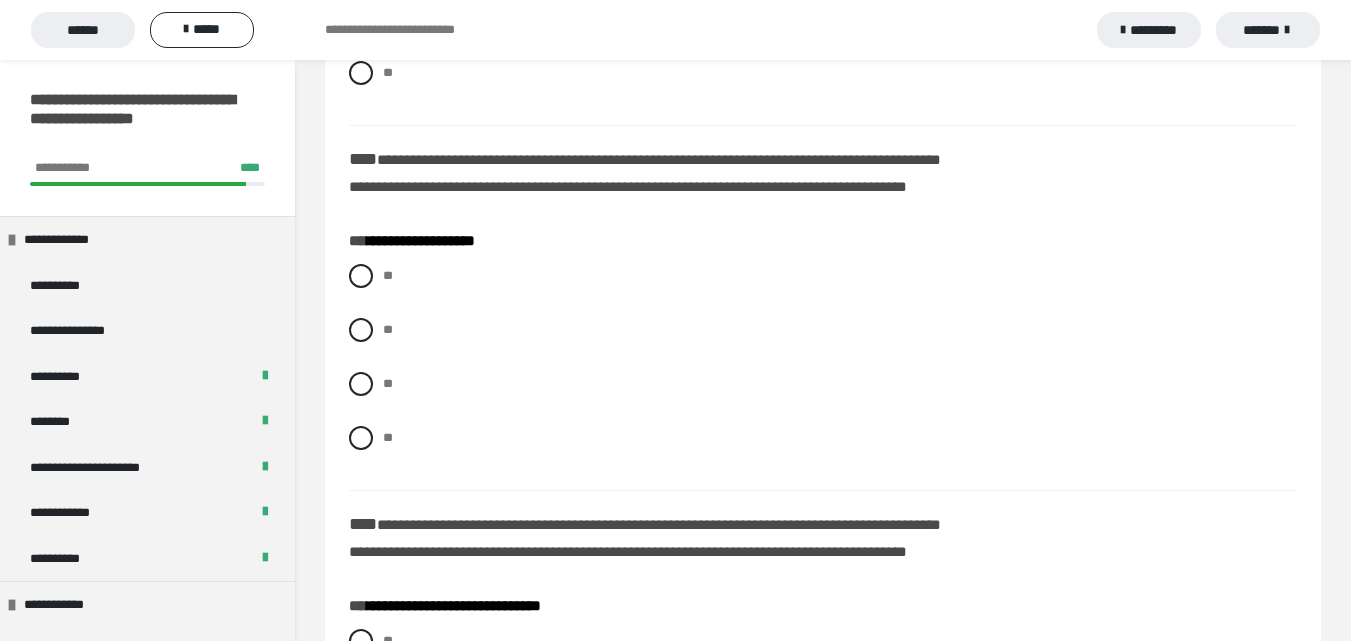 scroll, scrollTop: 3451, scrollLeft: 0, axis: vertical 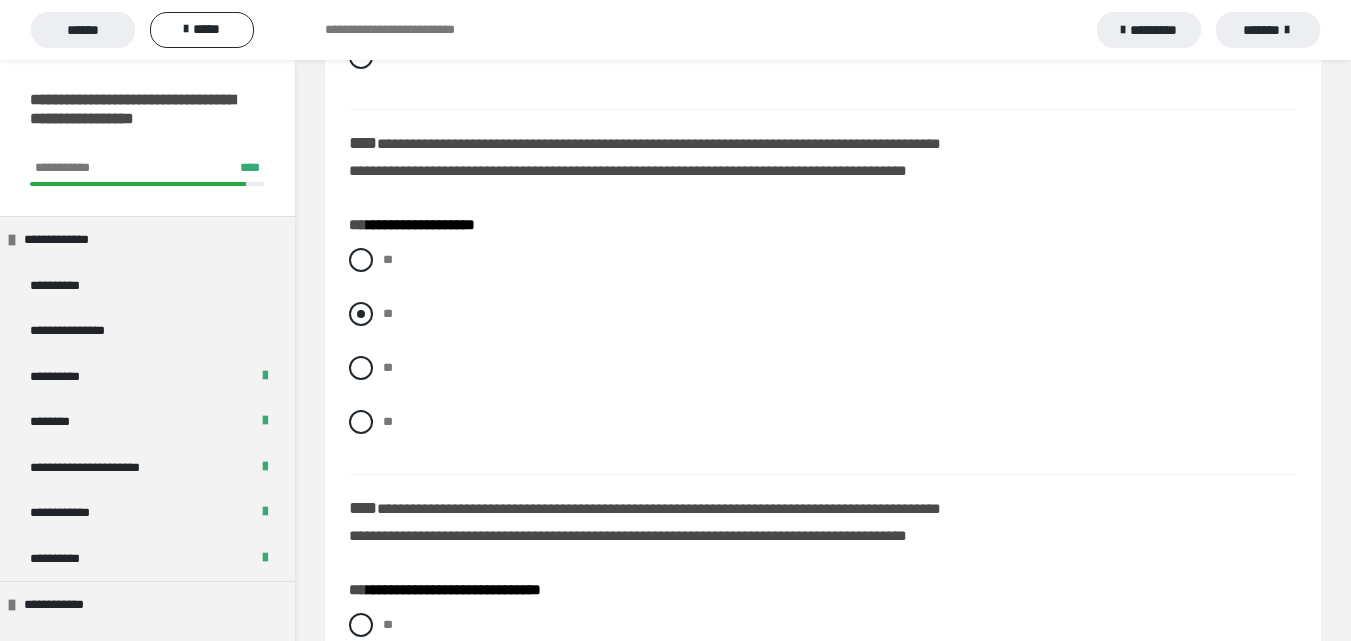 click at bounding box center [361, 314] 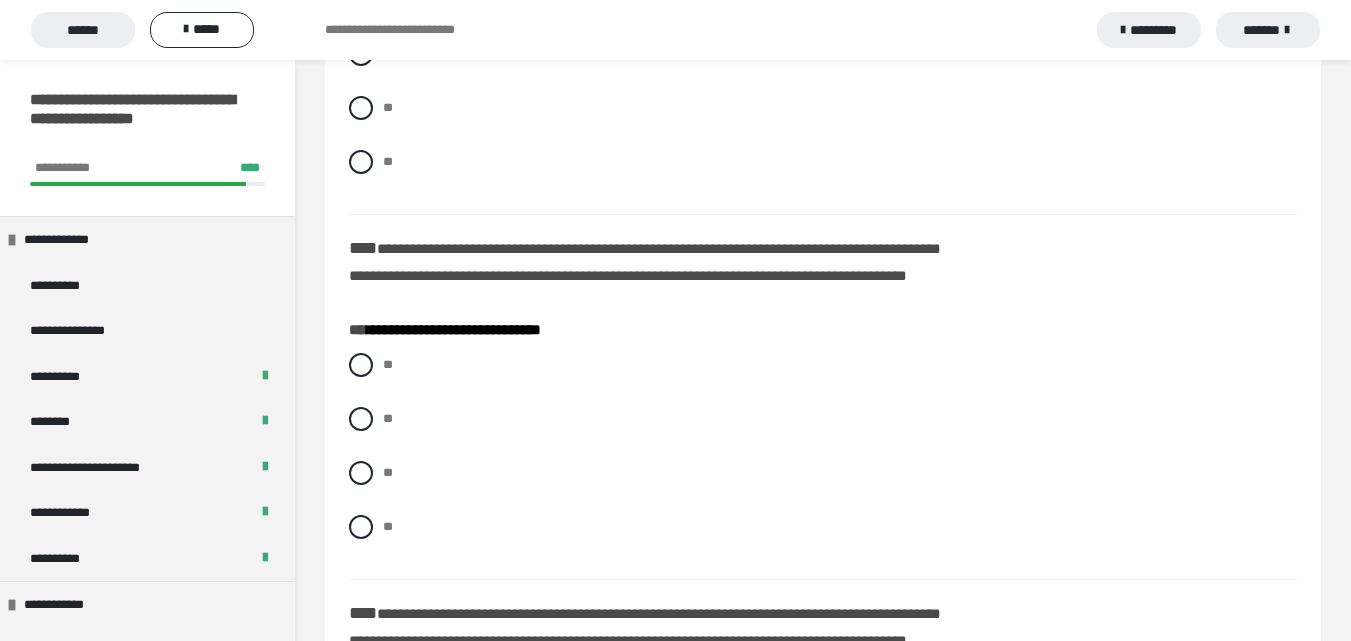 scroll, scrollTop: 3782, scrollLeft: 0, axis: vertical 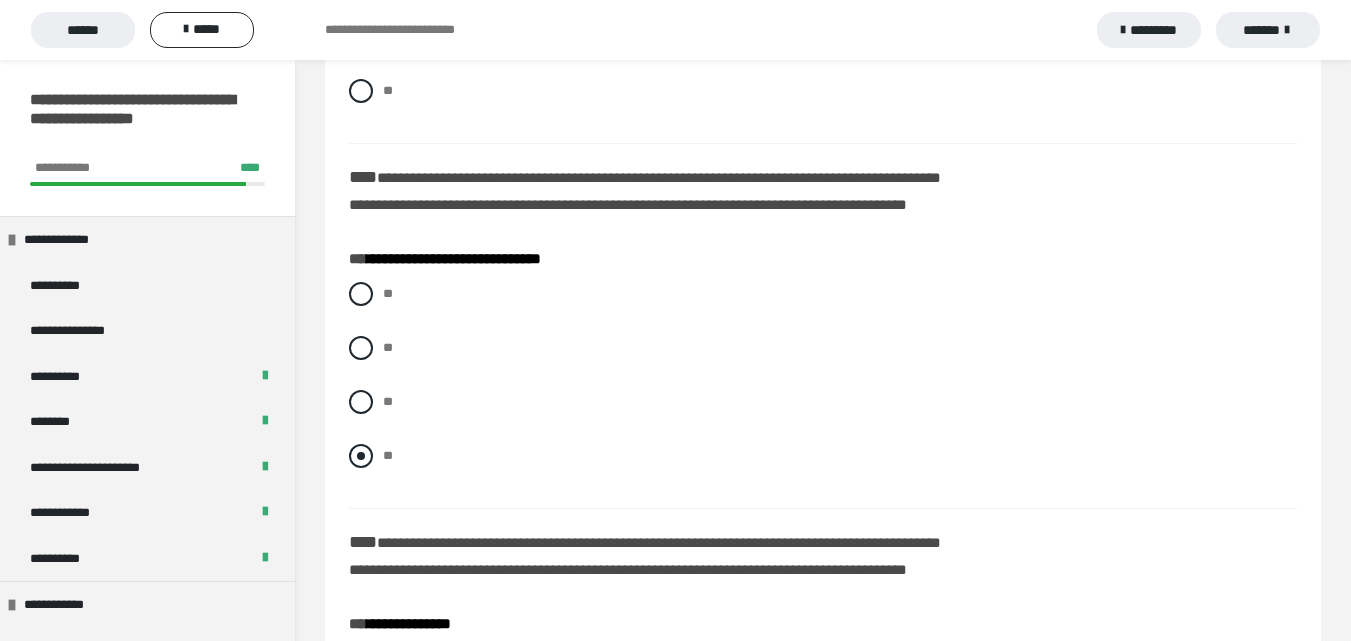 click at bounding box center [361, 456] 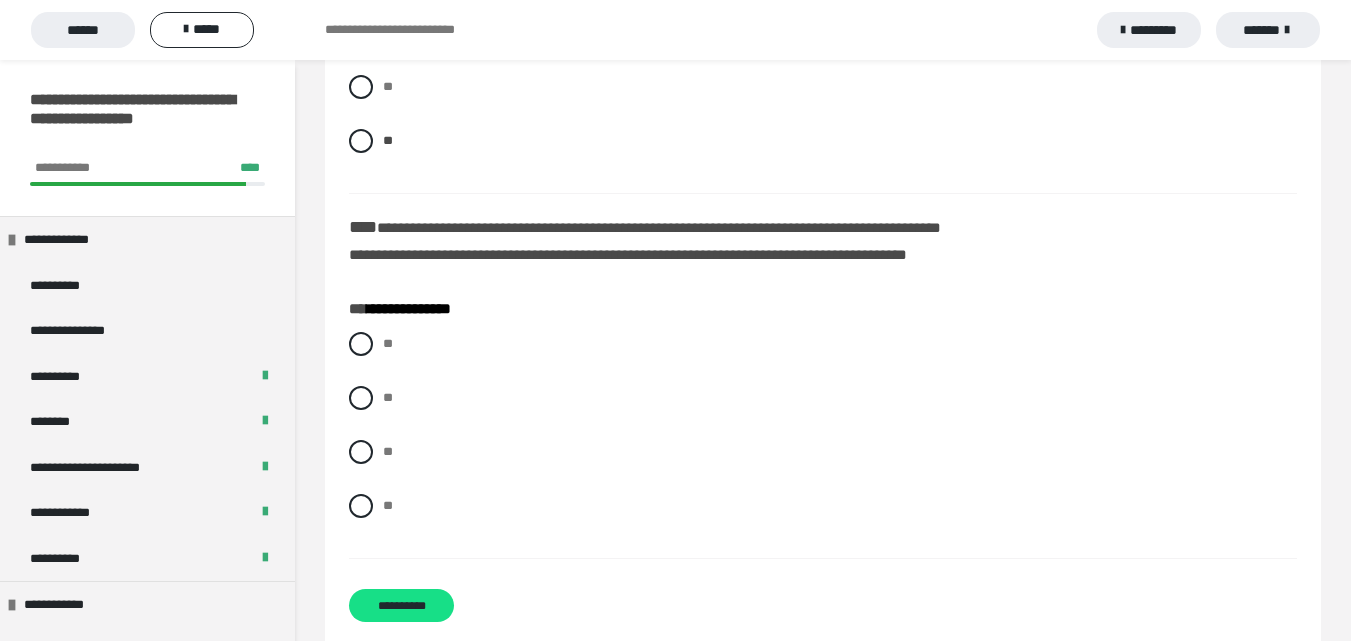 scroll, scrollTop: 4132, scrollLeft: 0, axis: vertical 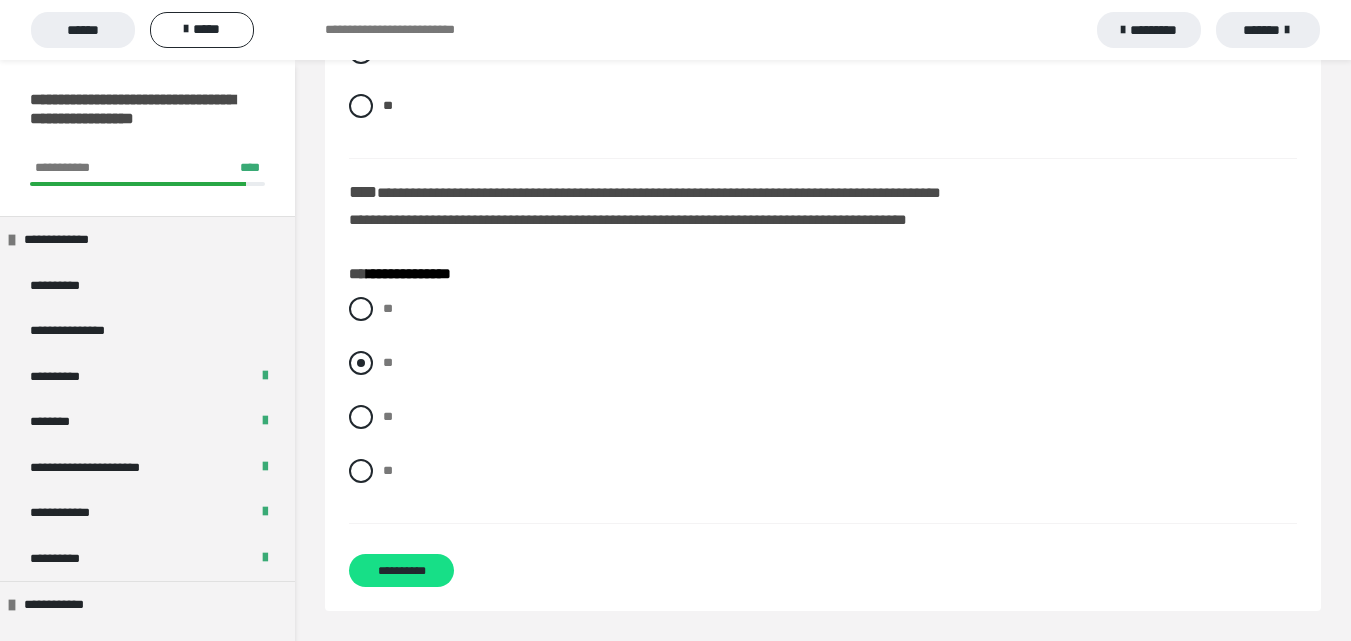 click at bounding box center (361, 363) 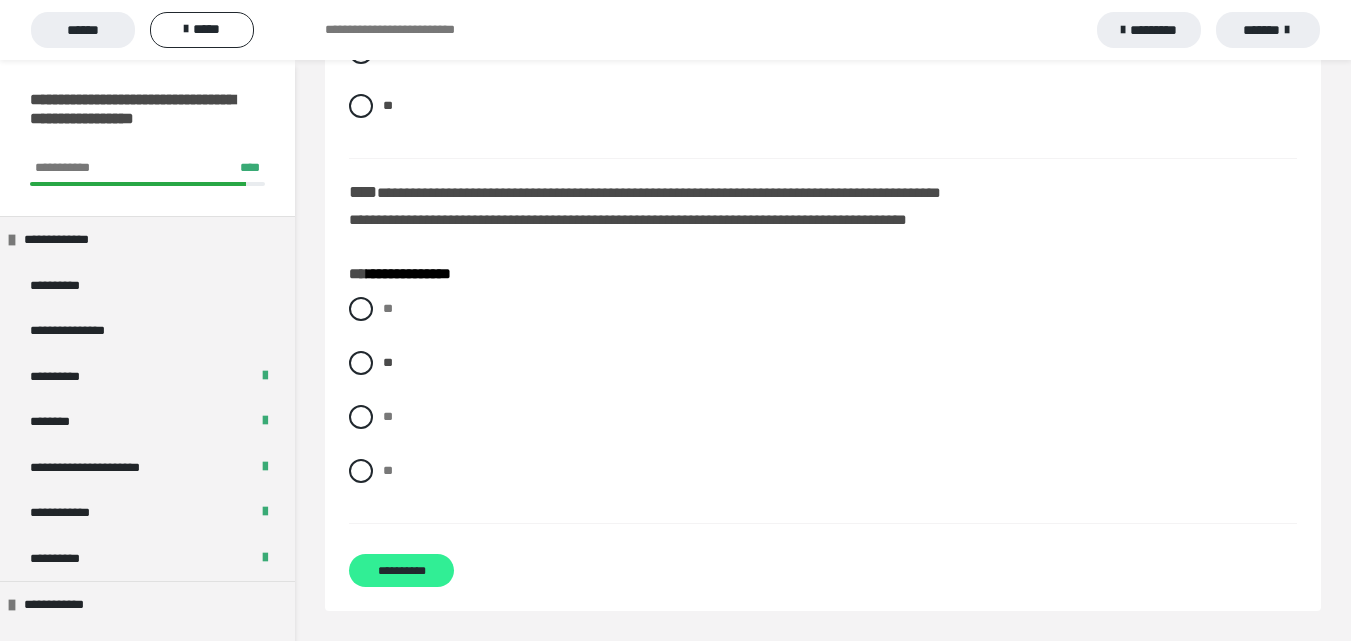 click on "**********" at bounding box center (401, 570) 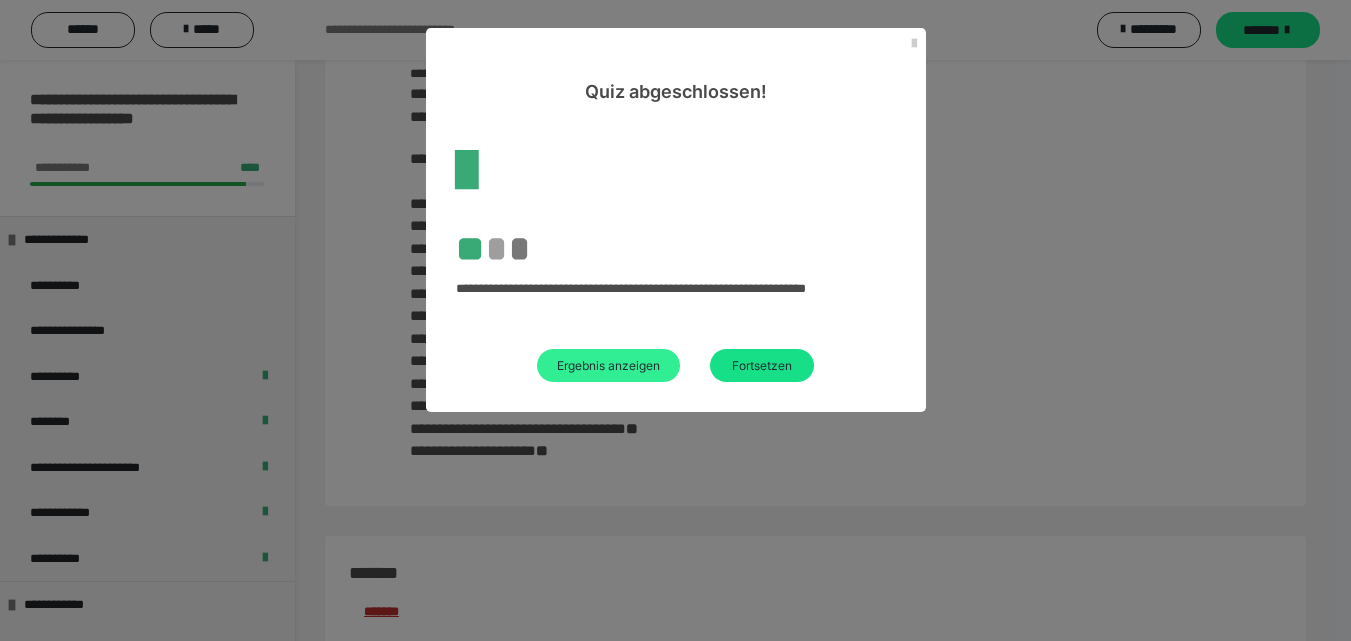 scroll, scrollTop: 3633, scrollLeft: 0, axis: vertical 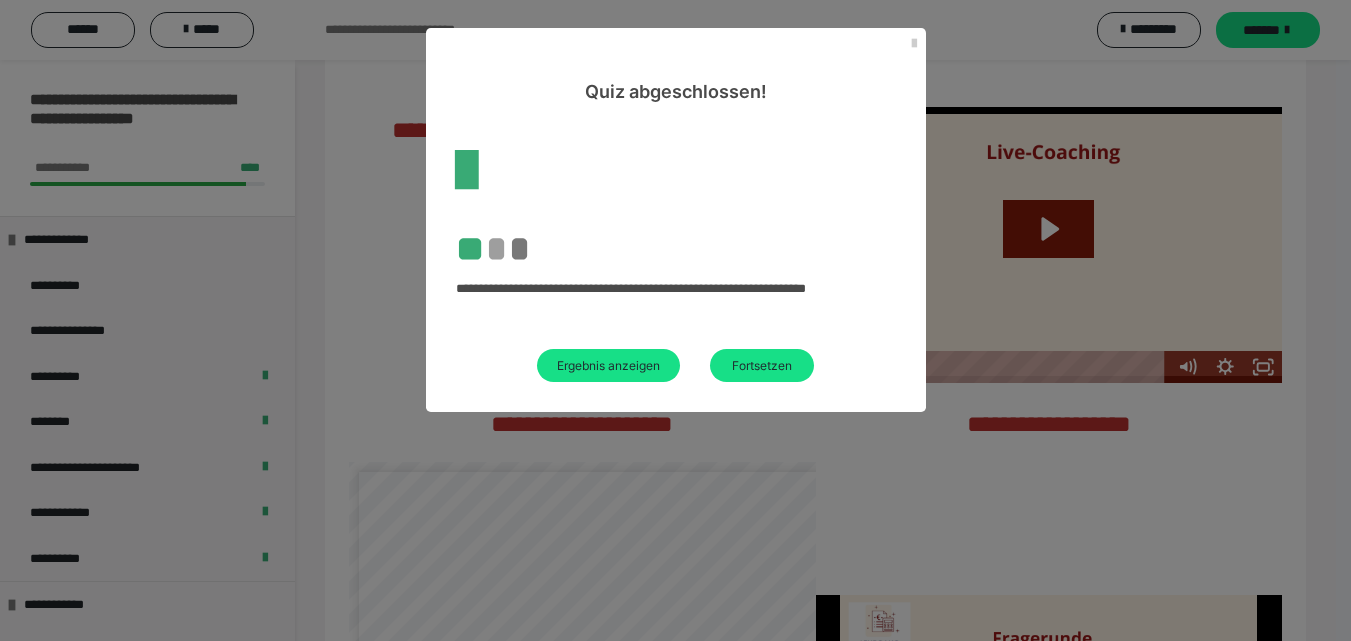 click on "Ergebnis anzeigen" at bounding box center [608, 365] 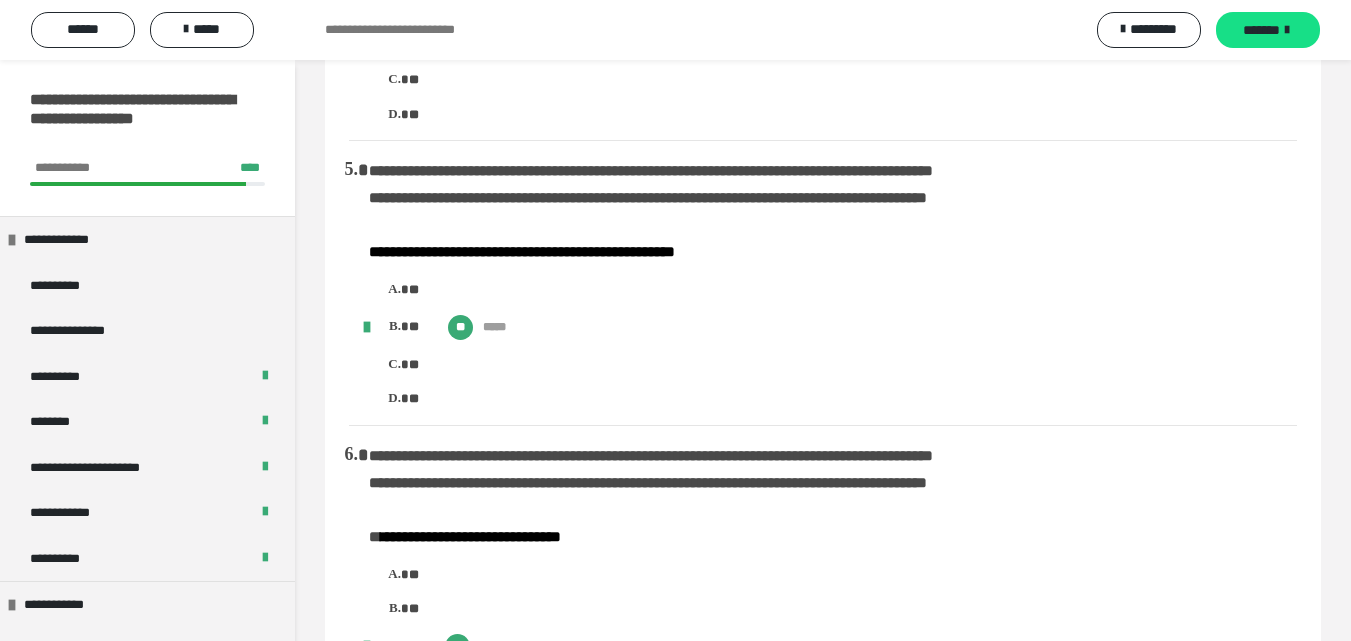 scroll, scrollTop: 0, scrollLeft: 0, axis: both 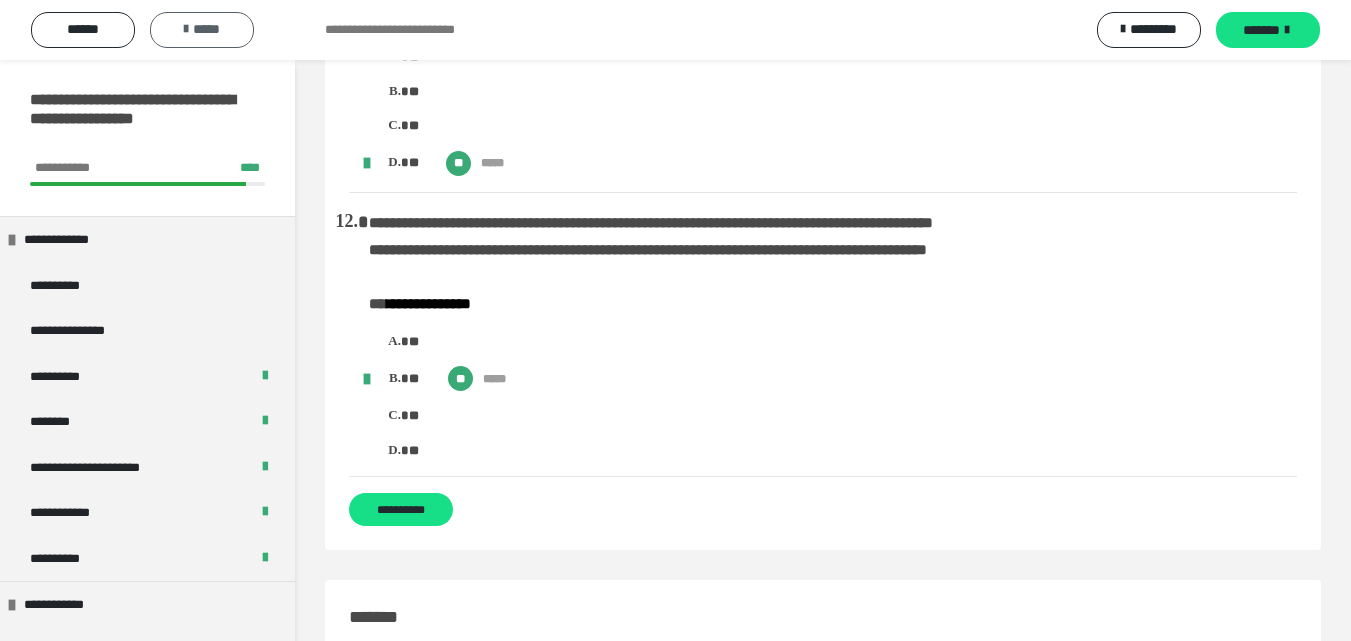 click on "*****" at bounding box center [202, 30] 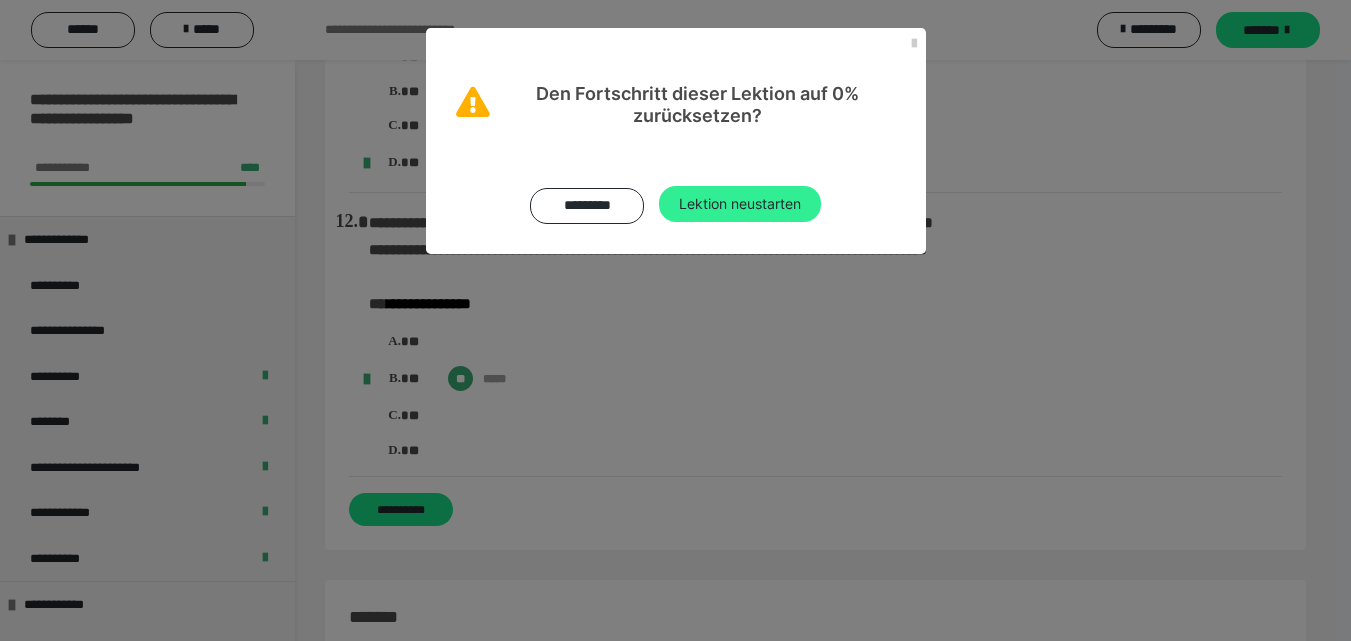 click on "Lektion neustarten" at bounding box center [740, 204] 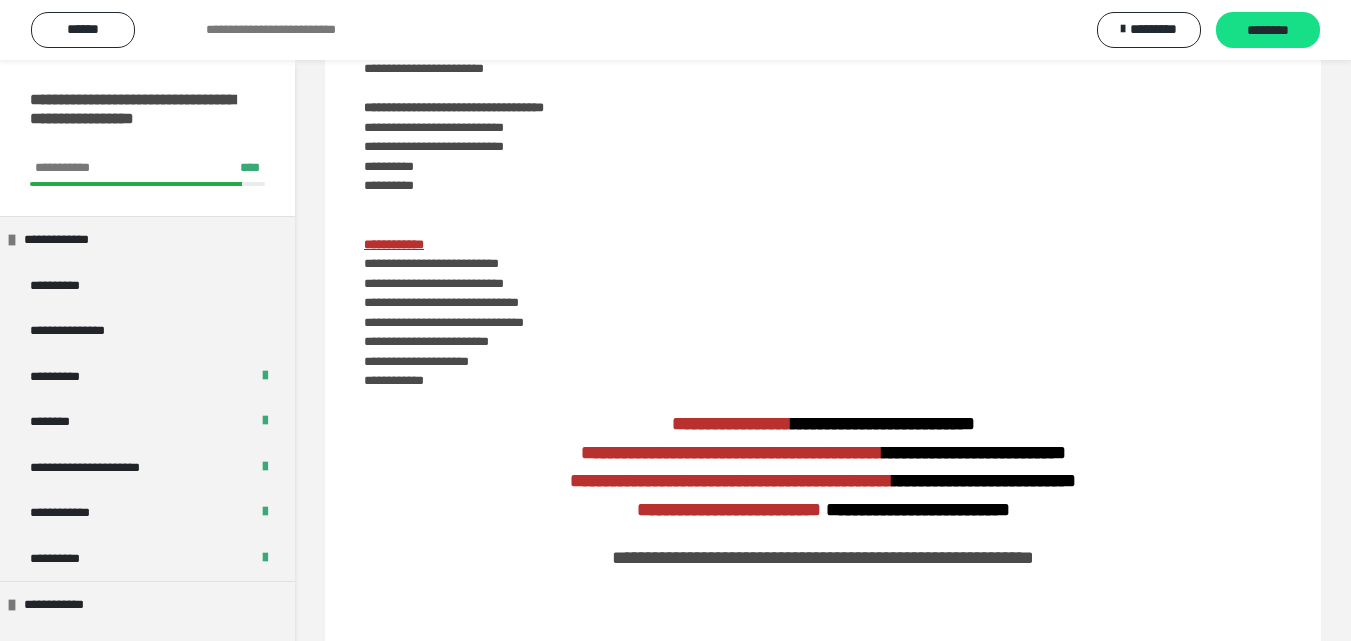 scroll, scrollTop: 0, scrollLeft: 0, axis: both 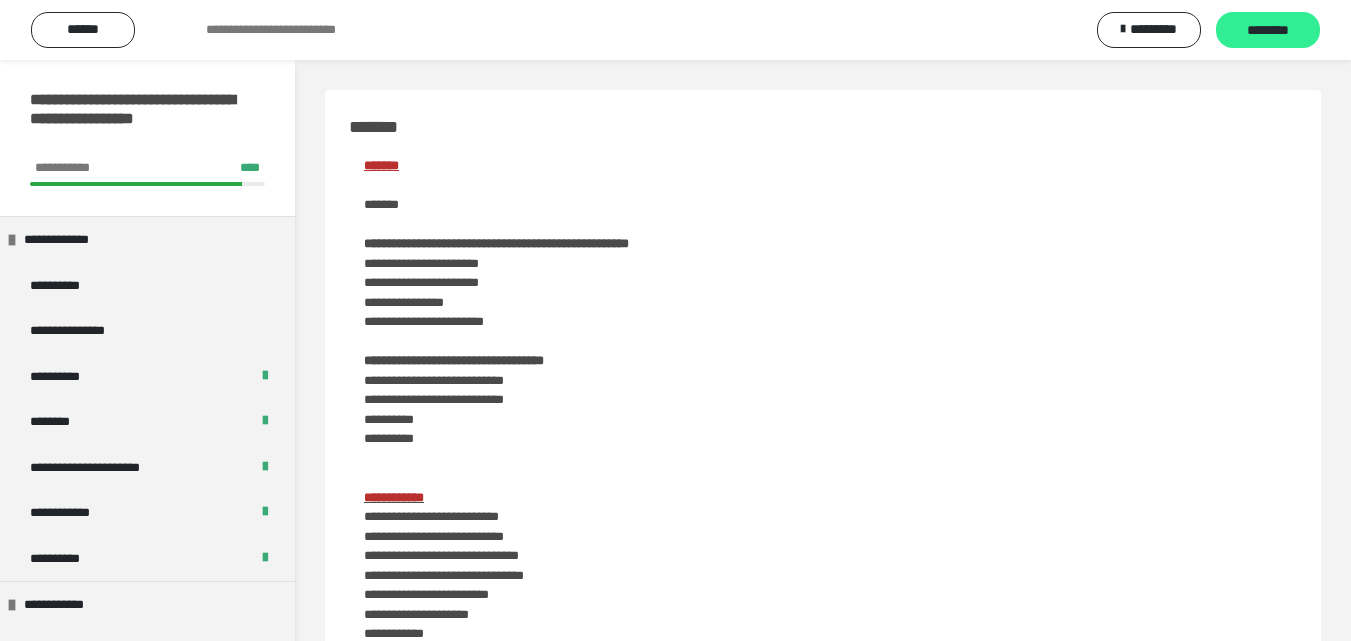 click on "********" at bounding box center [1268, 31] 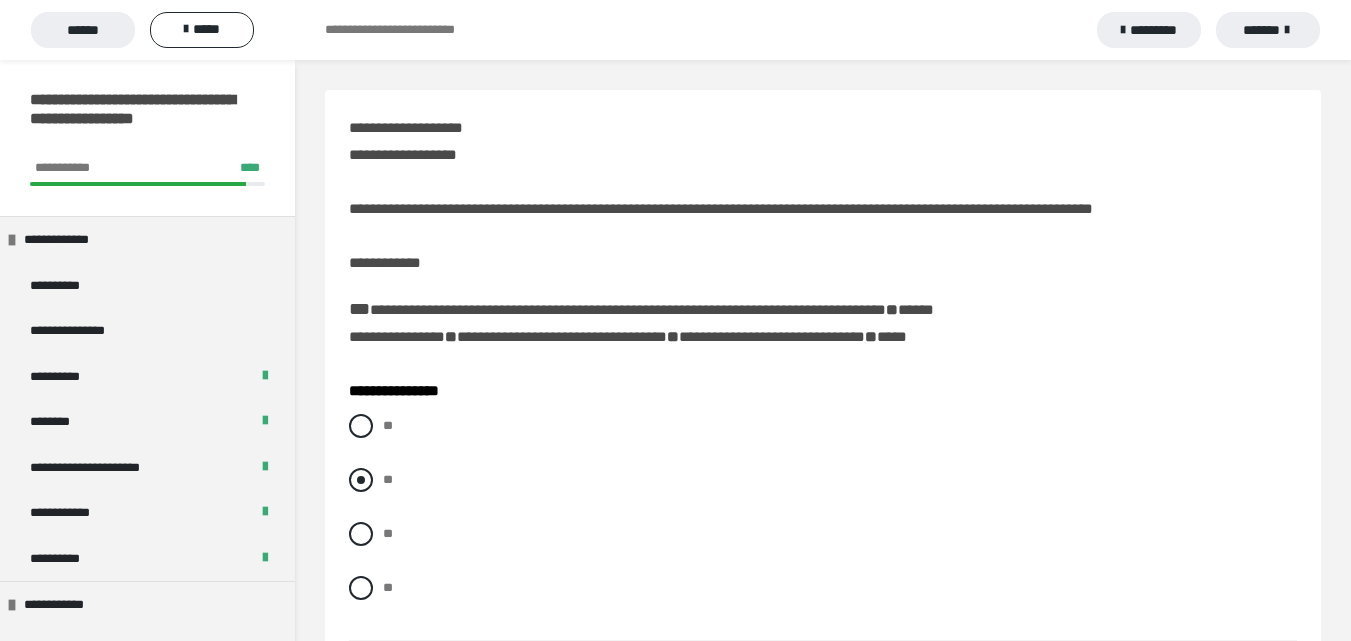 click at bounding box center (361, 480) 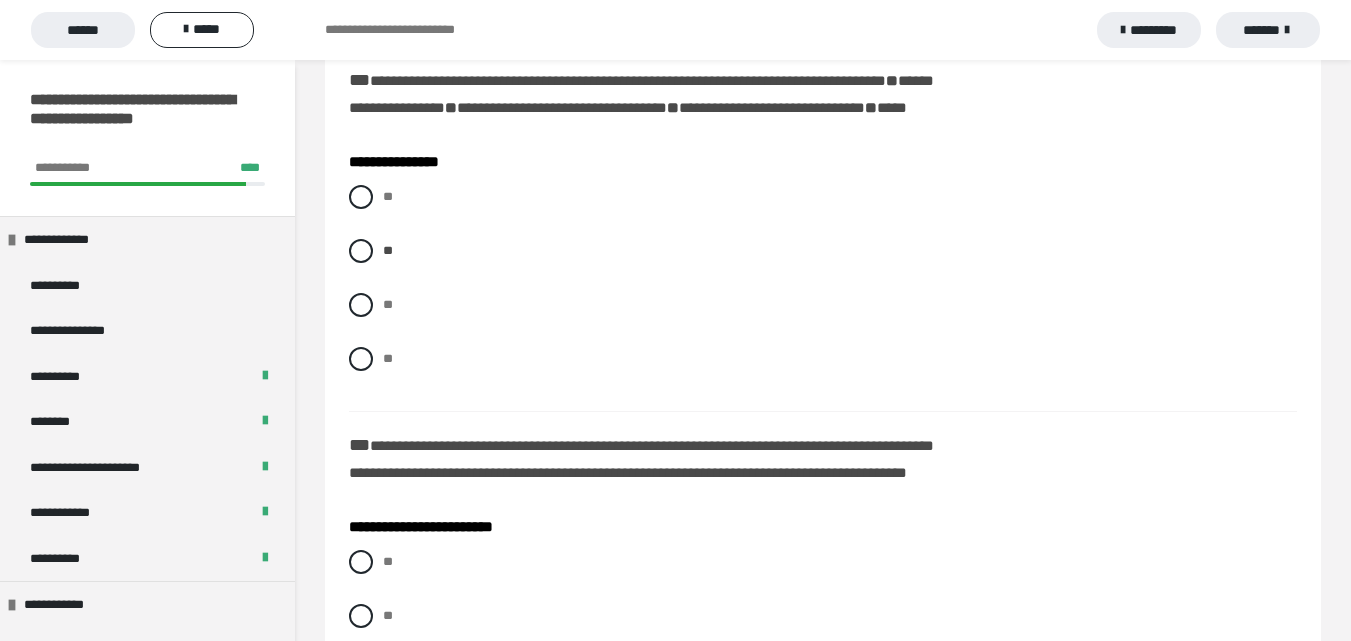scroll, scrollTop: 497, scrollLeft: 0, axis: vertical 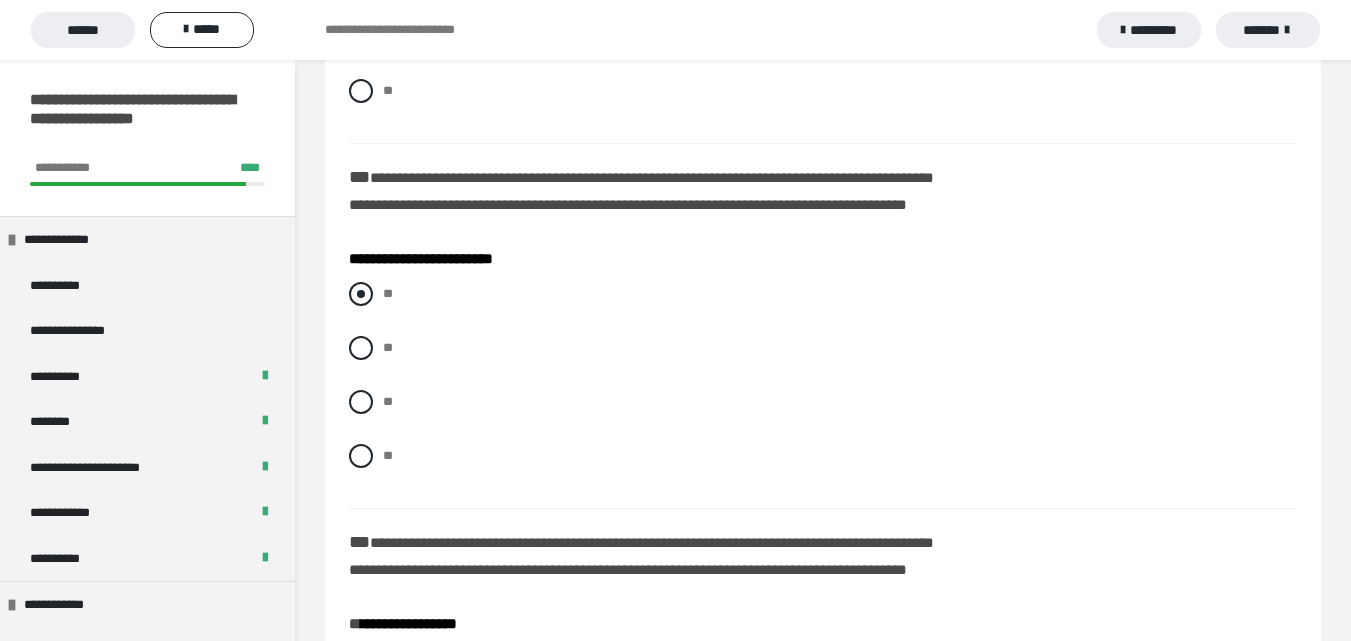 click at bounding box center [361, 294] 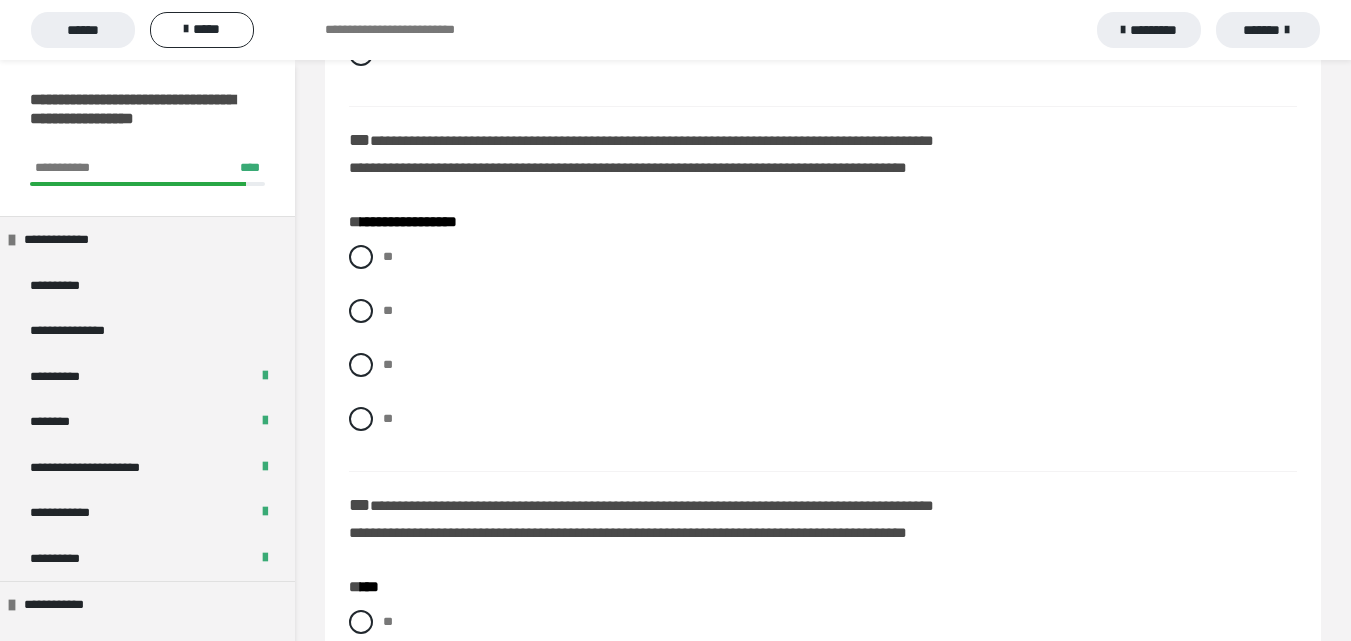 scroll, scrollTop: 915, scrollLeft: 0, axis: vertical 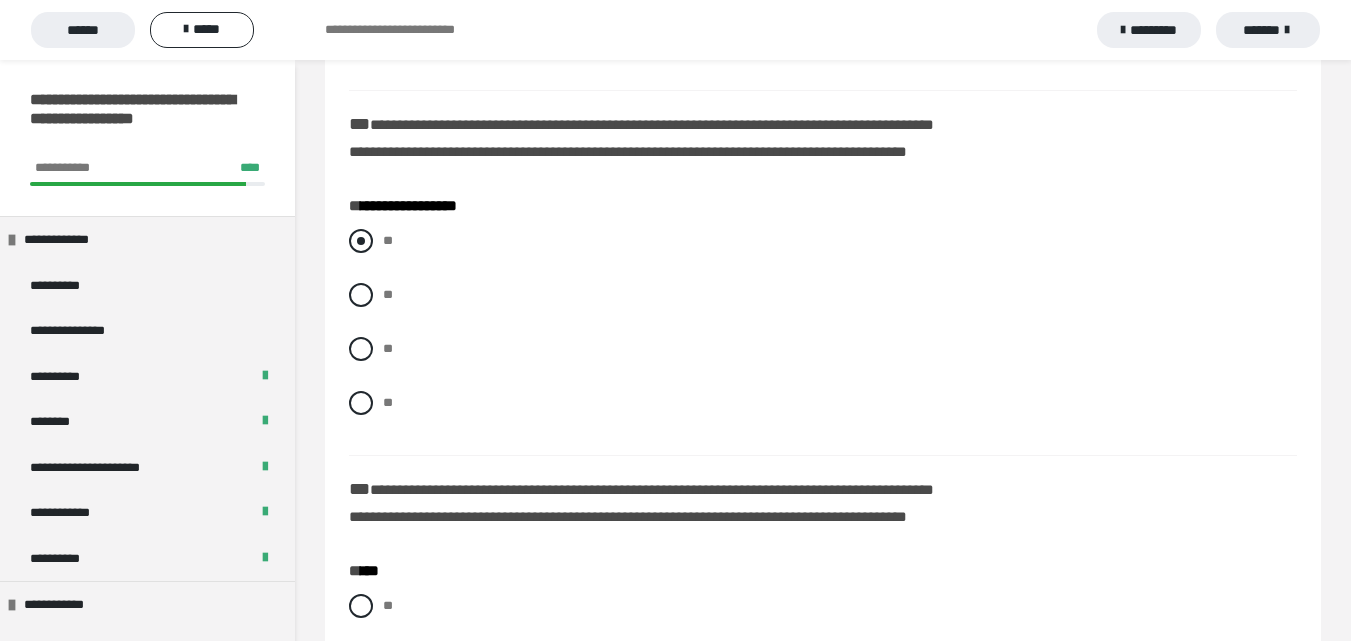 click at bounding box center (361, 241) 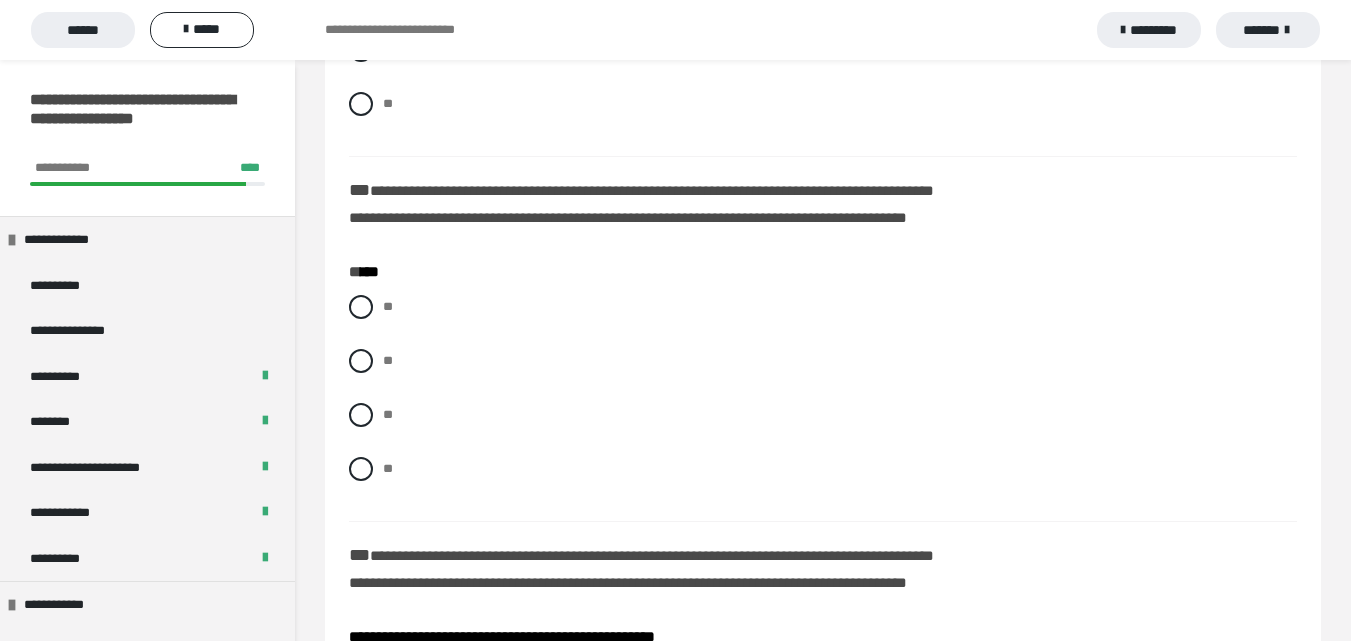 scroll, scrollTop: 1277, scrollLeft: 0, axis: vertical 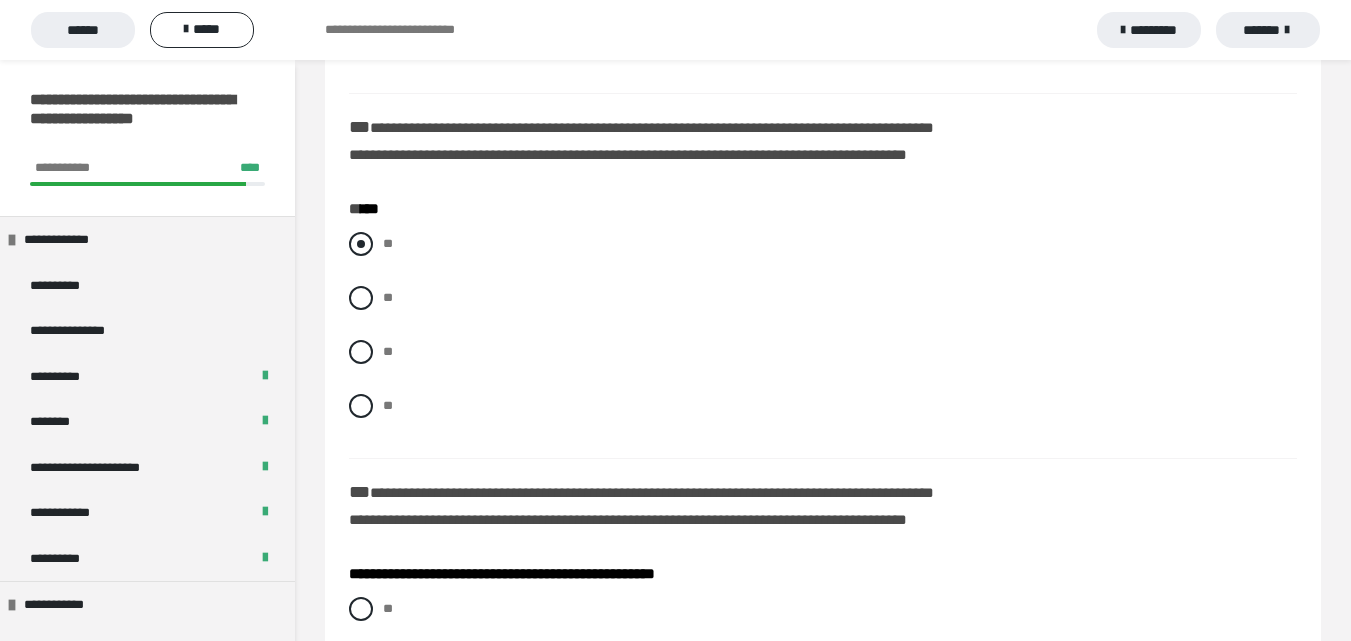 click at bounding box center (361, 244) 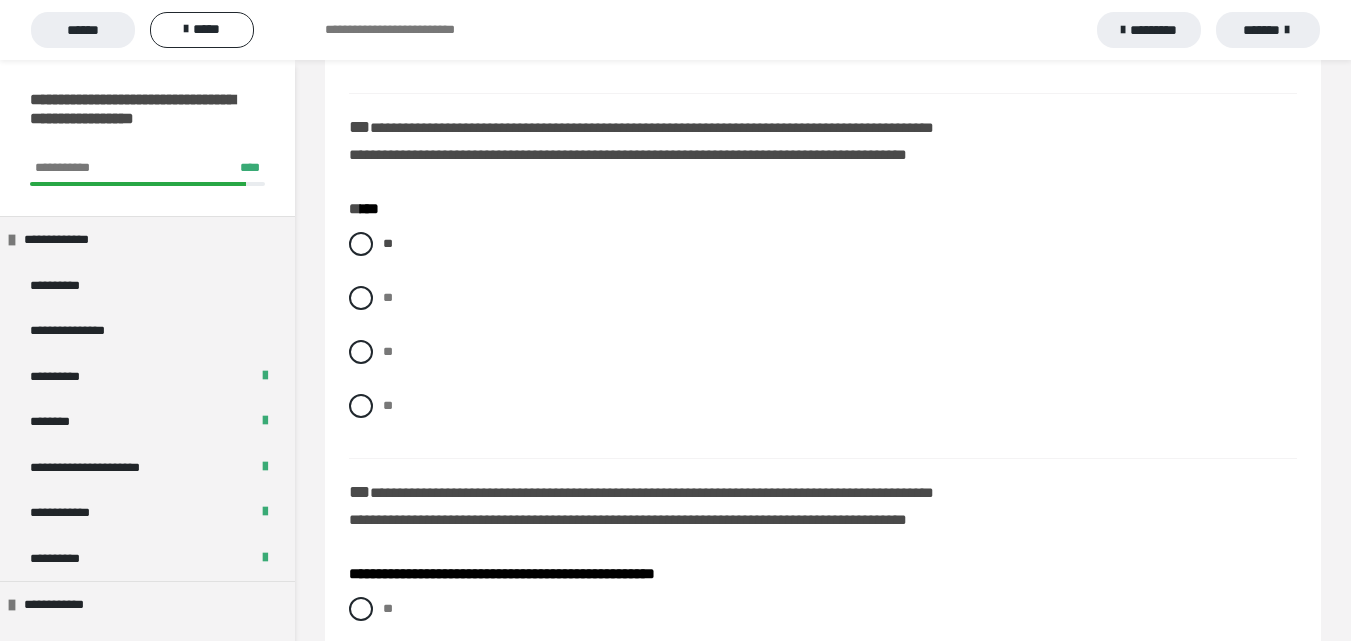 drag, startPoint x: 1350, startPoint y: 209, endPoint x: 1363, endPoint y: 237, distance: 30.870699 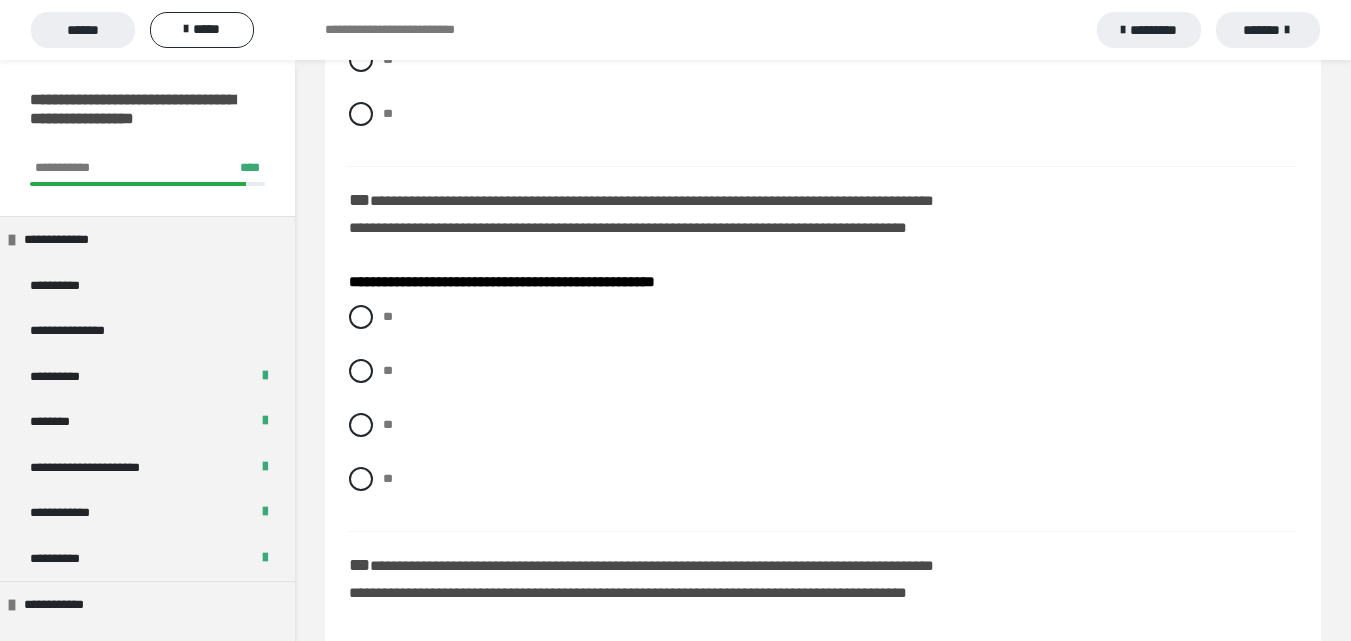 scroll, scrollTop: 1648, scrollLeft: 0, axis: vertical 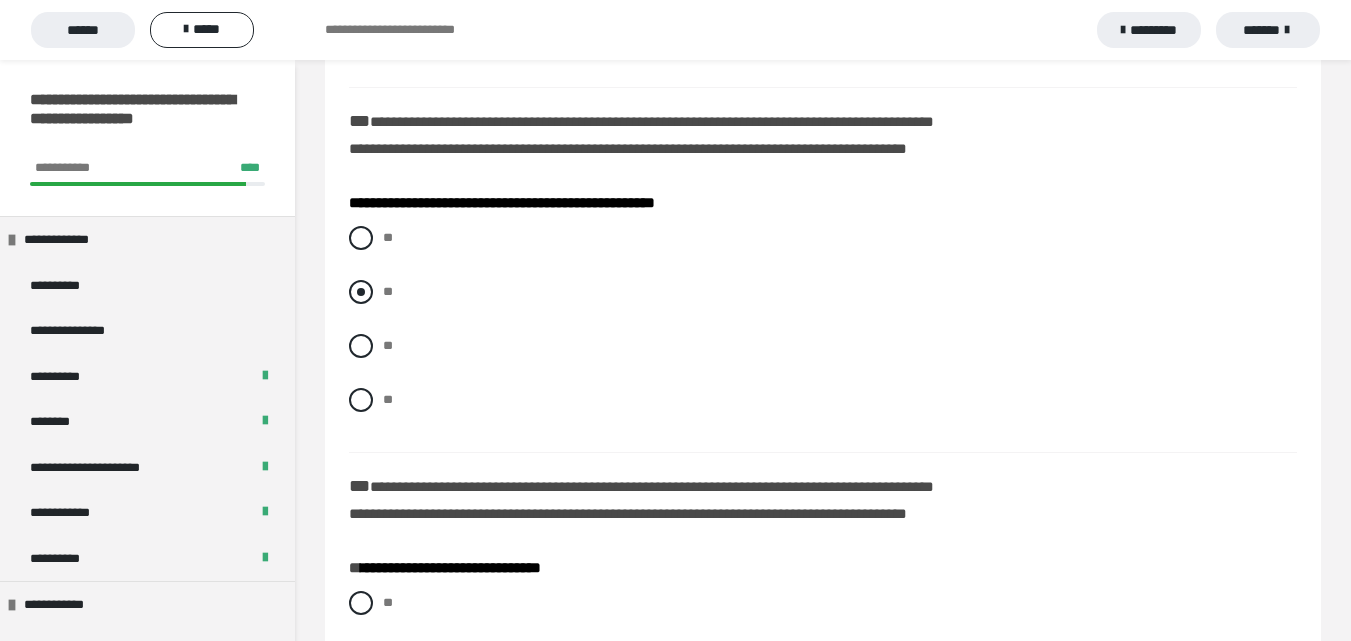 click at bounding box center [361, 292] 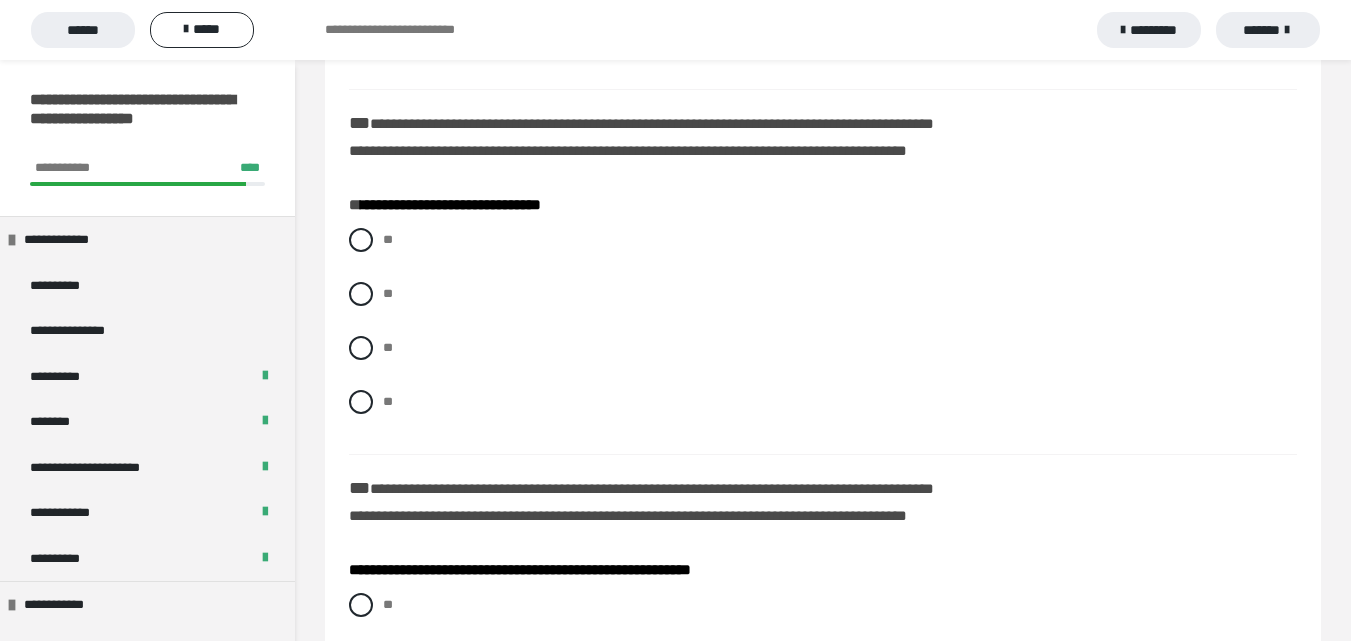 scroll, scrollTop: 2050, scrollLeft: 0, axis: vertical 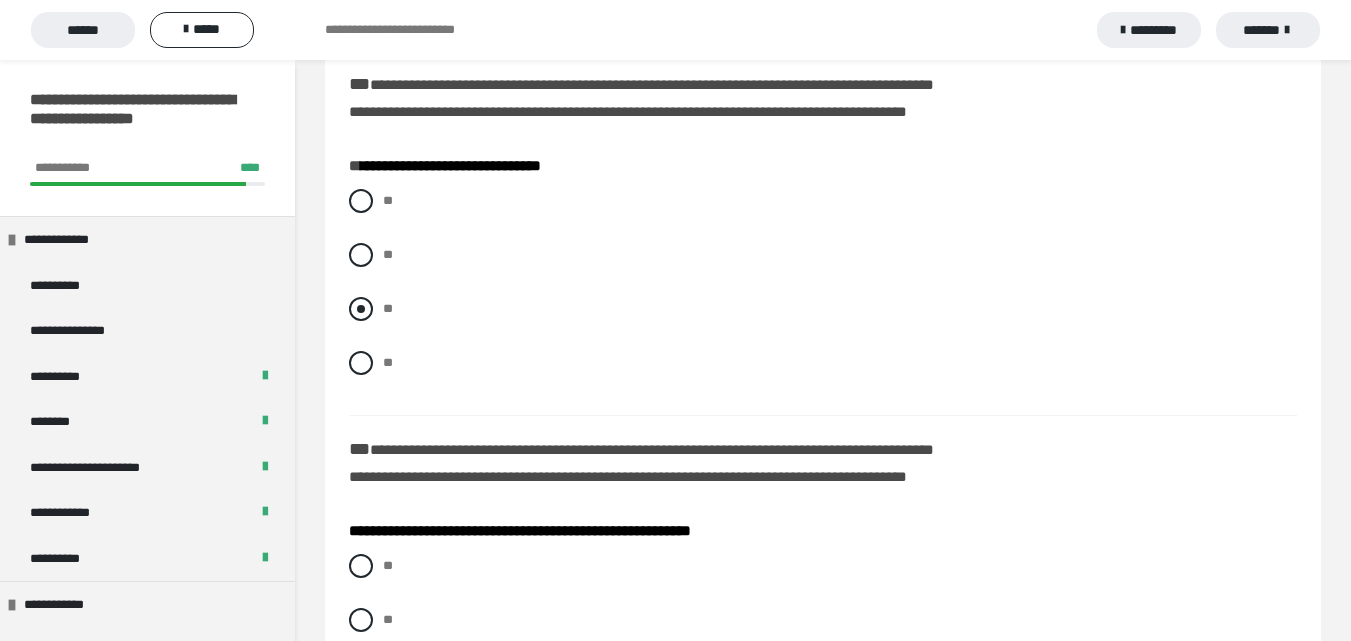 click at bounding box center (361, 309) 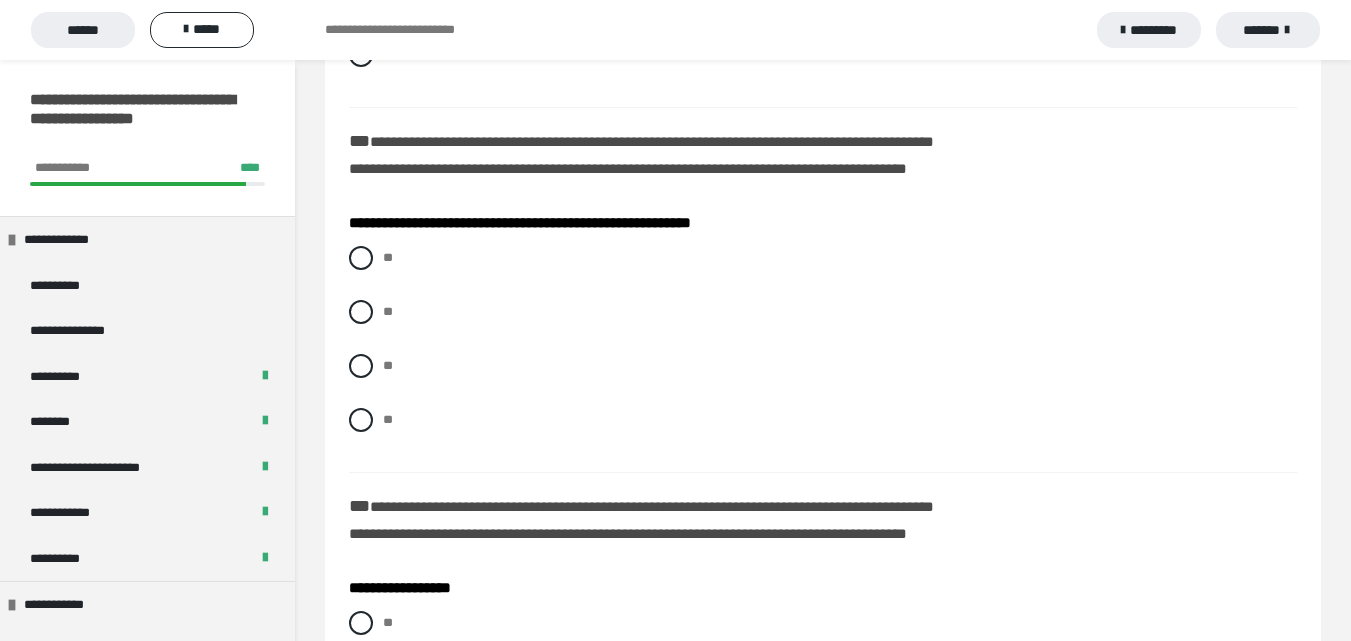 scroll, scrollTop: 2389, scrollLeft: 0, axis: vertical 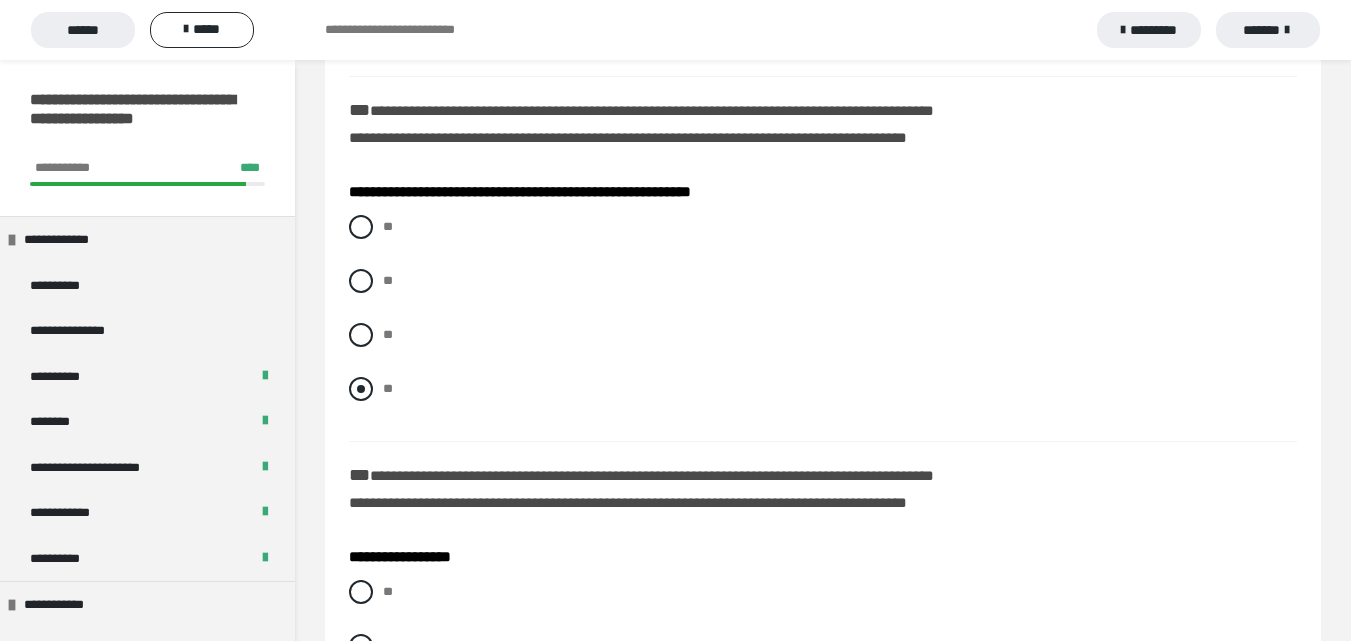 click at bounding box center [361, 389] 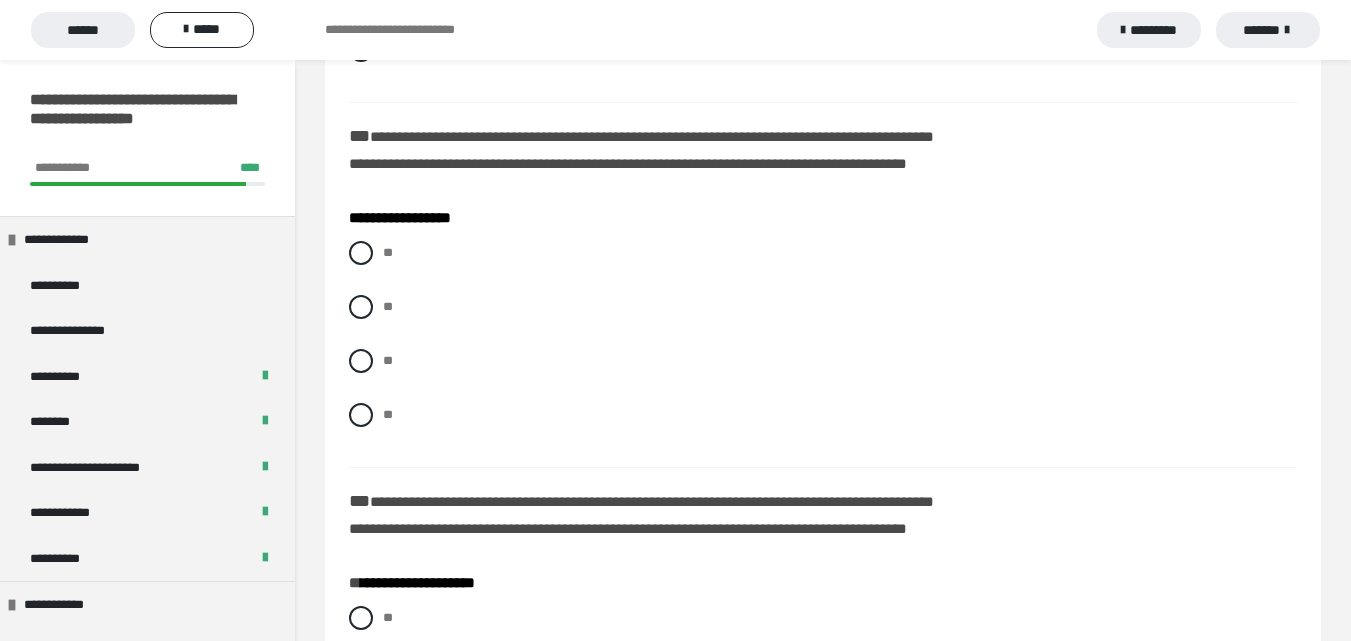 scroll, scrollTop: 2744, scrollLeft: 0, axis: vertical 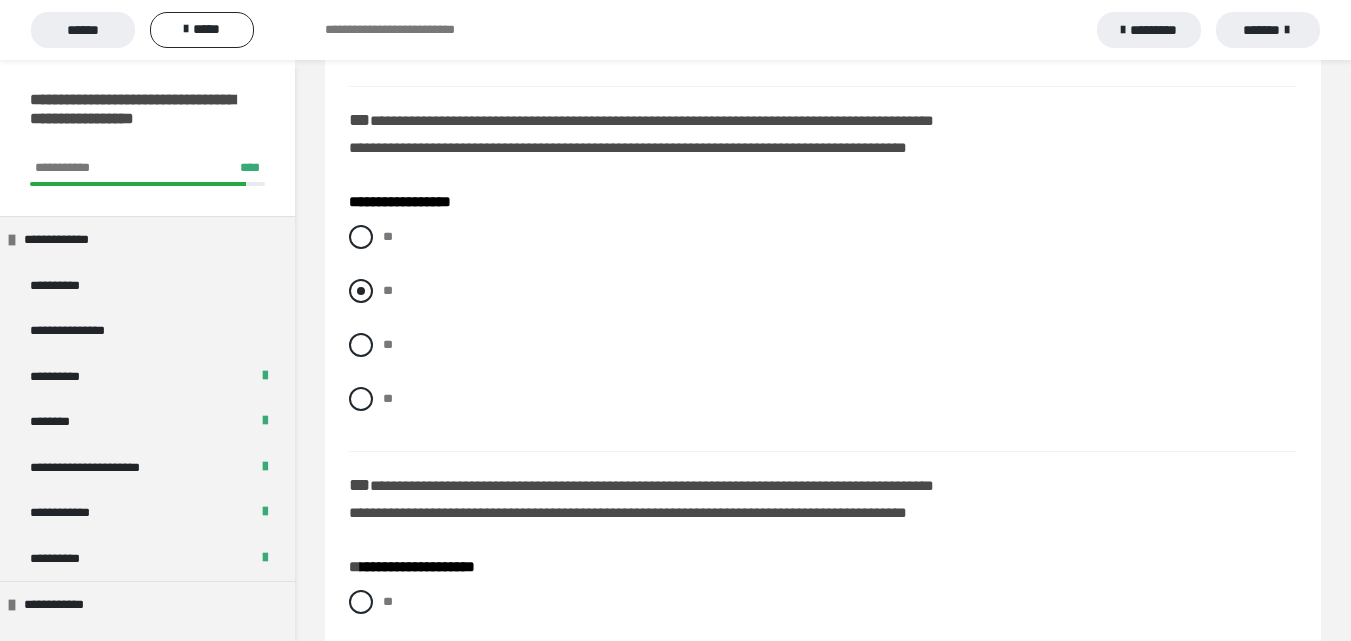 click at bounding box center [361, 291] 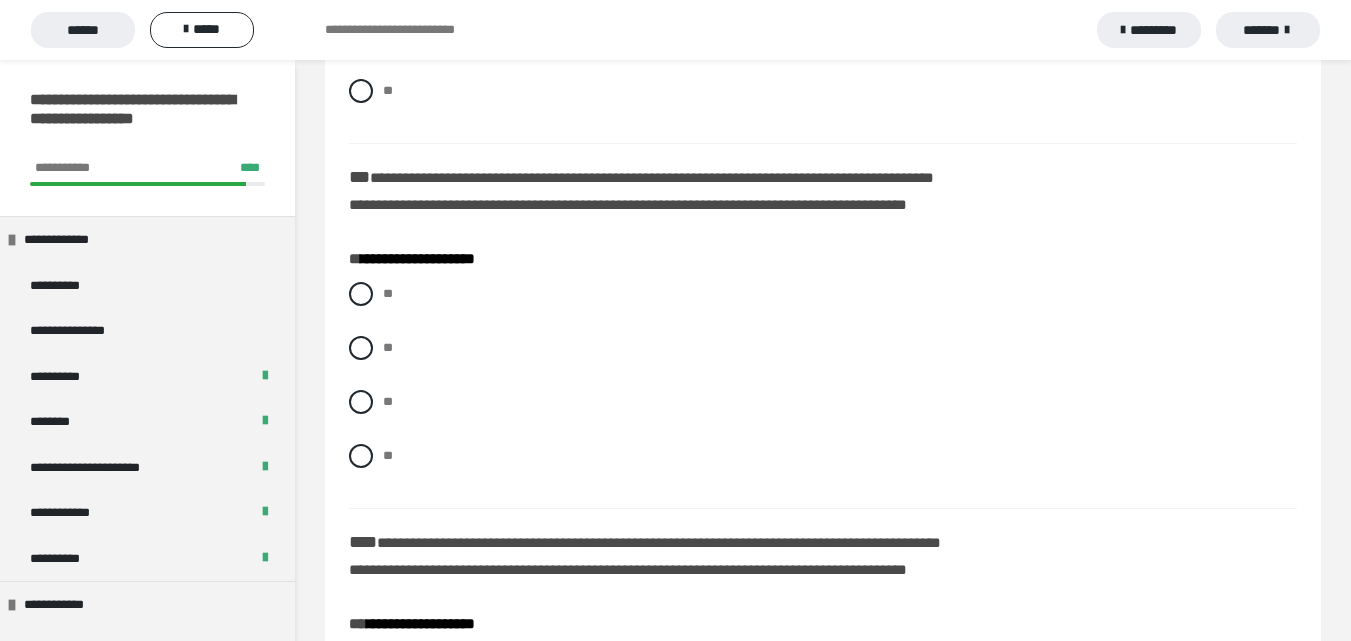 scroll, scrollTop: 3162, scrollLeft: 0, axis: vertical 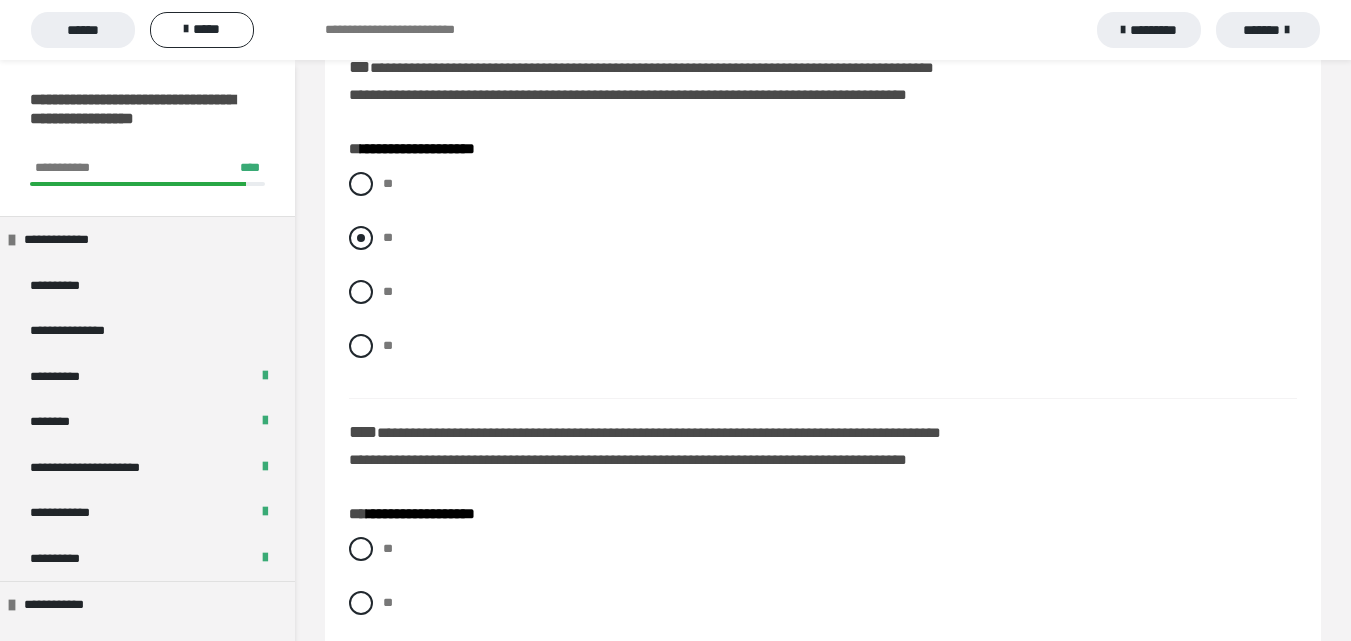 click at bounding box center [361, 238] 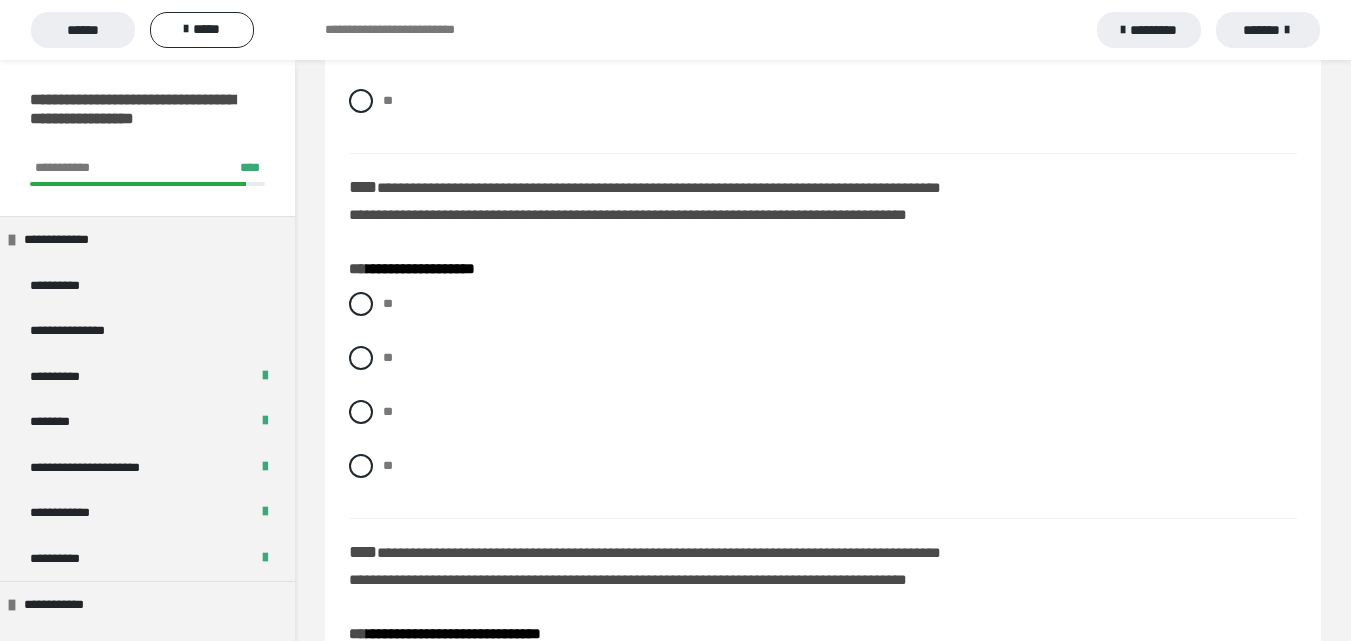 scroll, scrollTop: 3478, scrollLeft: 0, axis: vertical 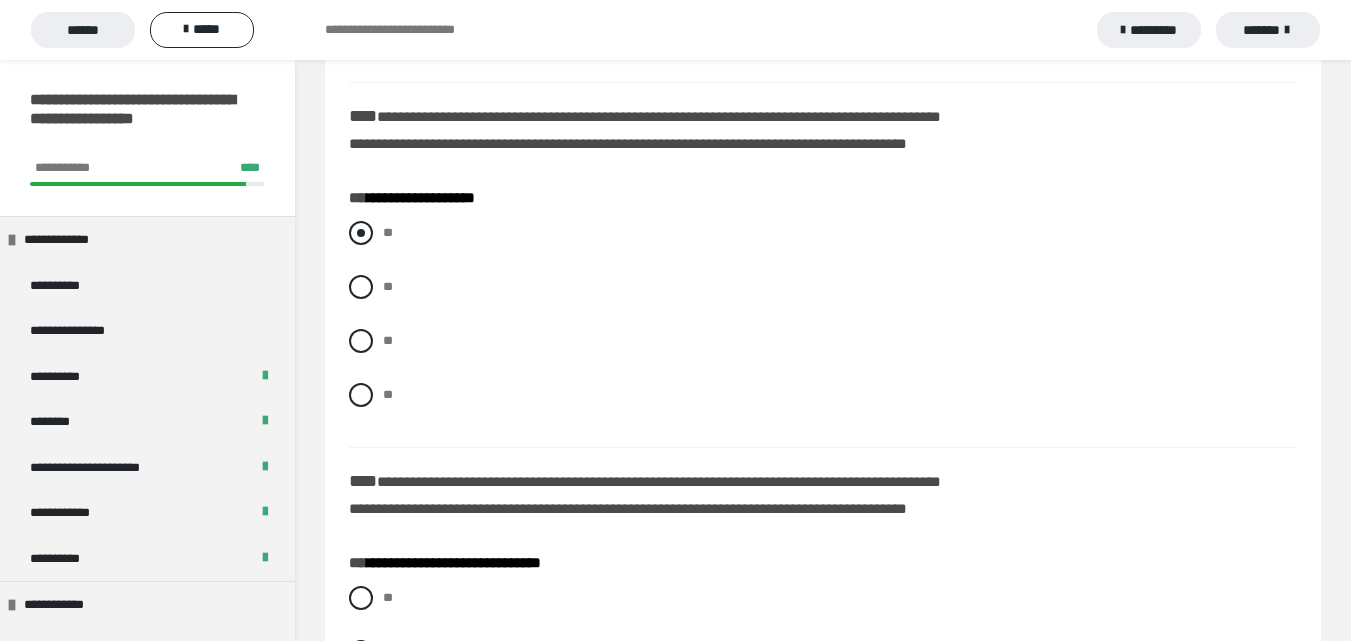 click at bounding box center [361, 233] 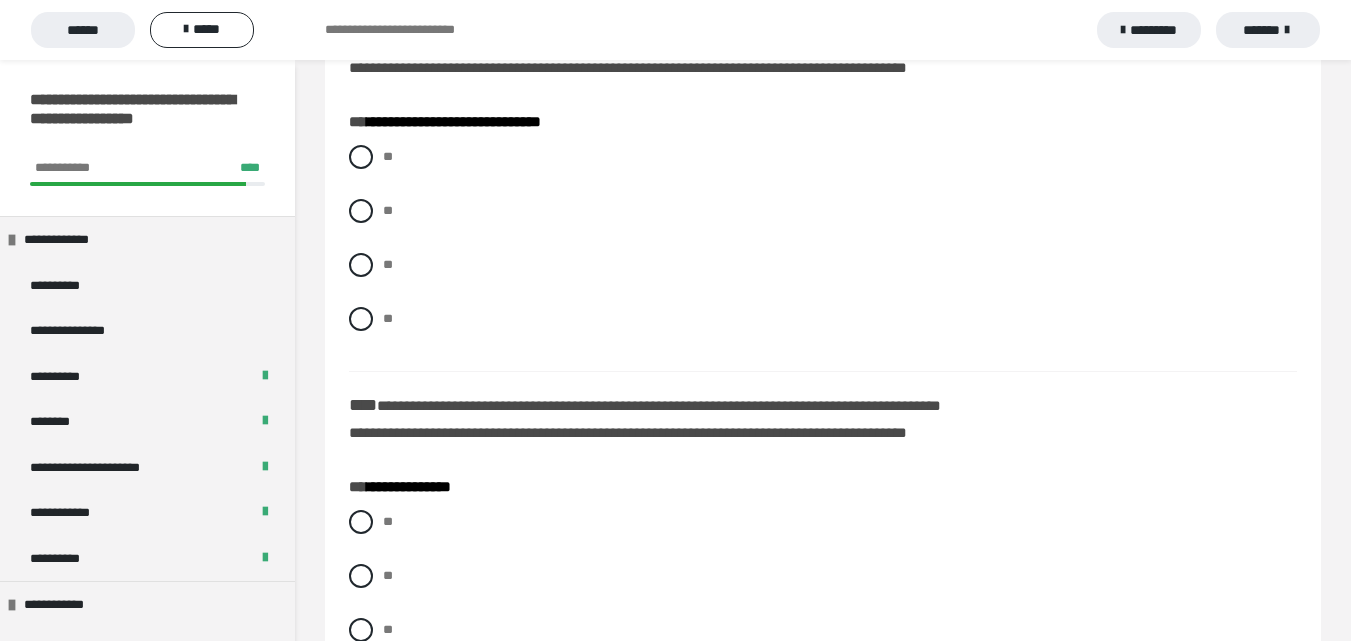 scroll, scrollTop: 3927, scrollLeft: 0, axis: vertical 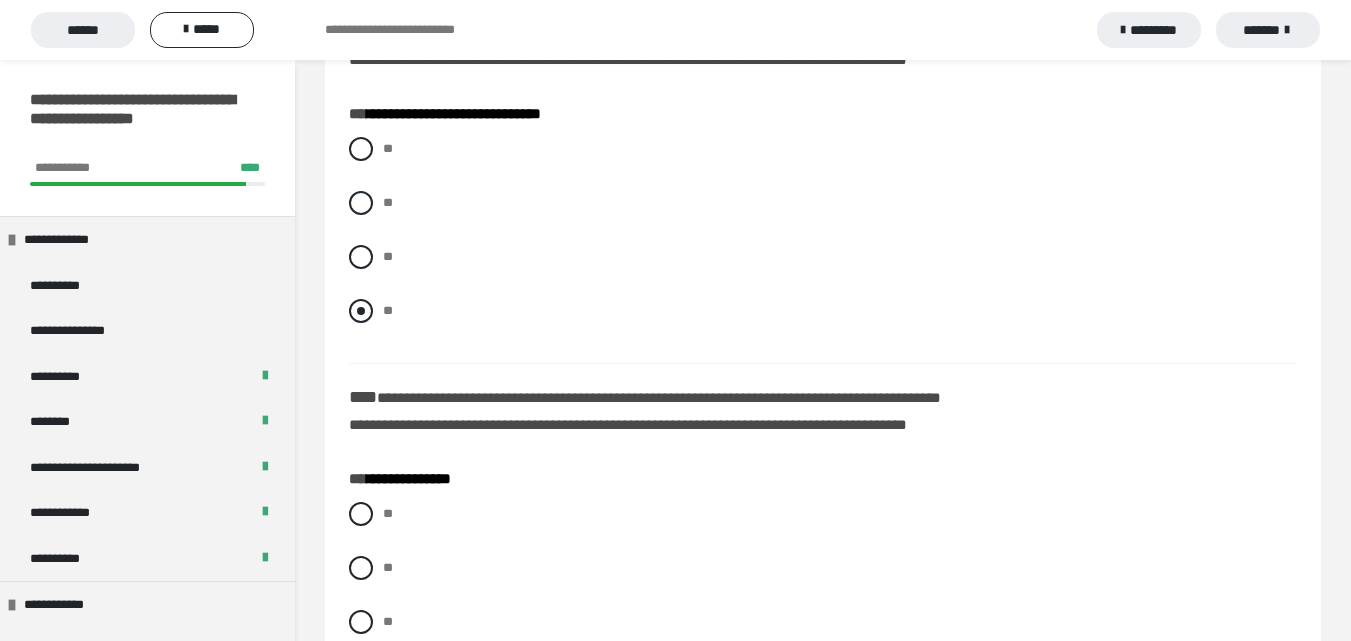 click at bounding box center [361, 311] 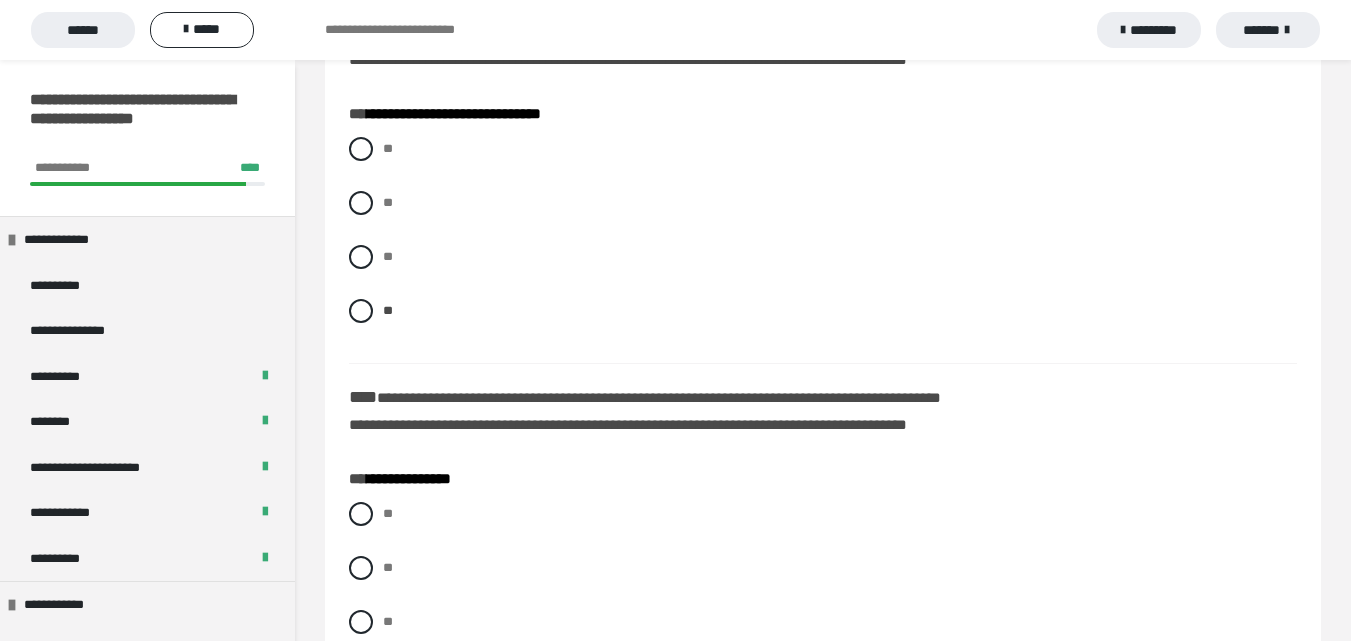 scroll, scrollTop: 4132, scrollLeft: 0, axis: vertical 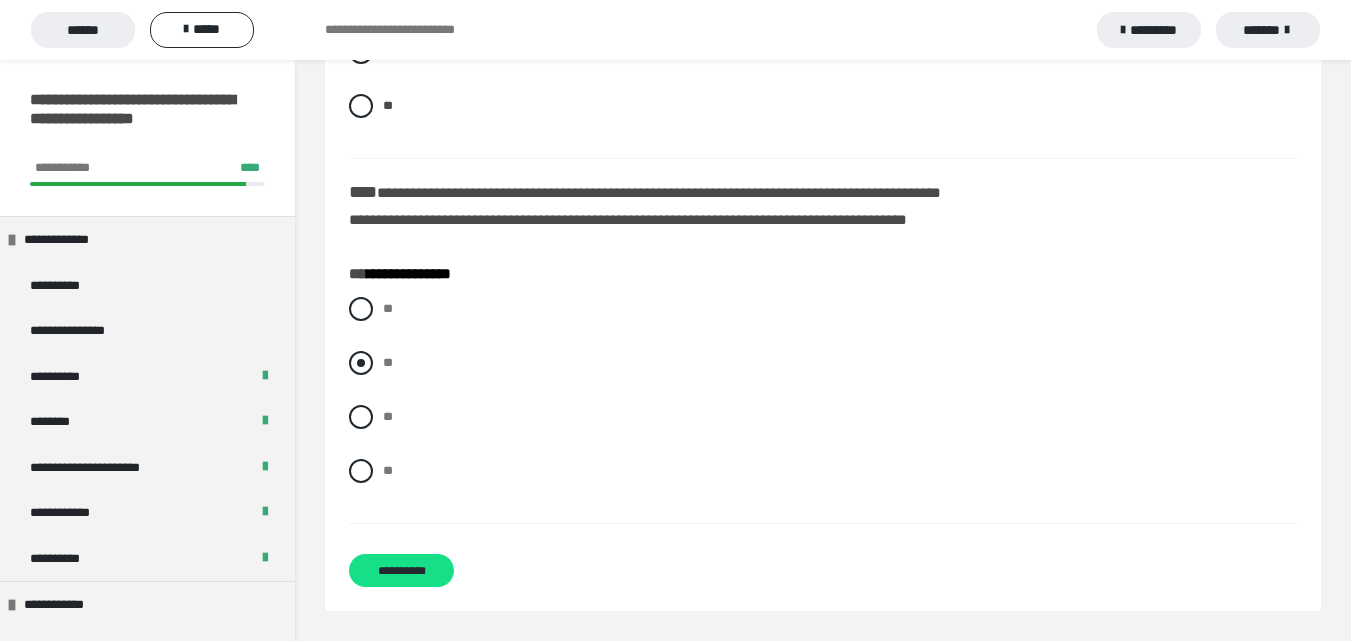 click at bounding box center (361, 363) 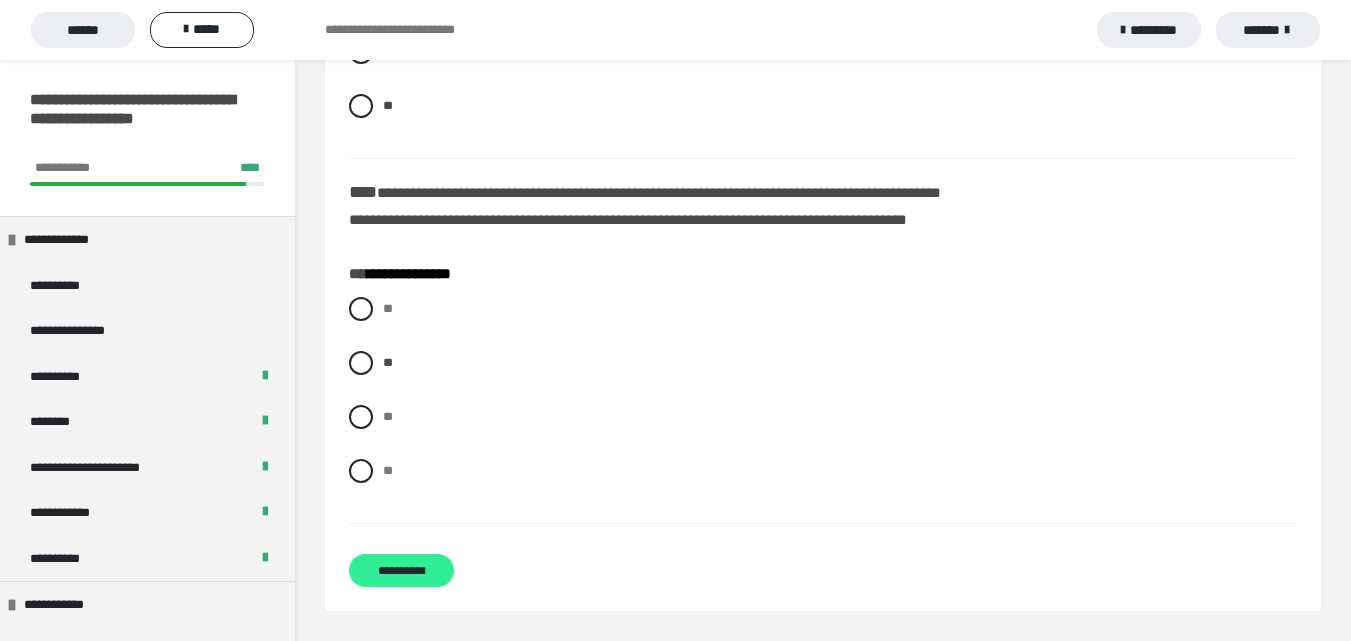 click on "**********" at bounding box center (401, 570) 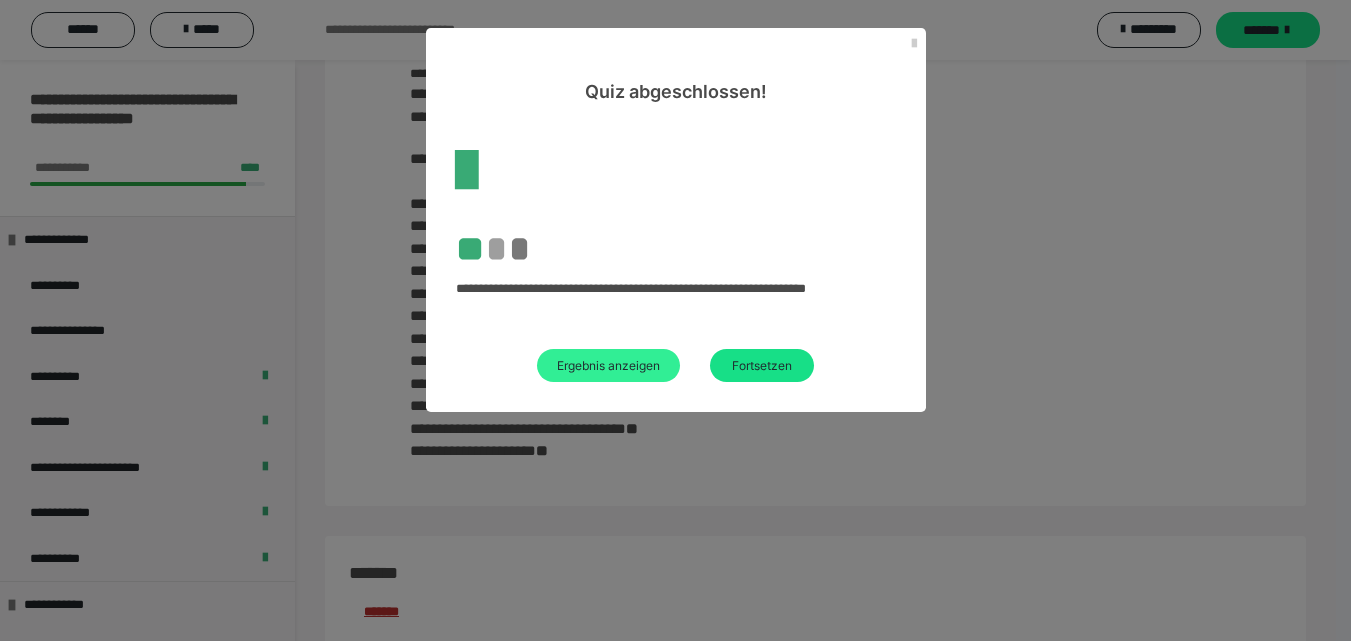 scroll, scrollTop: 3633, scrollLeft: 0, axis: vertical 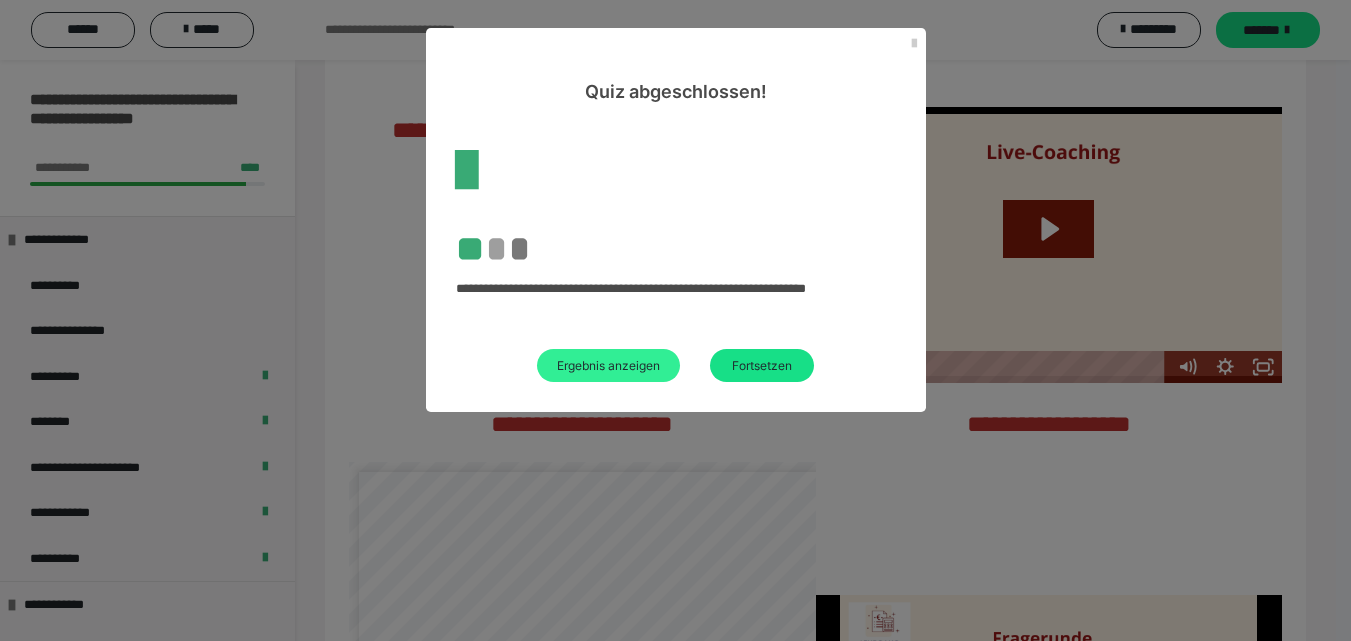 click on "Ergebnis anzeigen" at bounding box center [608, 365] 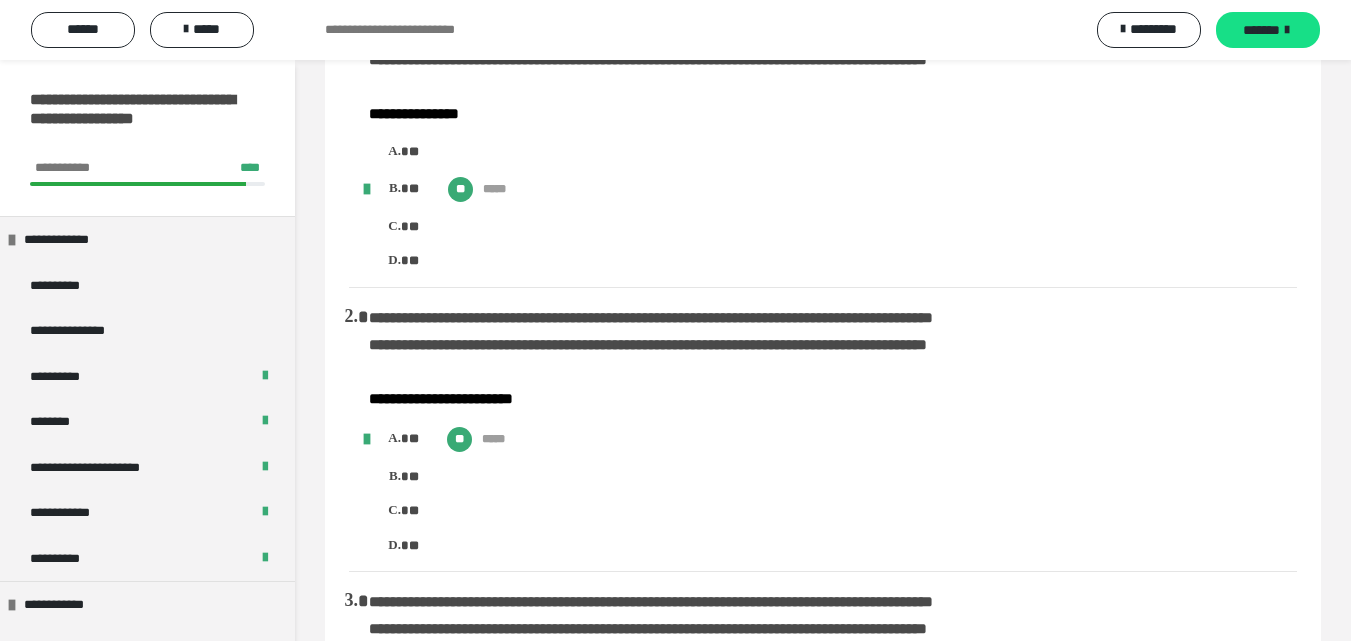 scroll, scrollTop: 0, scrollLeft: 0, axis: both 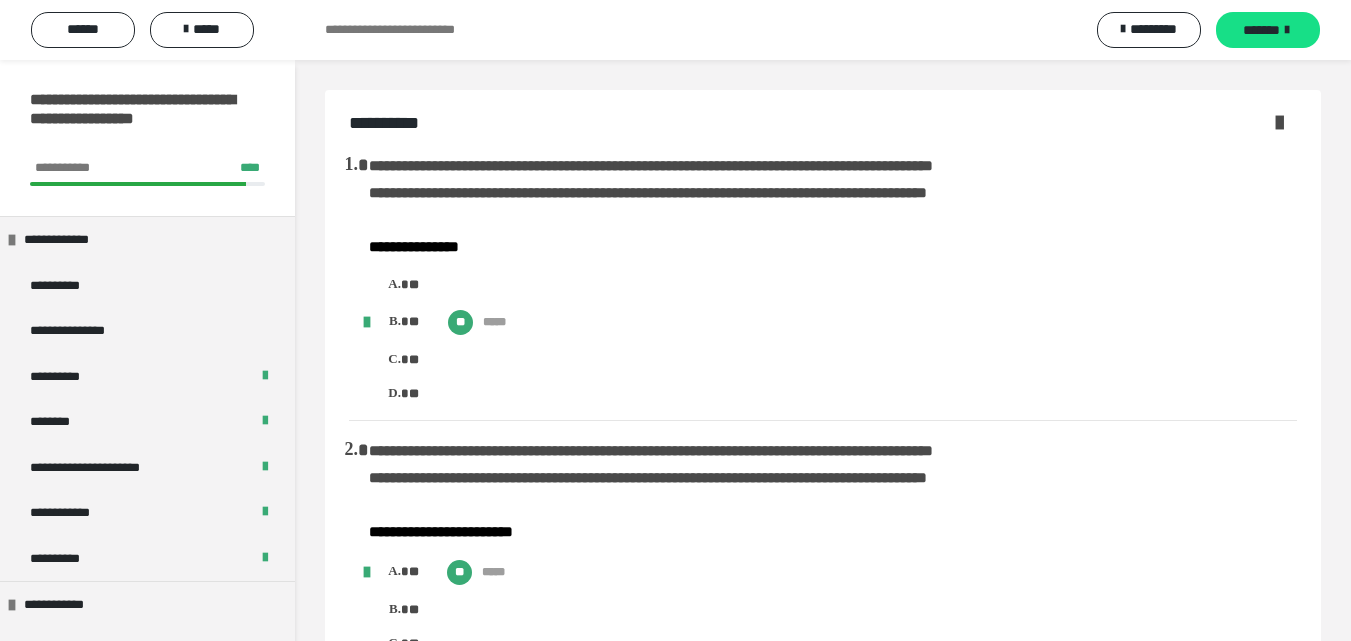 click on "**********" at bounding box center (823, 1856) 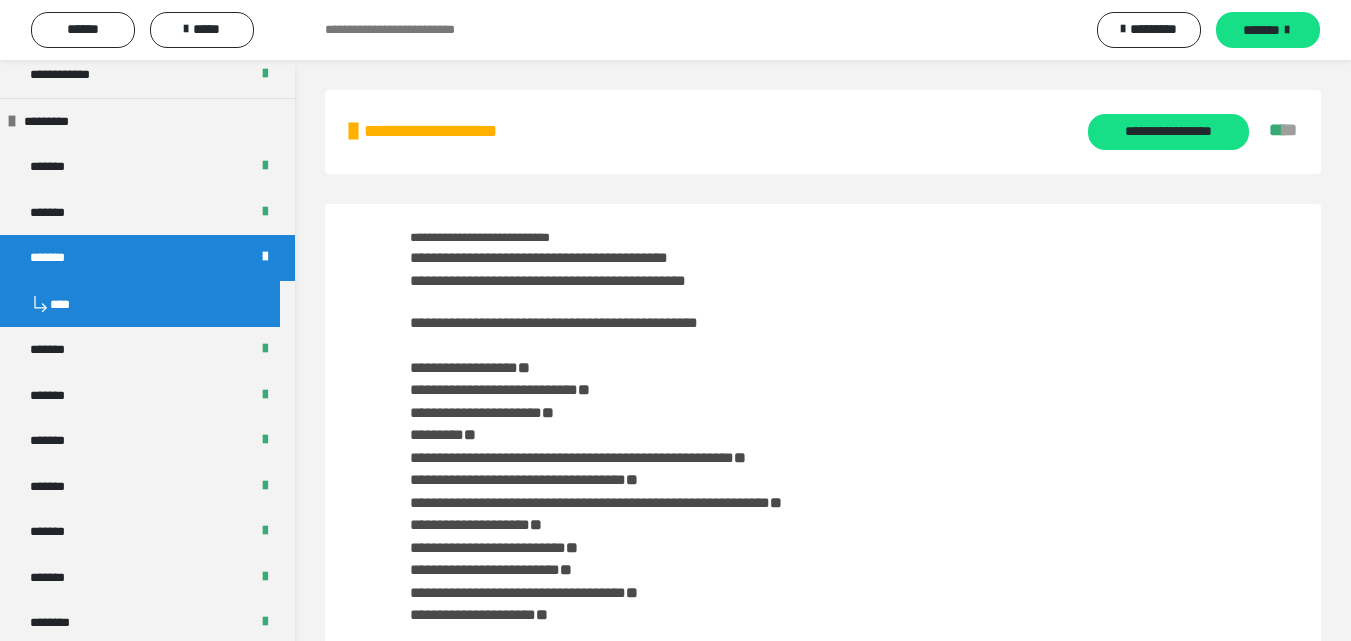 scroll, scrollTop: 644, scrollLeft: 0, axis: vertical 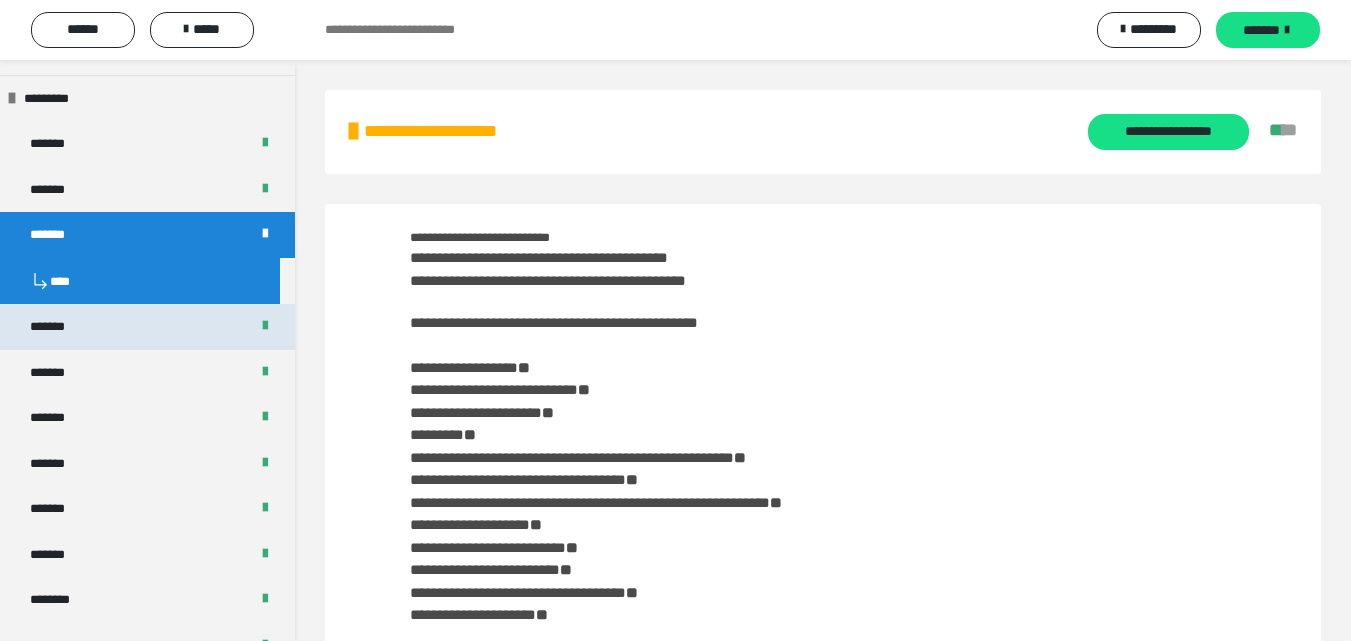 click on "*******" at bounding box center (59, 327) 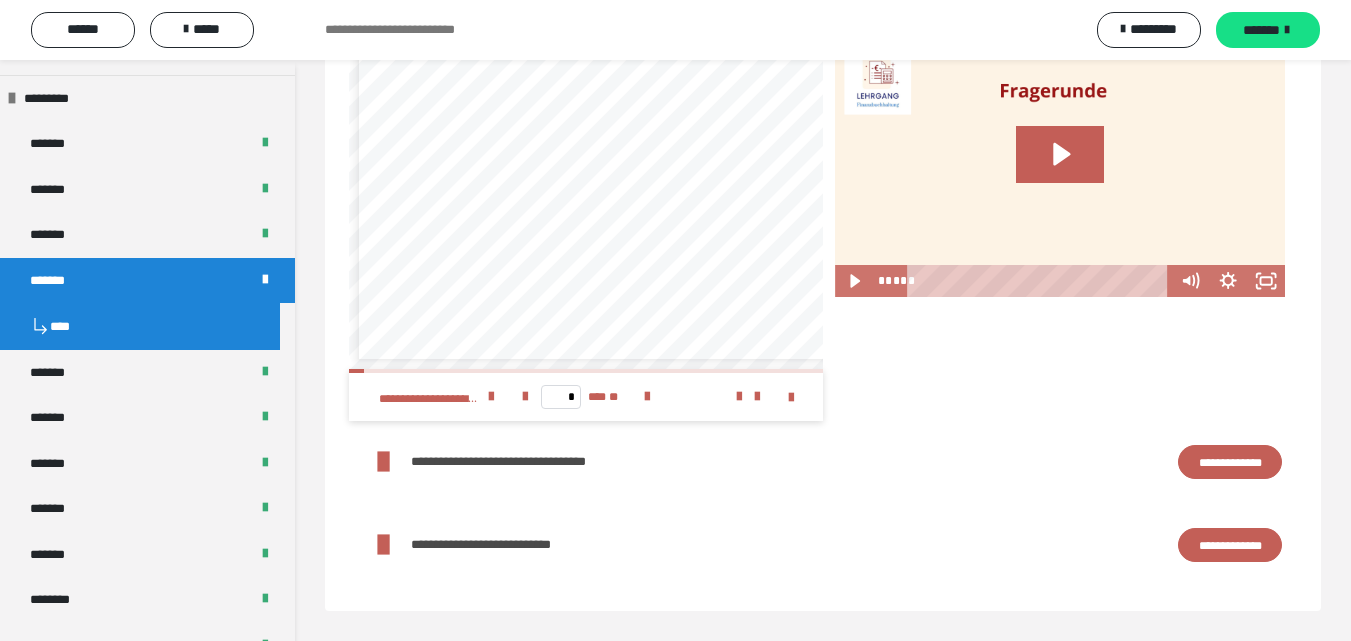 scroll, scrollTop: 4143, scrollLeft: 0, axis: vertical 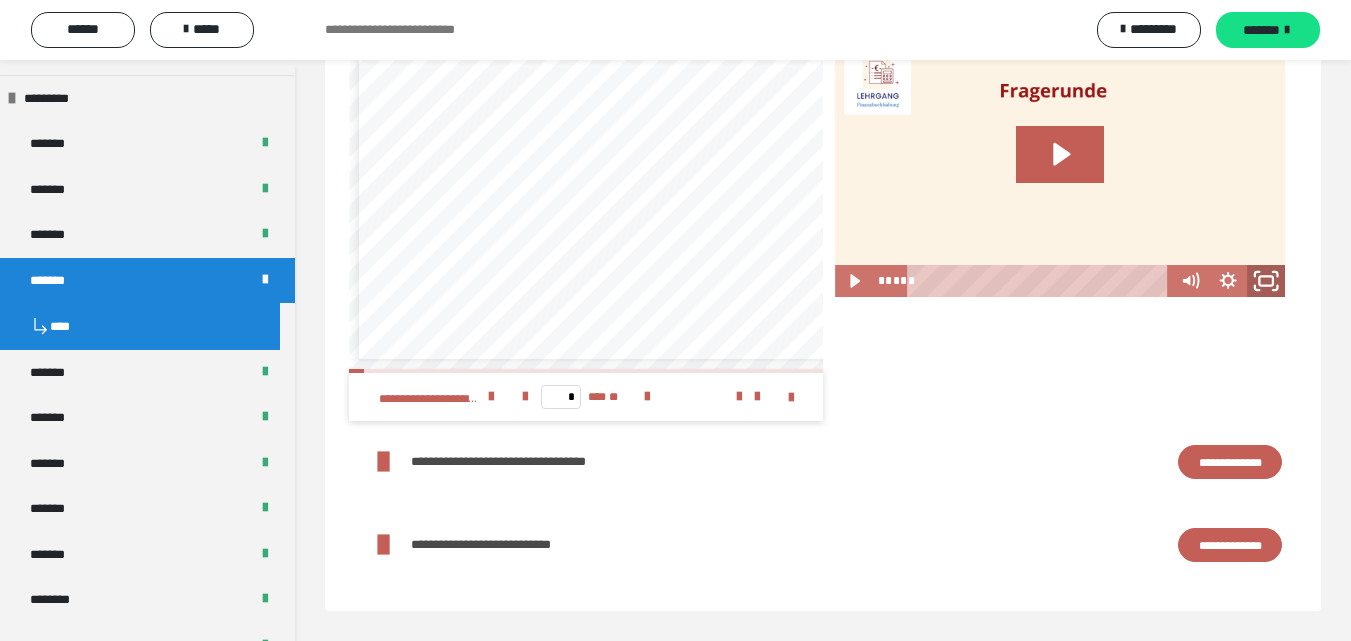 click 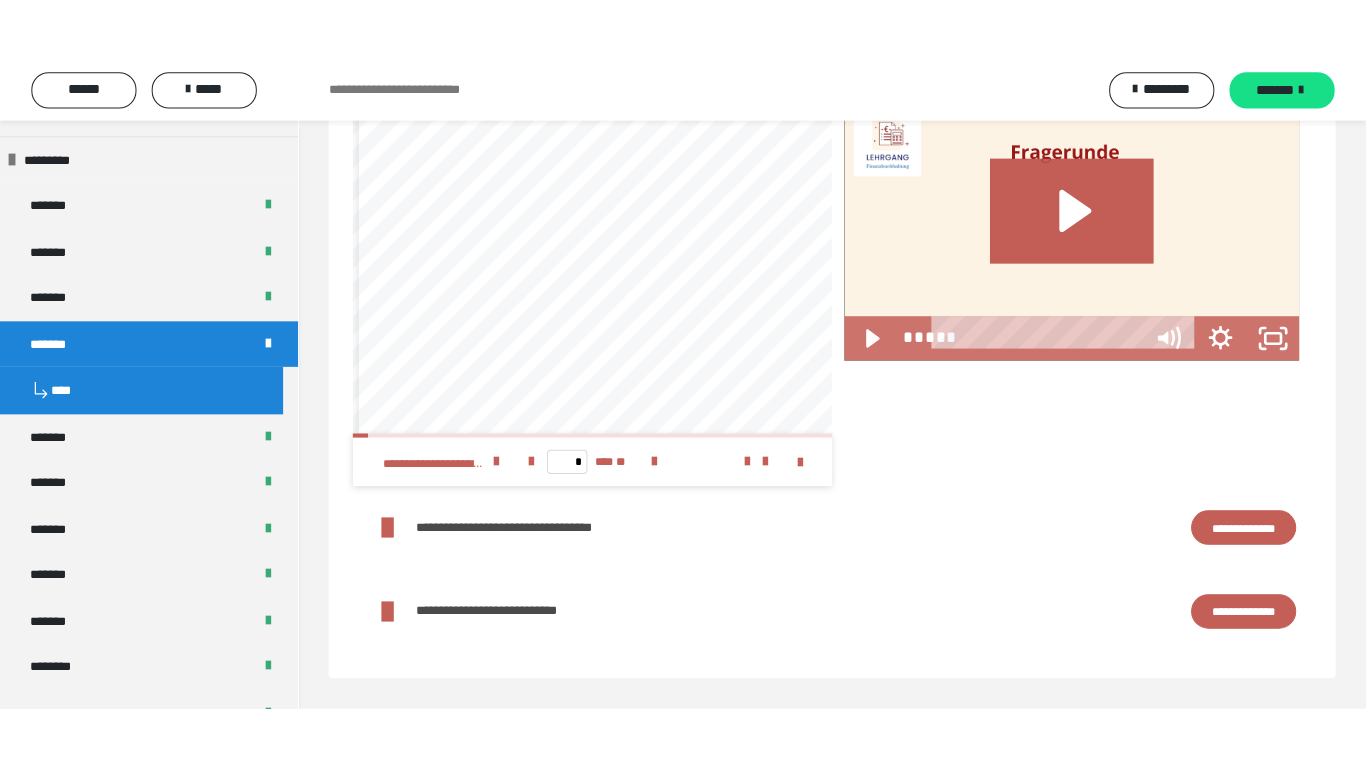 scroll, scrollTop: 4034, scrollLeft: 0, axis: vertical 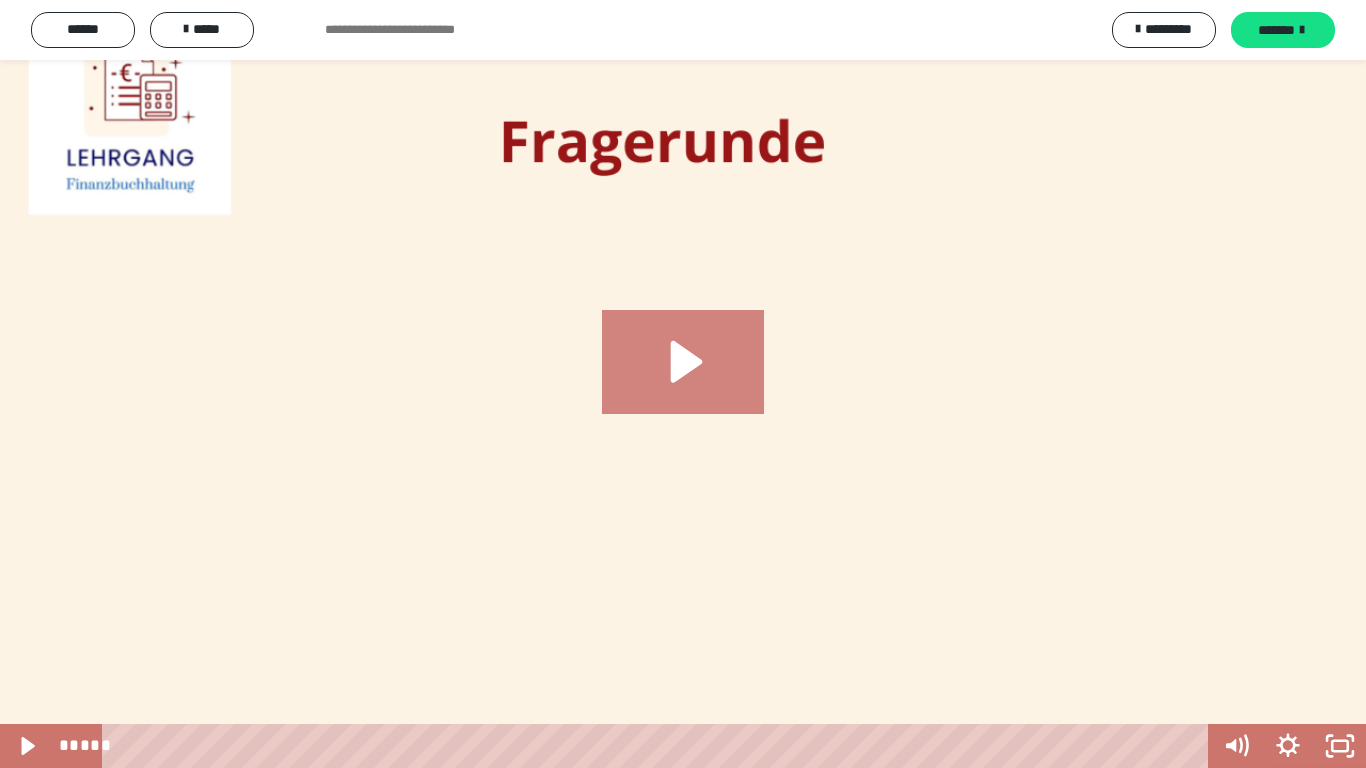 click 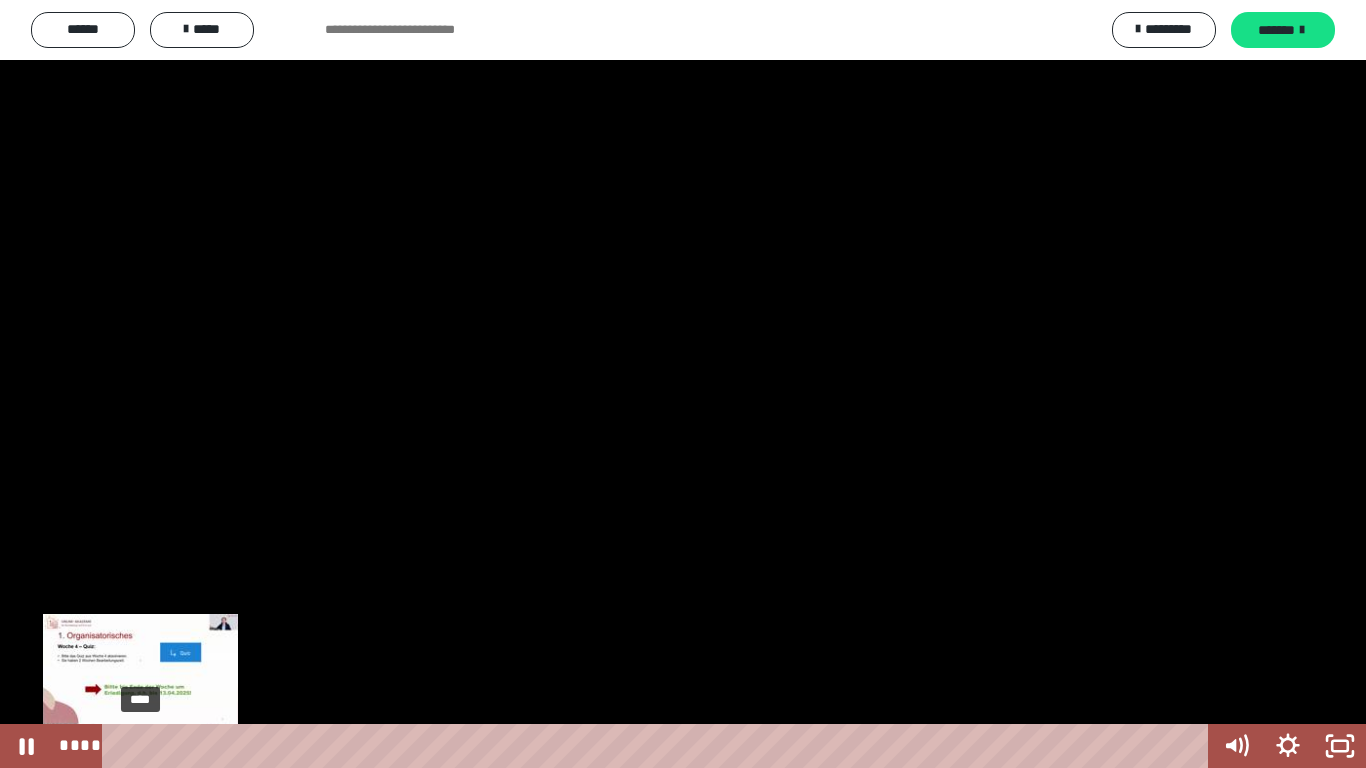 click on "****" at bounding box center [659, 746] 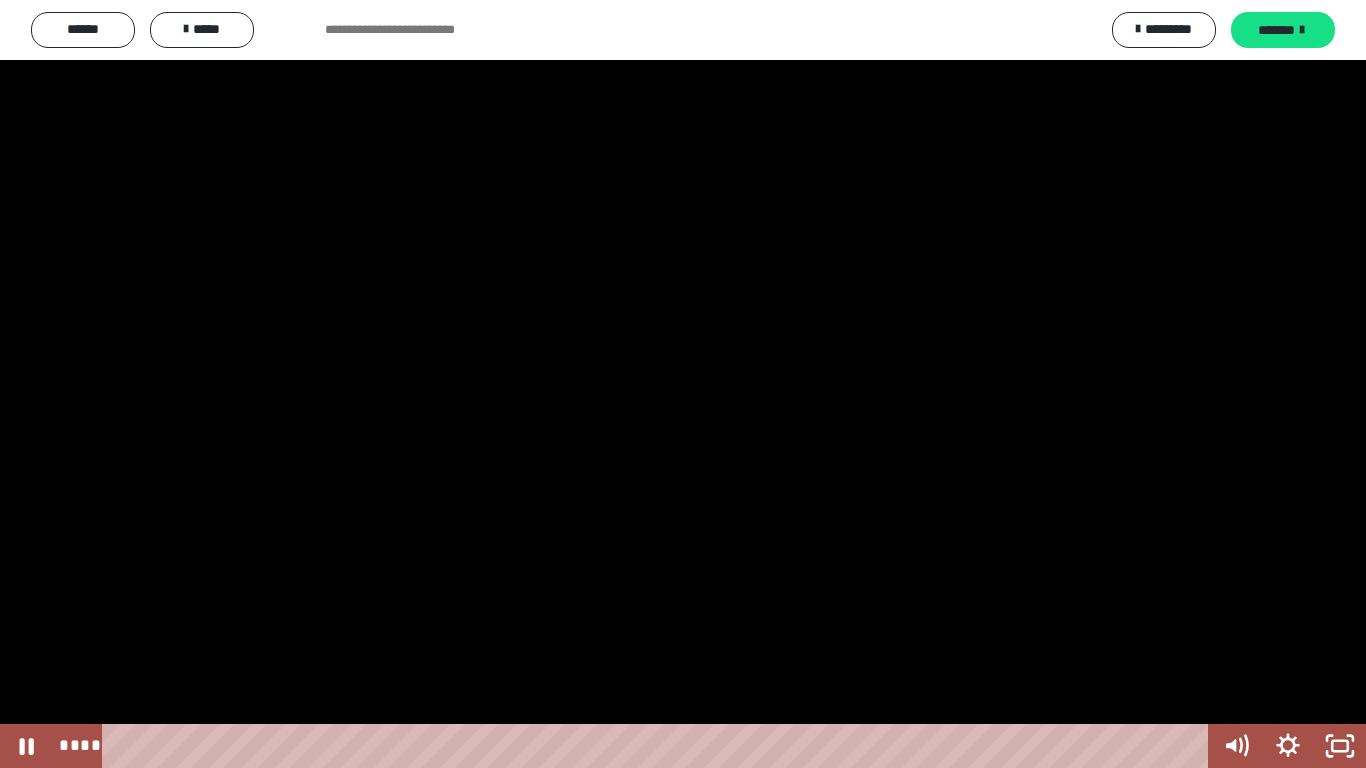 click at bounding box center (683, 384) 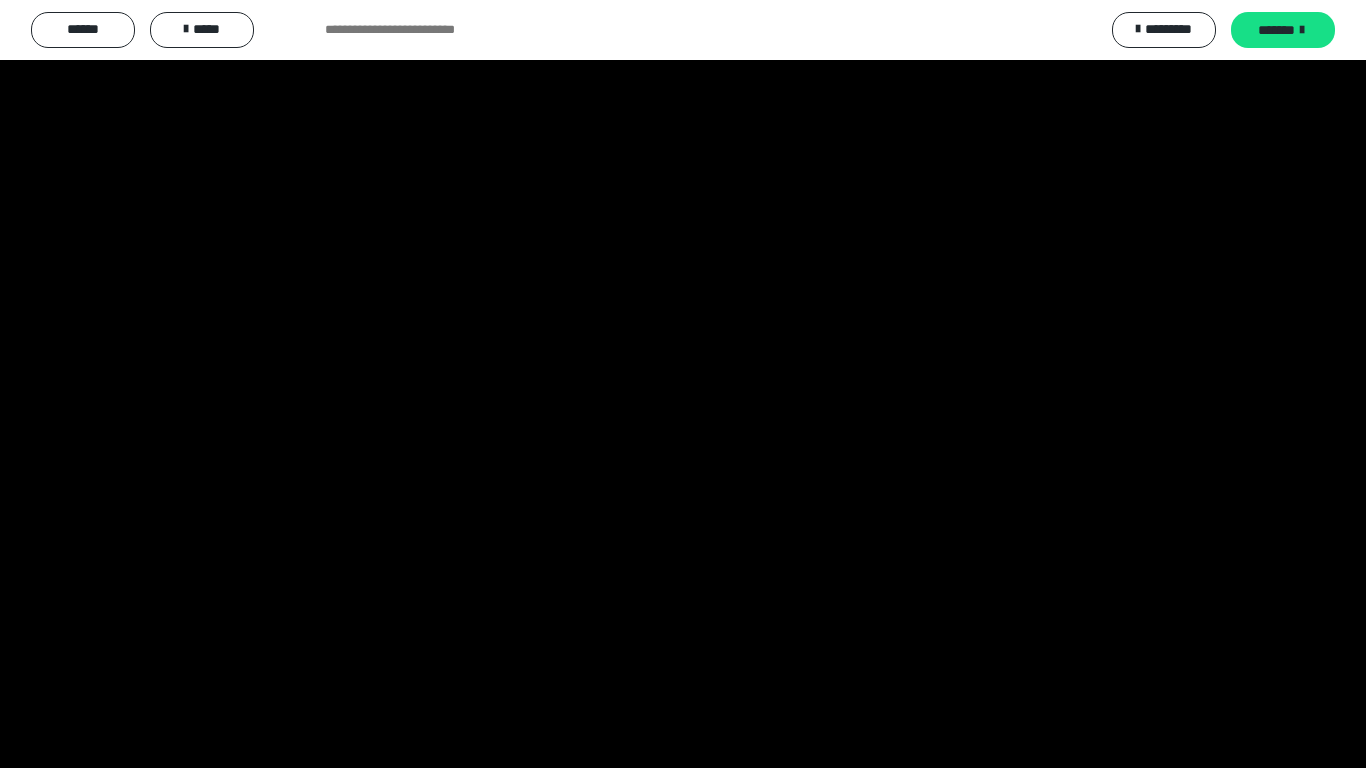 click at bounding box center [683, 384] 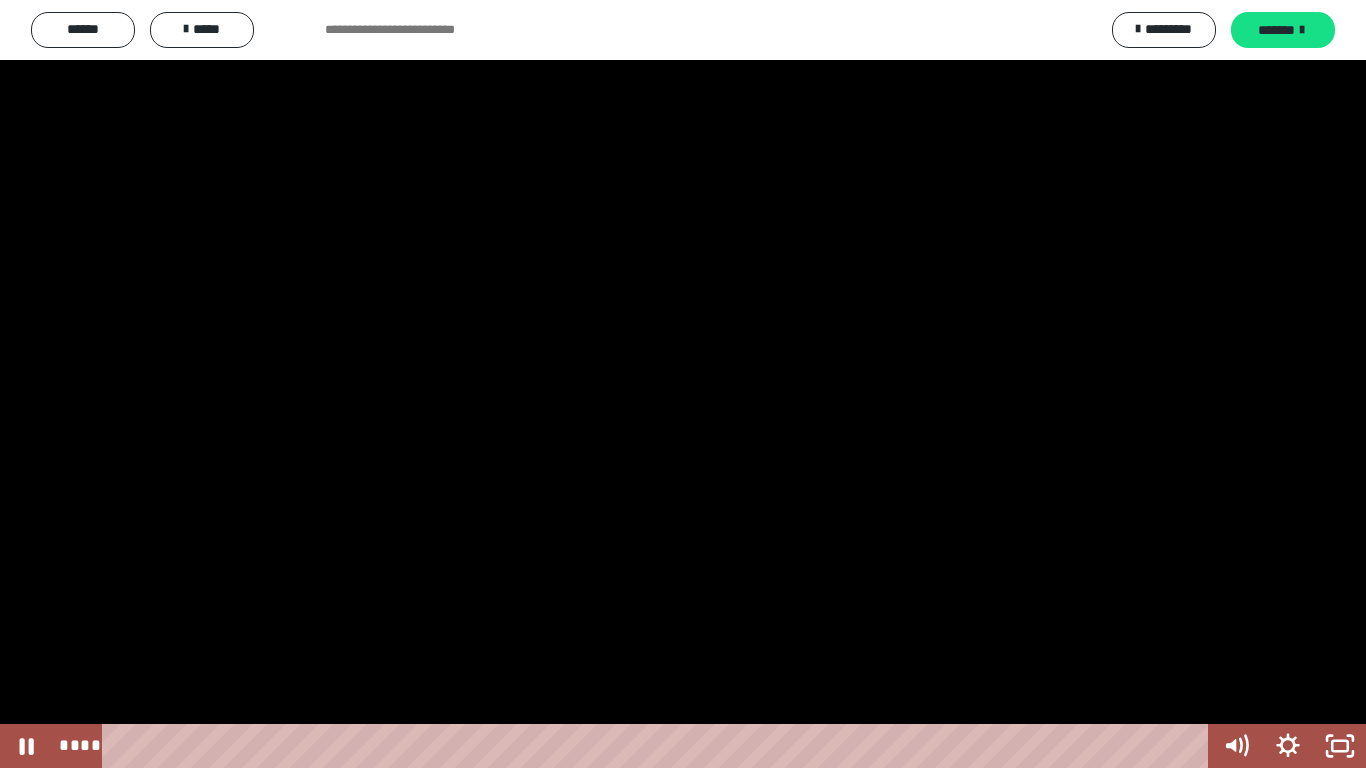 click at bounding box center [683, 384] 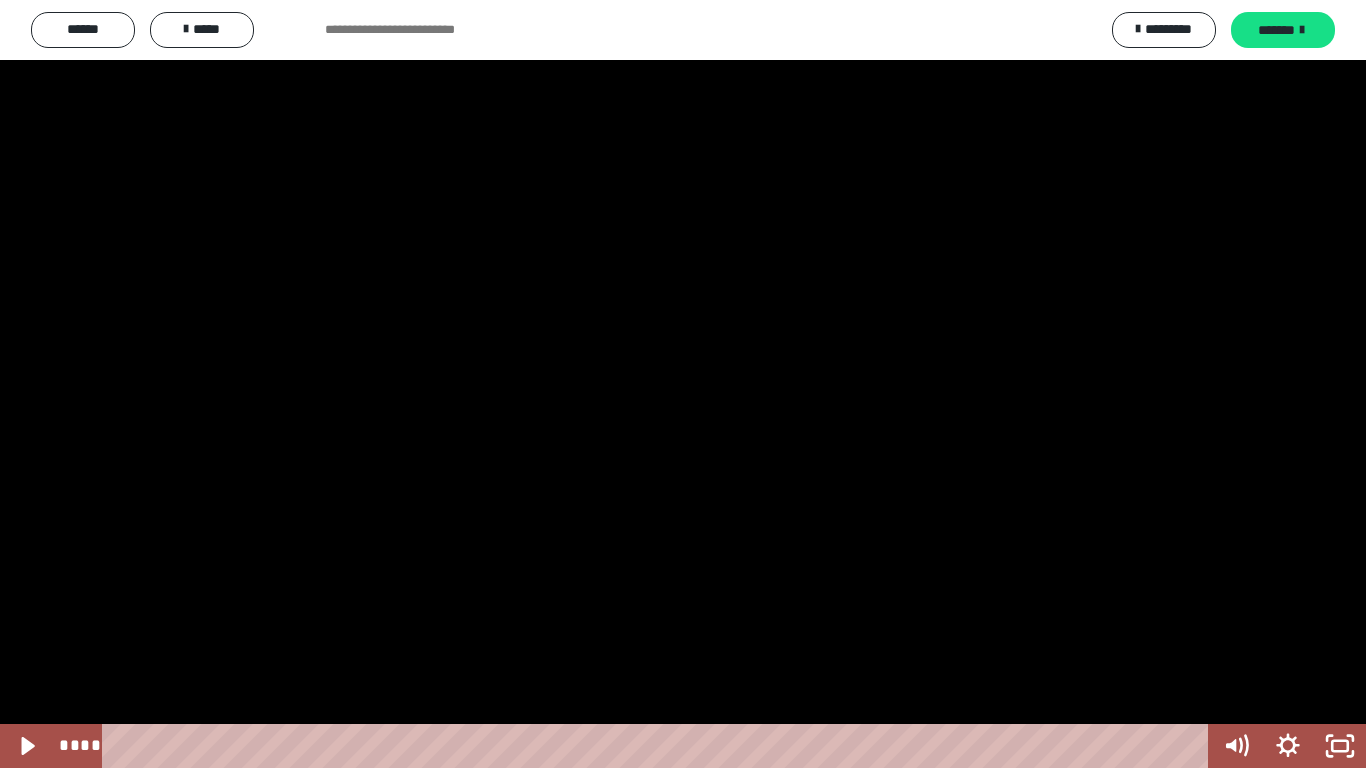 click at bounding box center (683, 384) 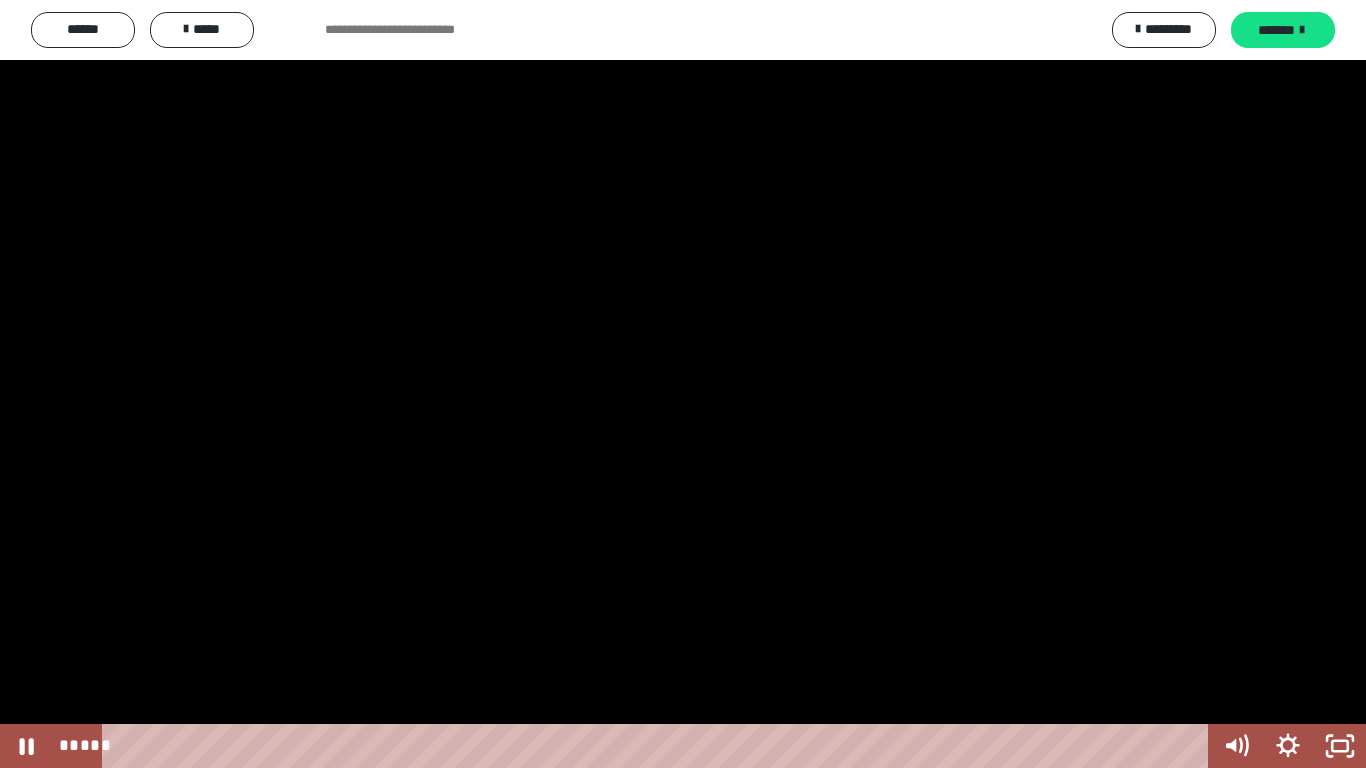 click at bounding box center (683, 384) 